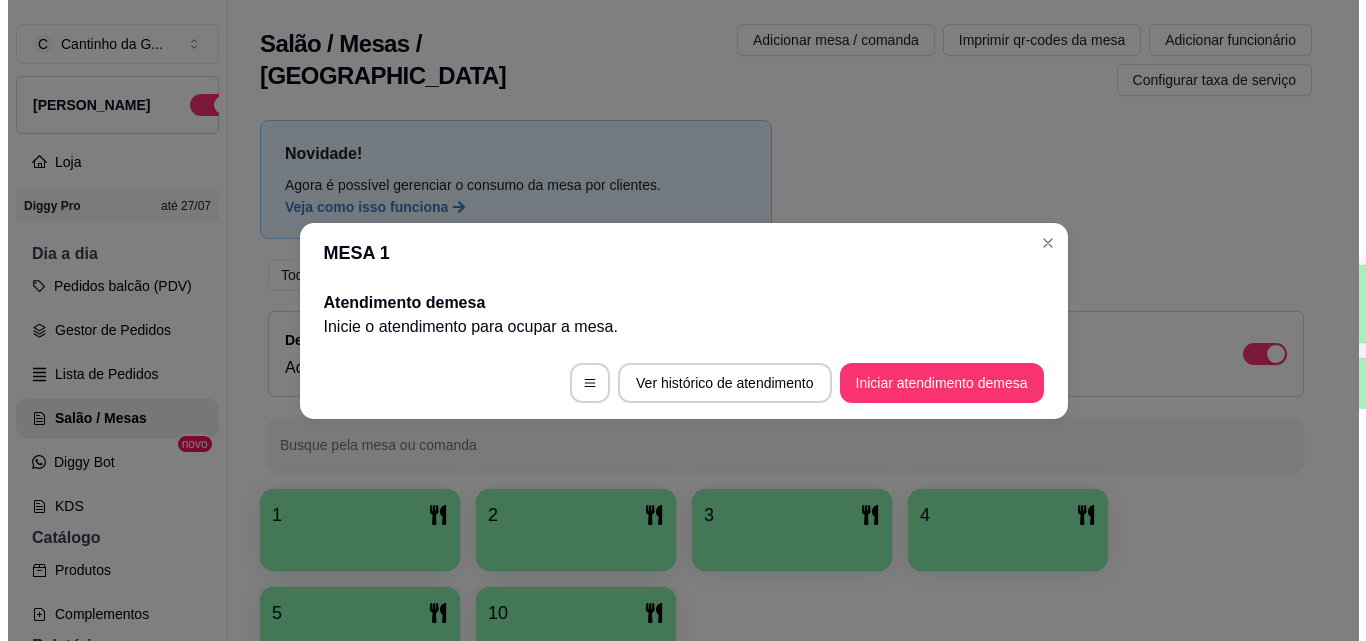 scroll, scrollTop: 0, scrollLeft: 0, axis: both 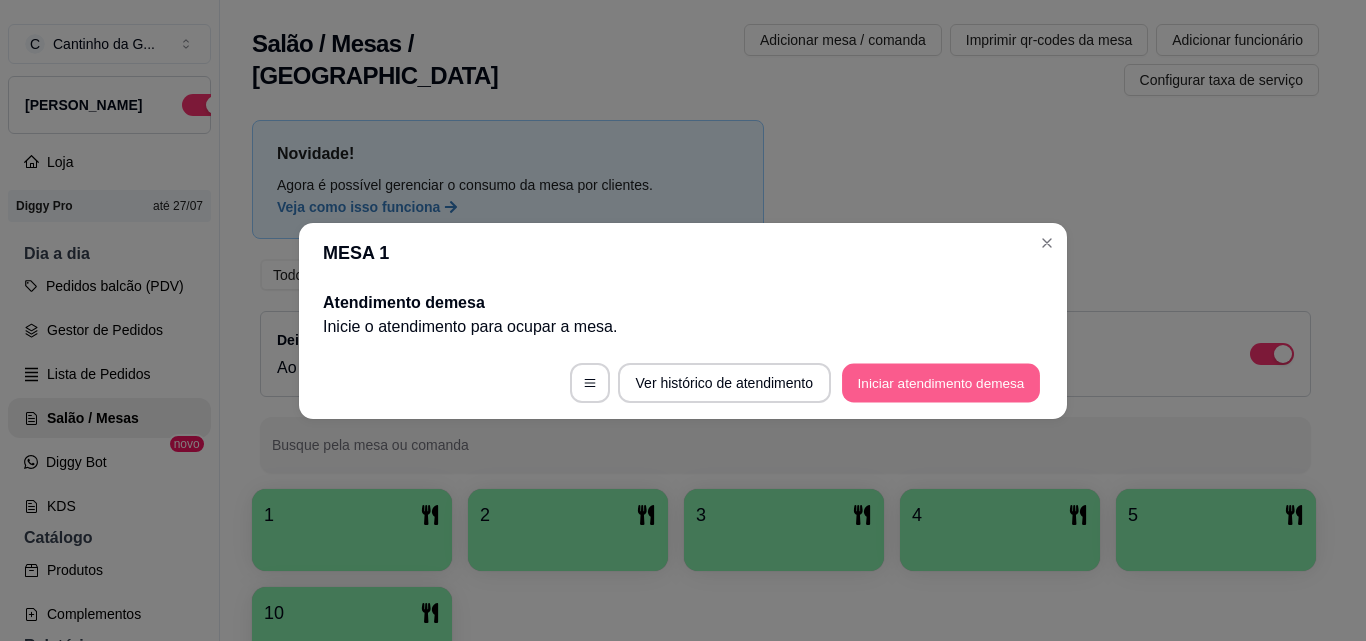 click on "Iniciar atendimento de  mesa" at bounding box center (941, 382) 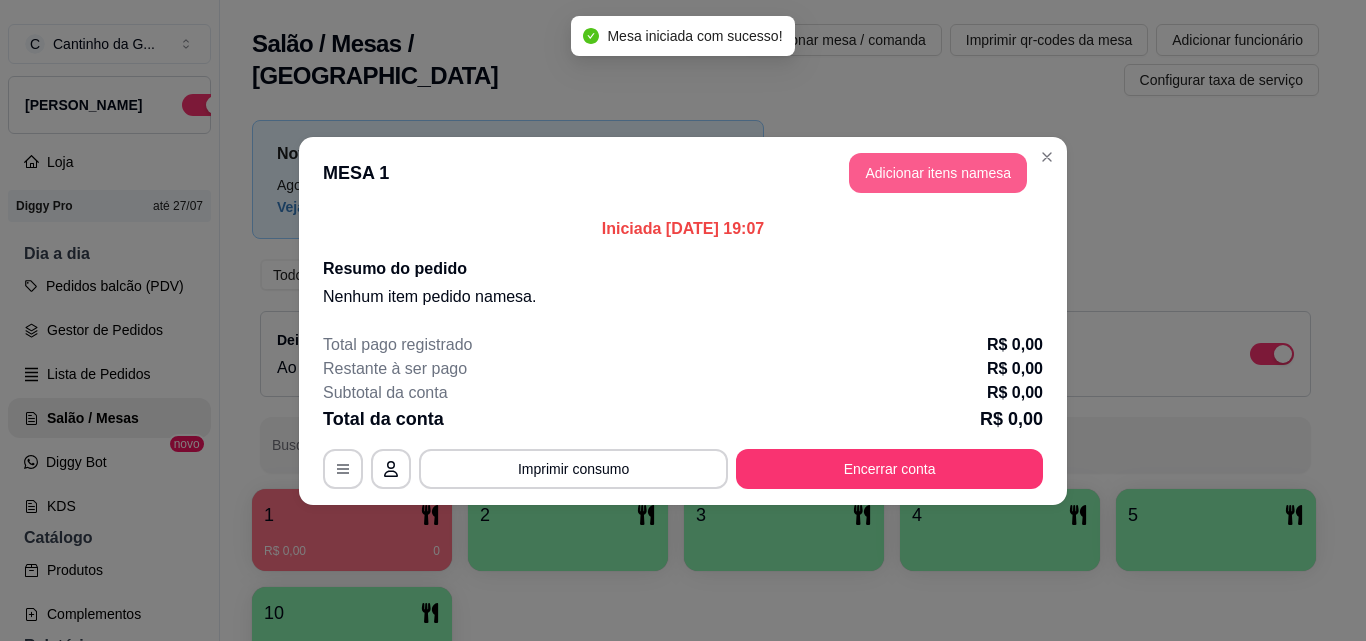 click on "Adicionar itens na  mesa" at bounding box center [938, 173] 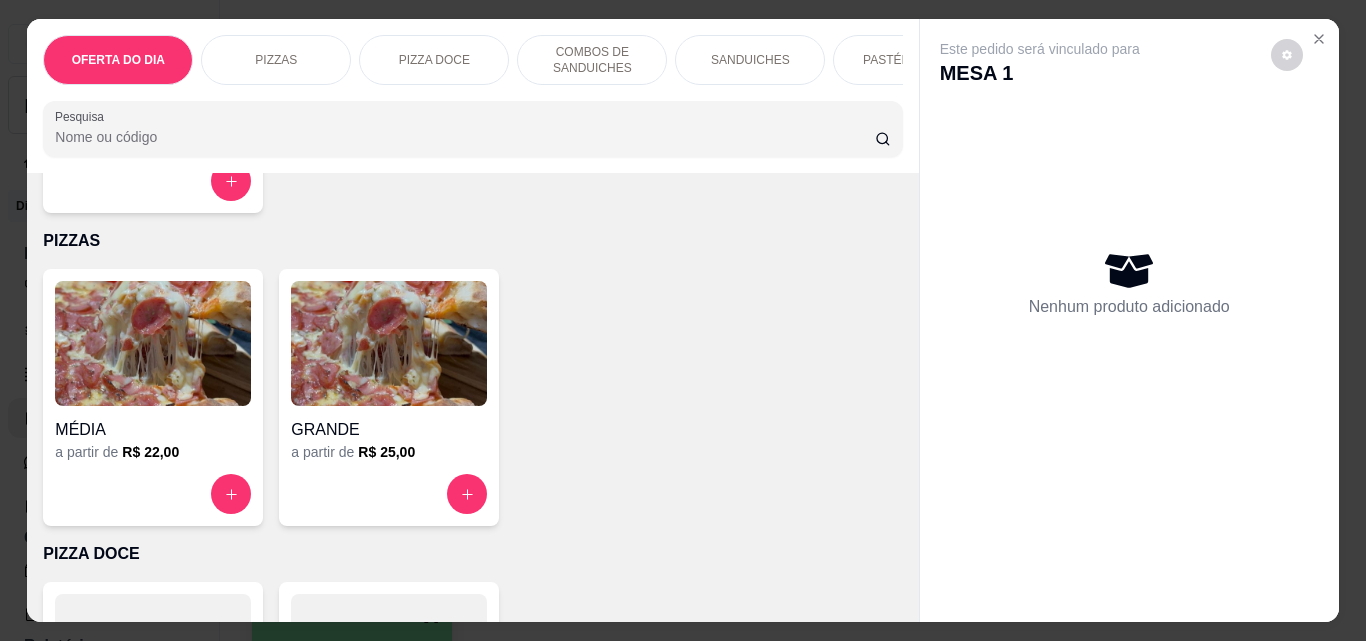 scroll, scrollTop: 400, scrollLeft: 0, axis: vertical 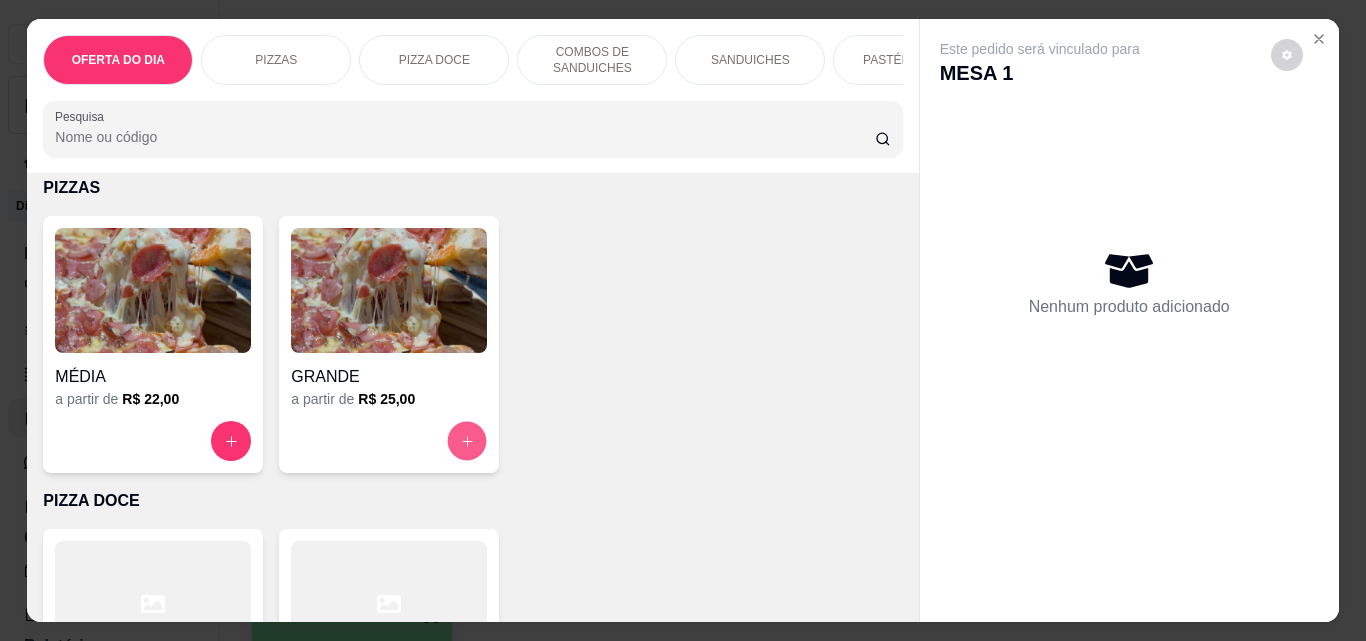click at bounding box center (467, 441) 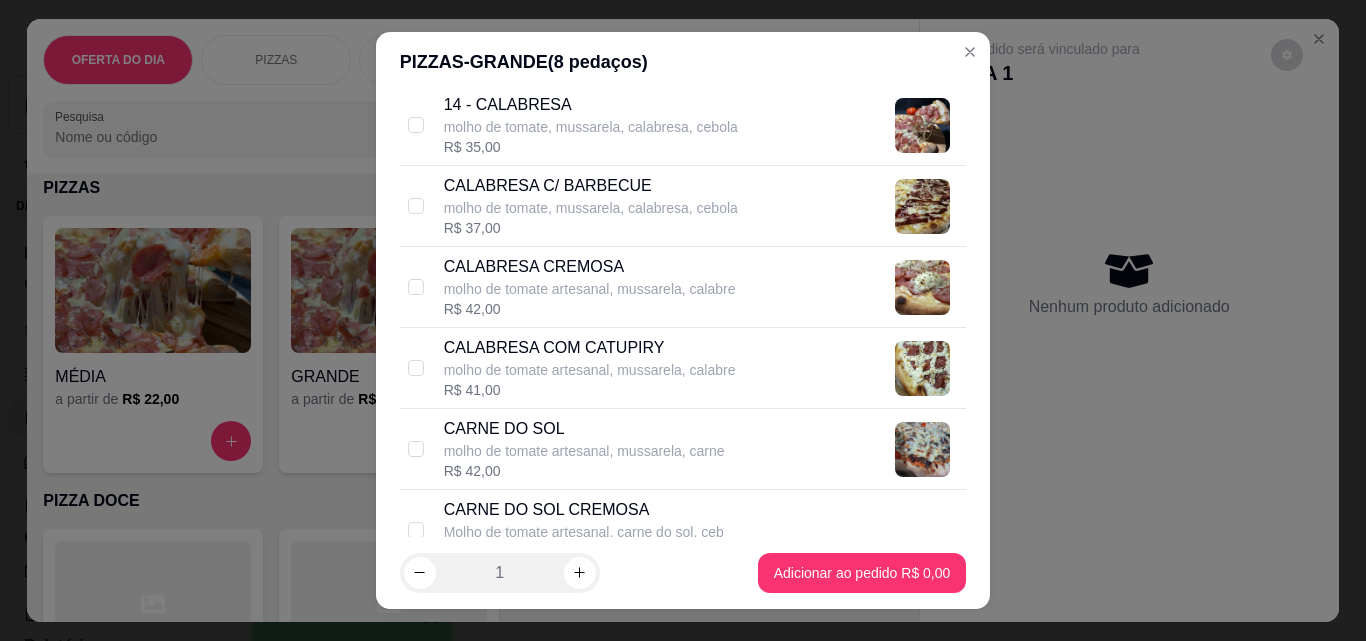 scroll, scrollTop: 1000, scrollLeft: 0, axis: vertical 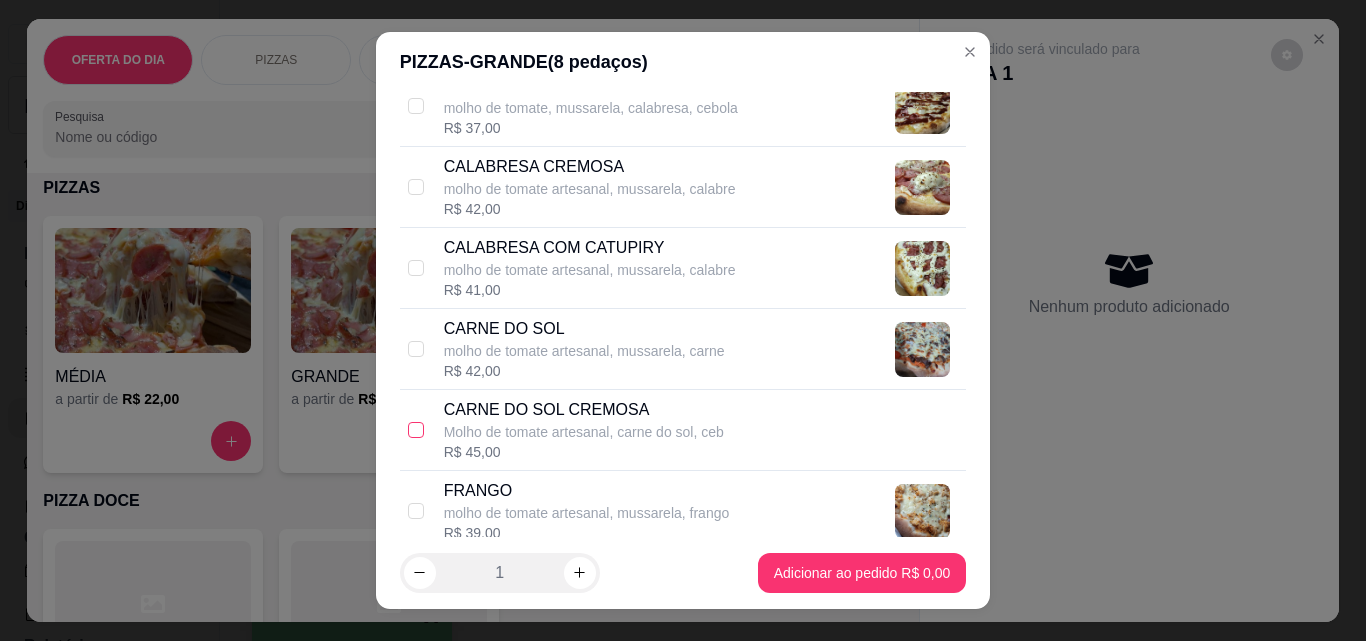 click at bounding box center [416, 430] 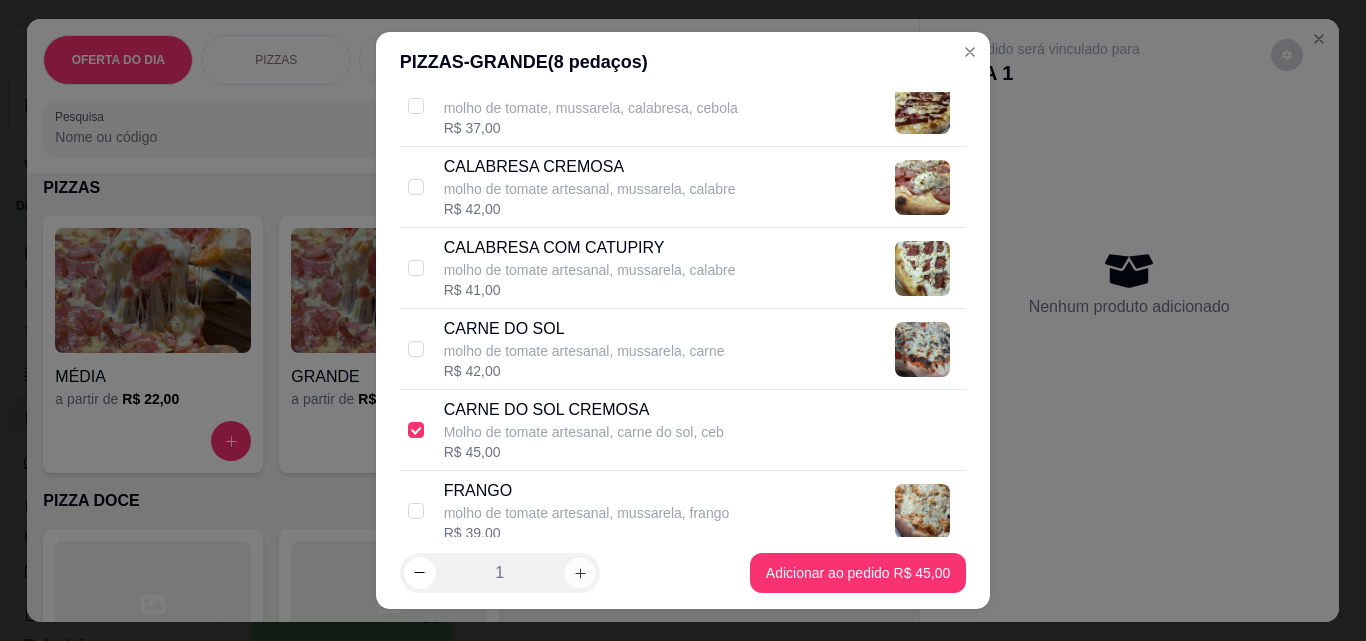 click at bounding box center (579, 572) 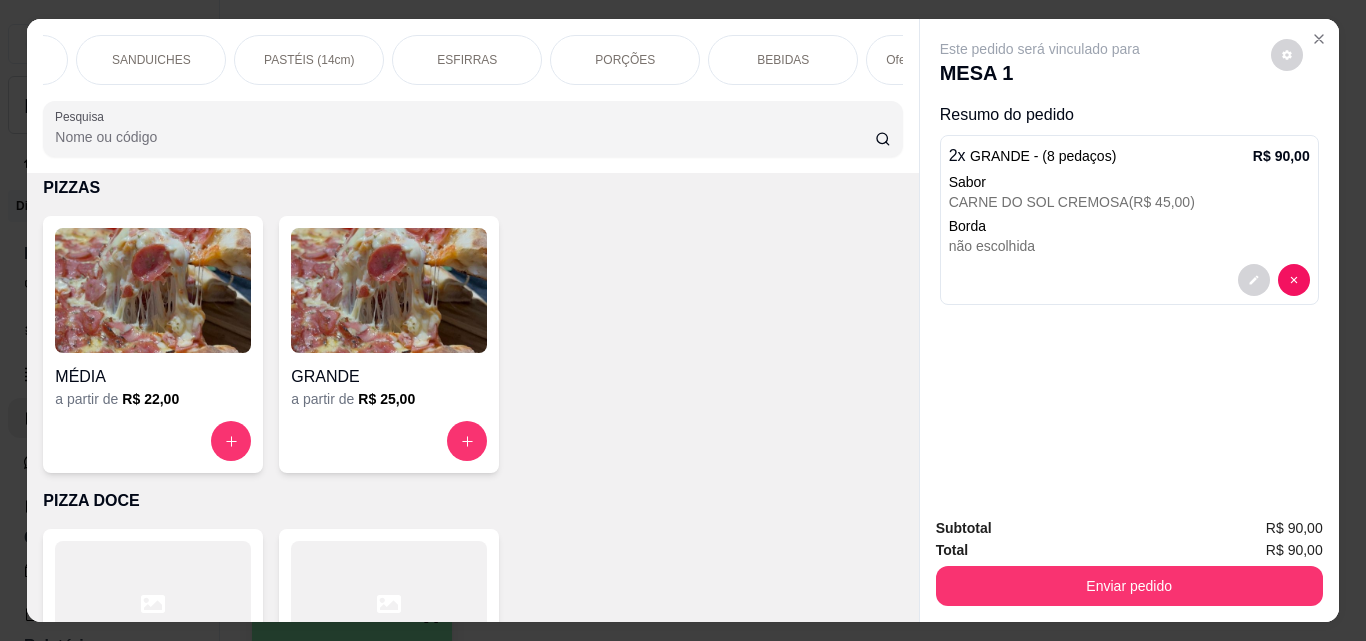 scroll, scrollTop: 0, scrollLeft: 602, axis: horizontal 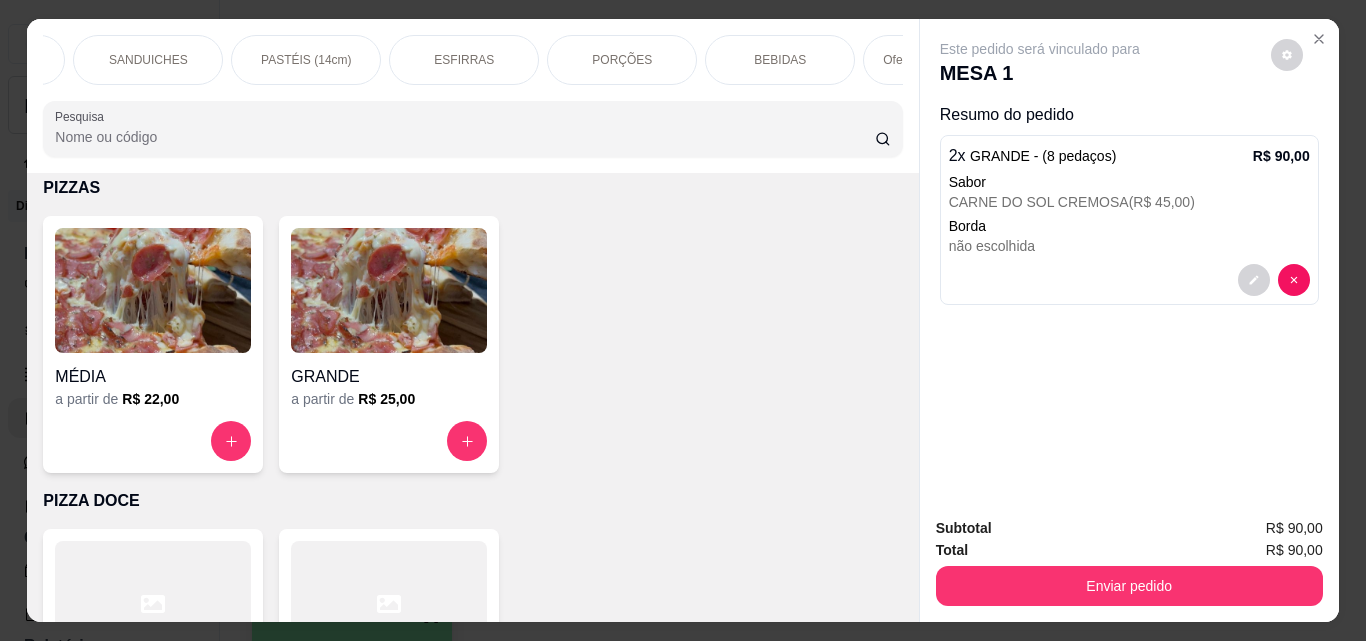 click on "BEBIDAS" at bounding box center (780, 60) 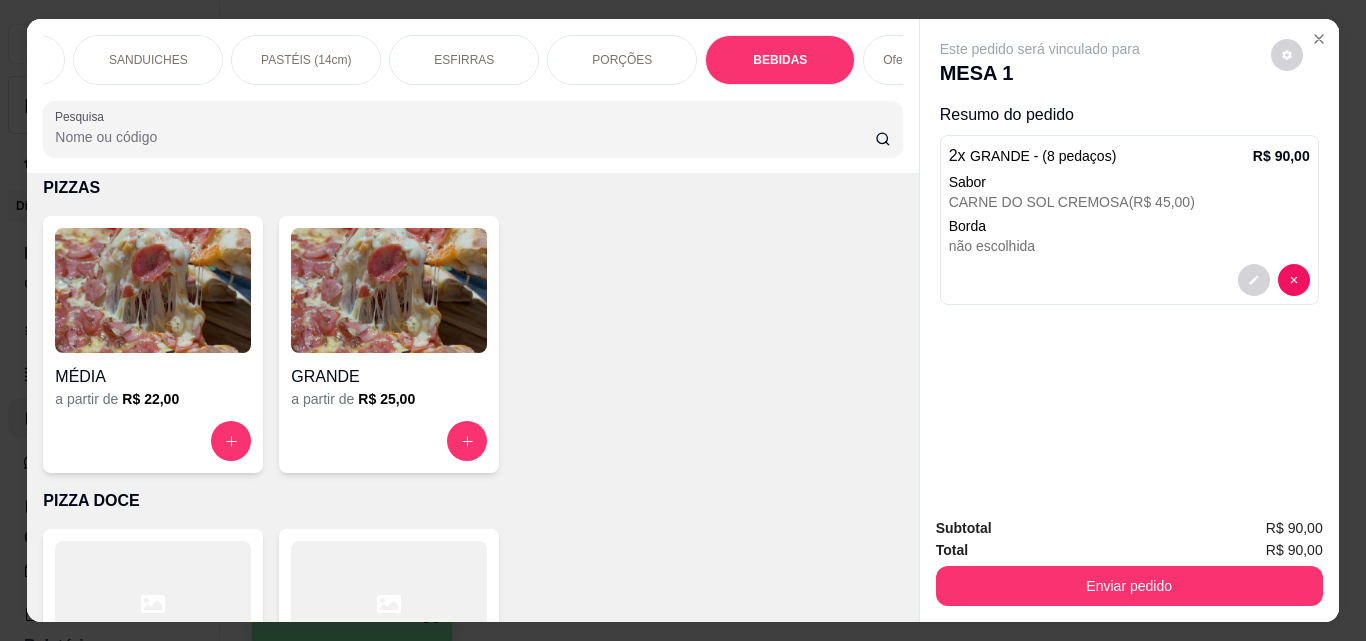 scroll, scrollTop: 5030, scrollLeft: 0, axis: vertical 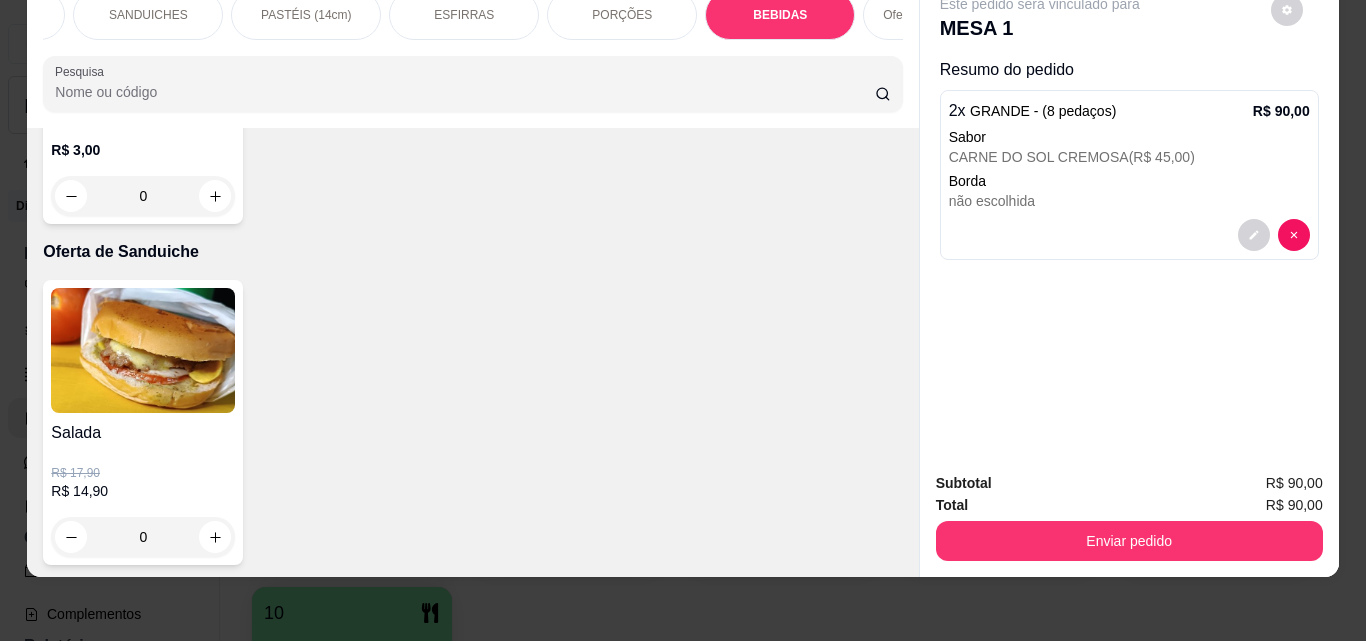 click 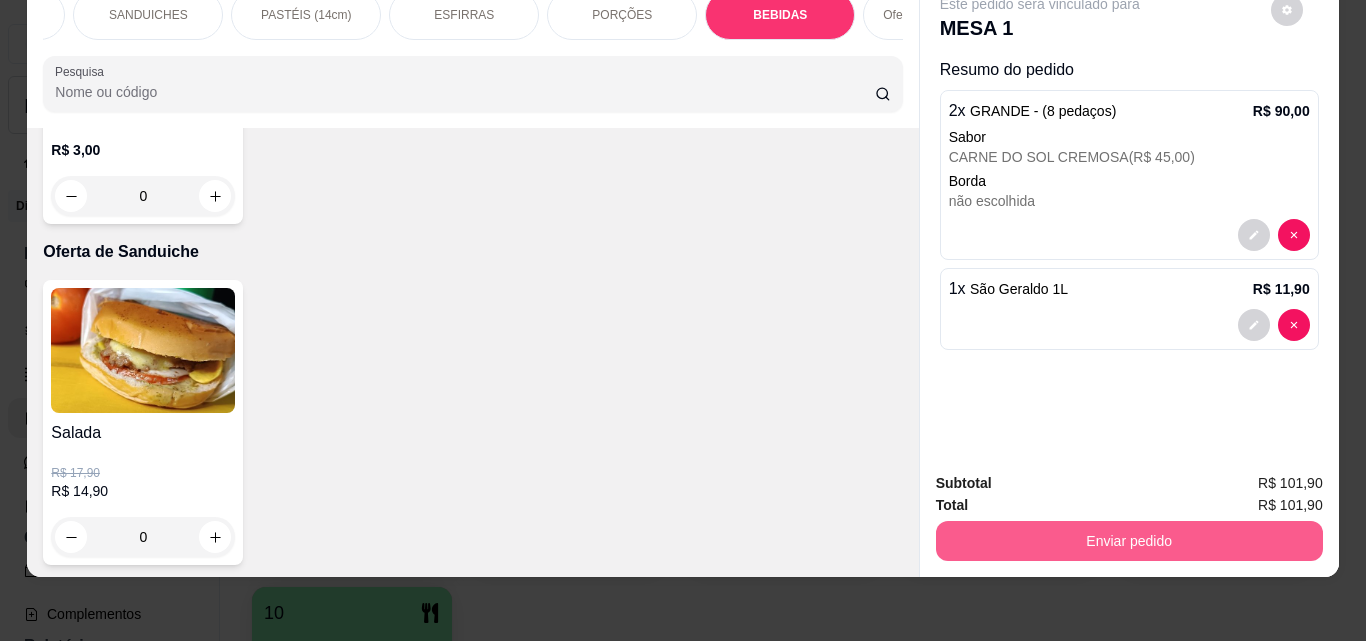 click on "Enviar pedido" at bounding box center (1129, 541) 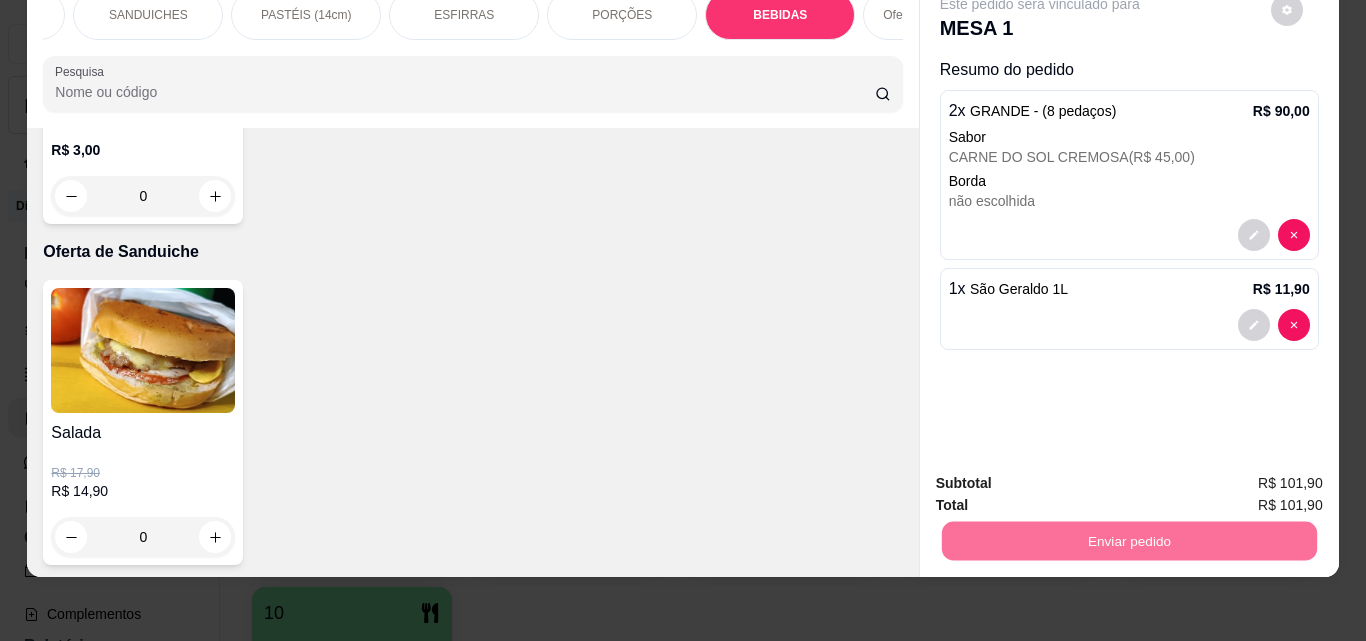 click on "Não registrar e enviar pedido" at bounding box center (1063, 477) 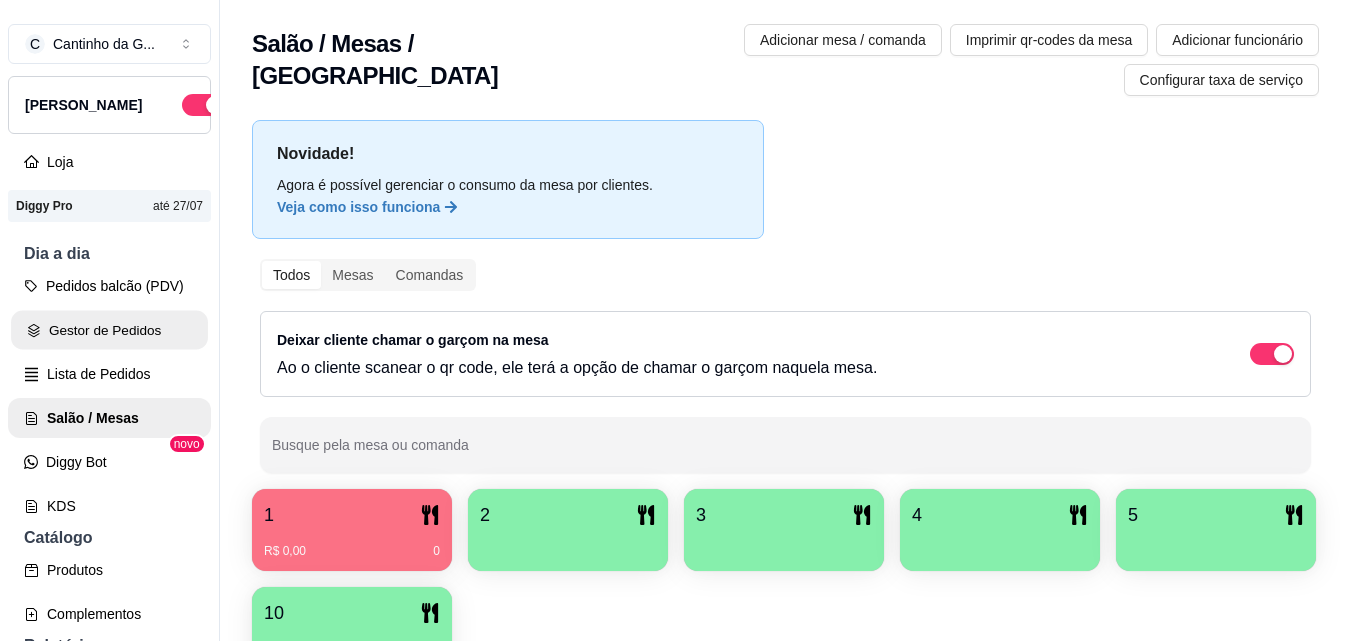click on "Gestor de Pedidos" at bounding box center (109, 330) 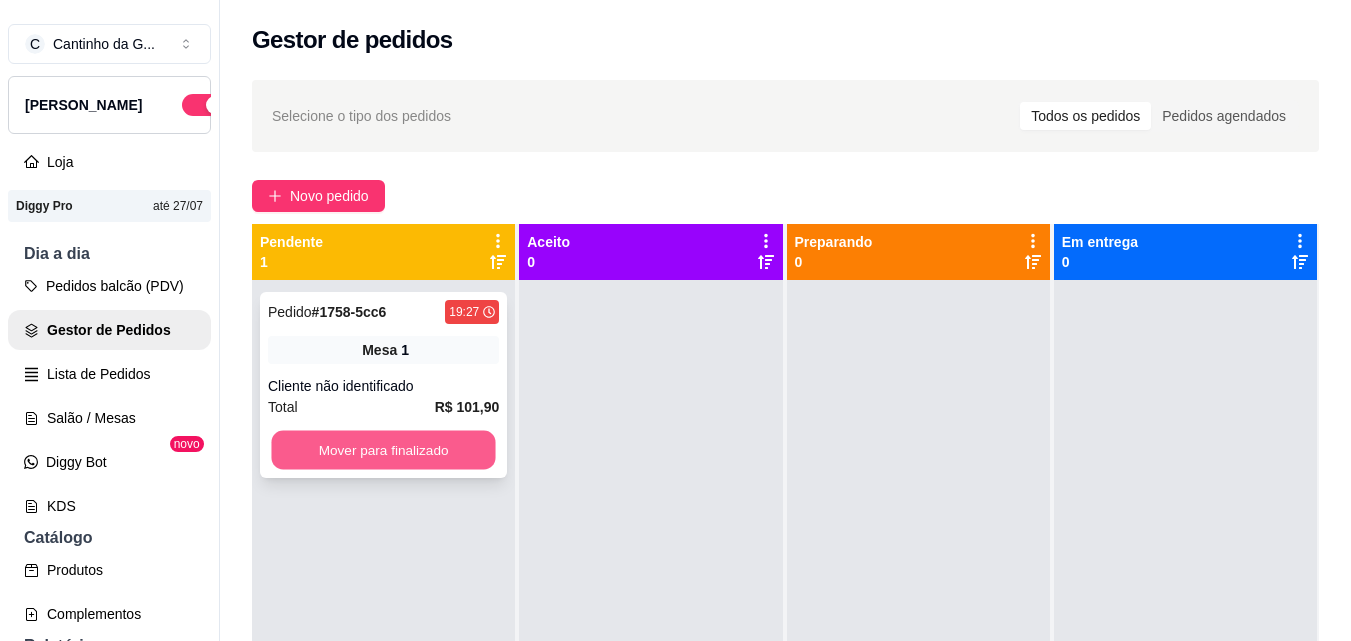 click on "Mover para finalizado" at bounding box center [383, 450] 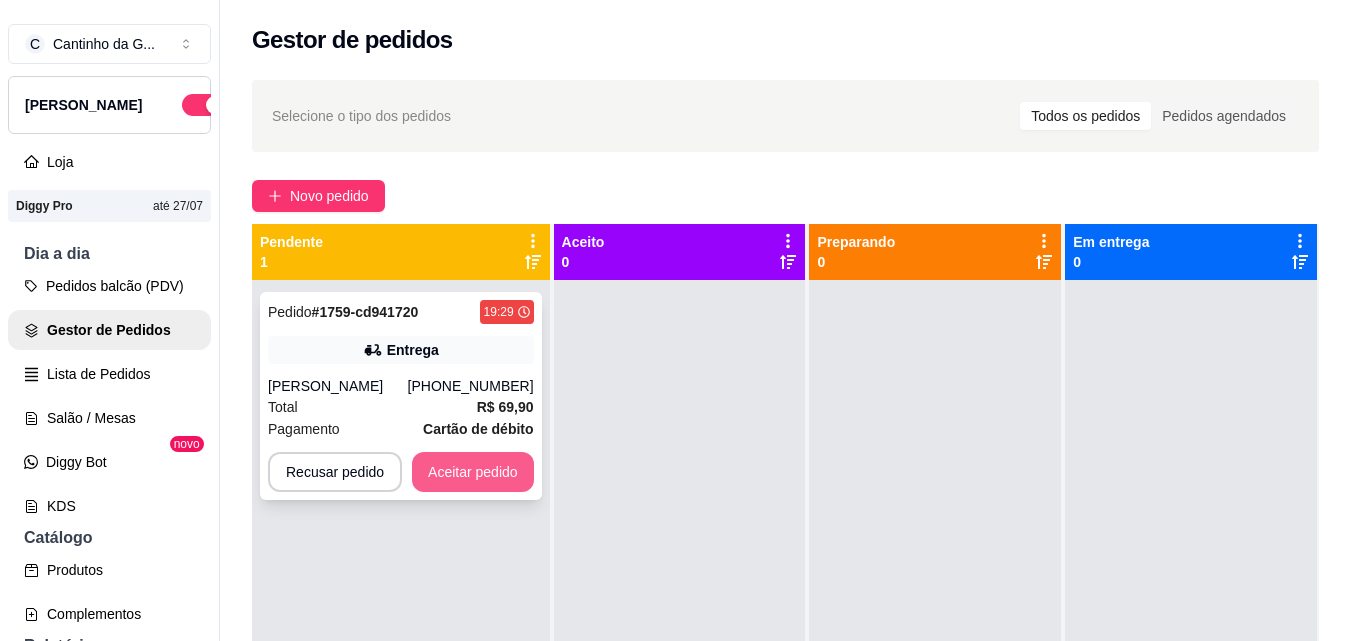 click on "Aceitar pedido" at bounding box center (473, 472) 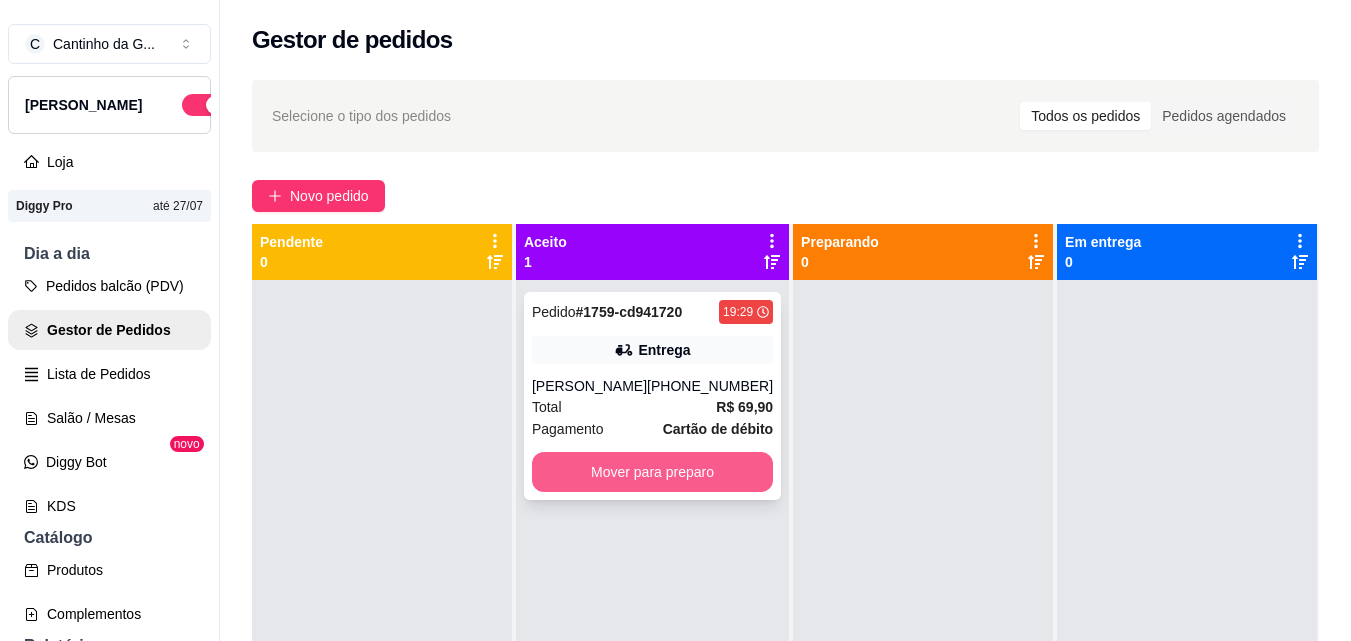 click on "Mover para preparo" at bounding box center [652, 472] 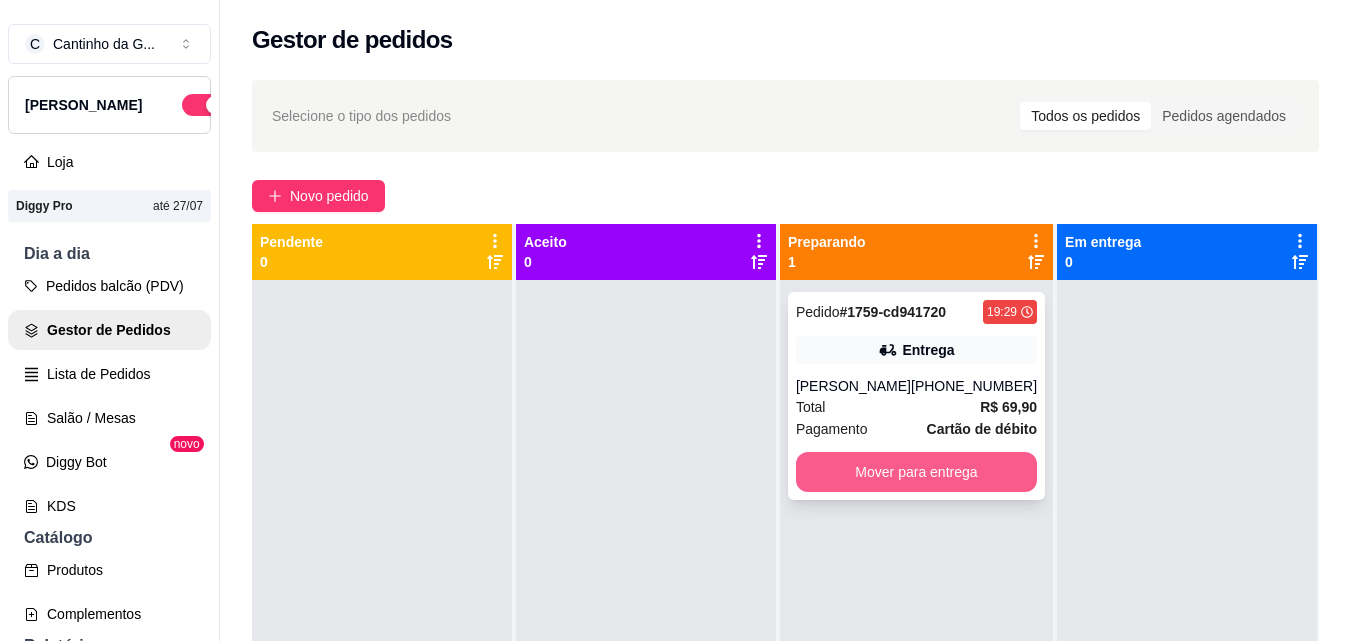 click on "Mover para entrega" at bounding box center [916, 472] 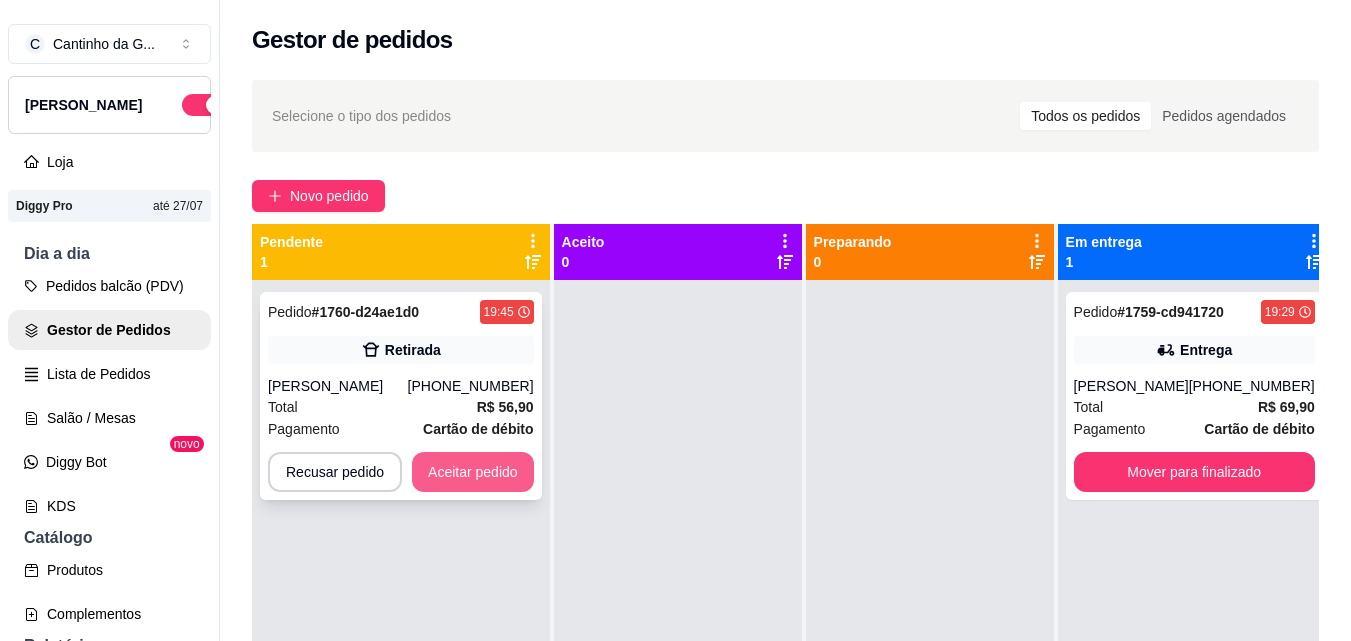 click on "Aceitar pedido" at bounding box center [473, 472] 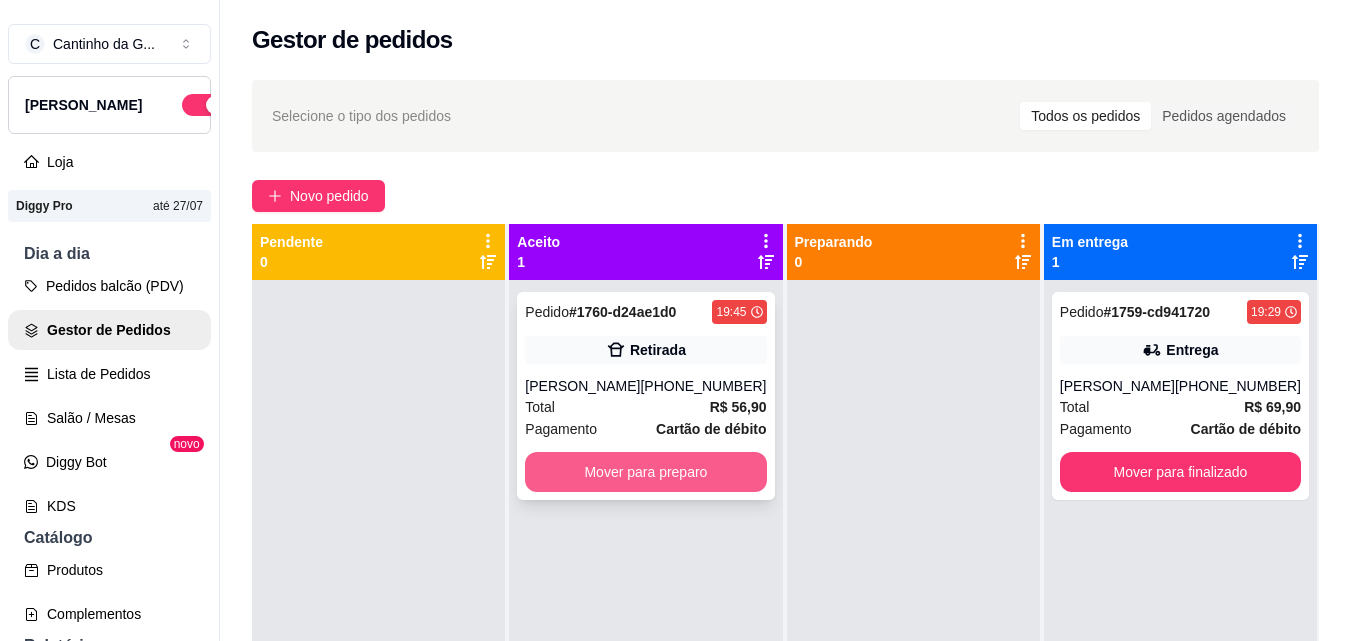 click on "Mover para preparo" at bounding box center [645, 472] 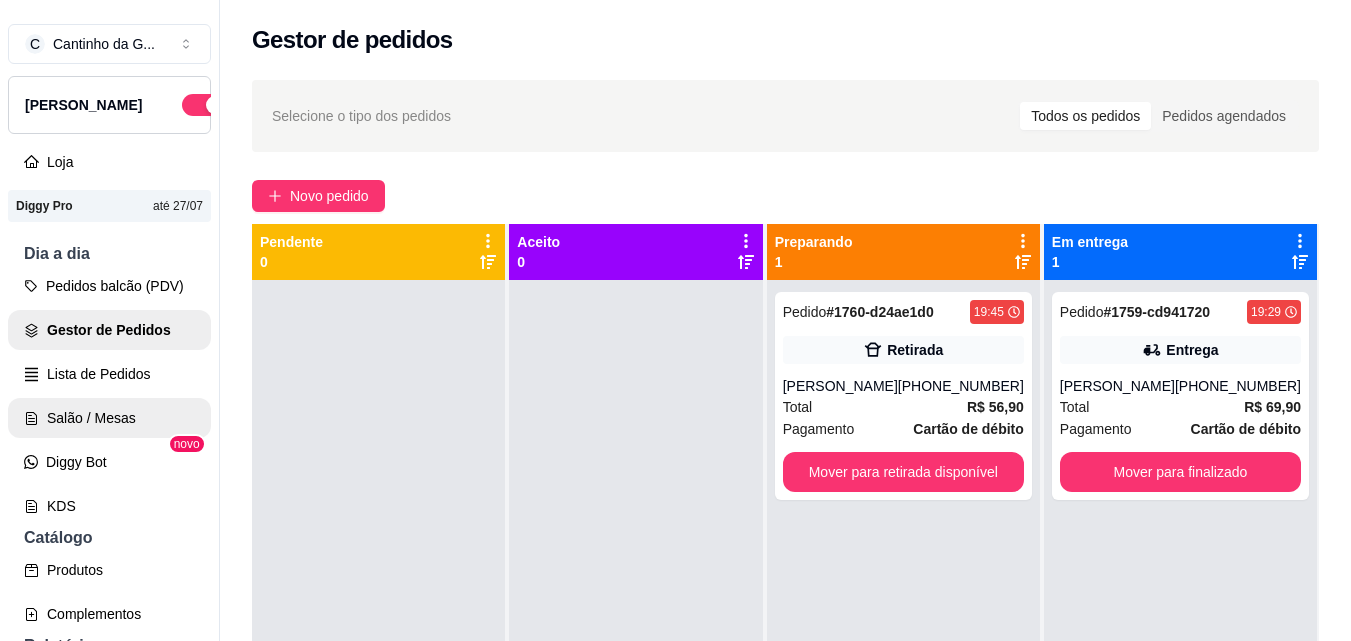 click on "Salão / Mesas" at bounding box center [109, 418] 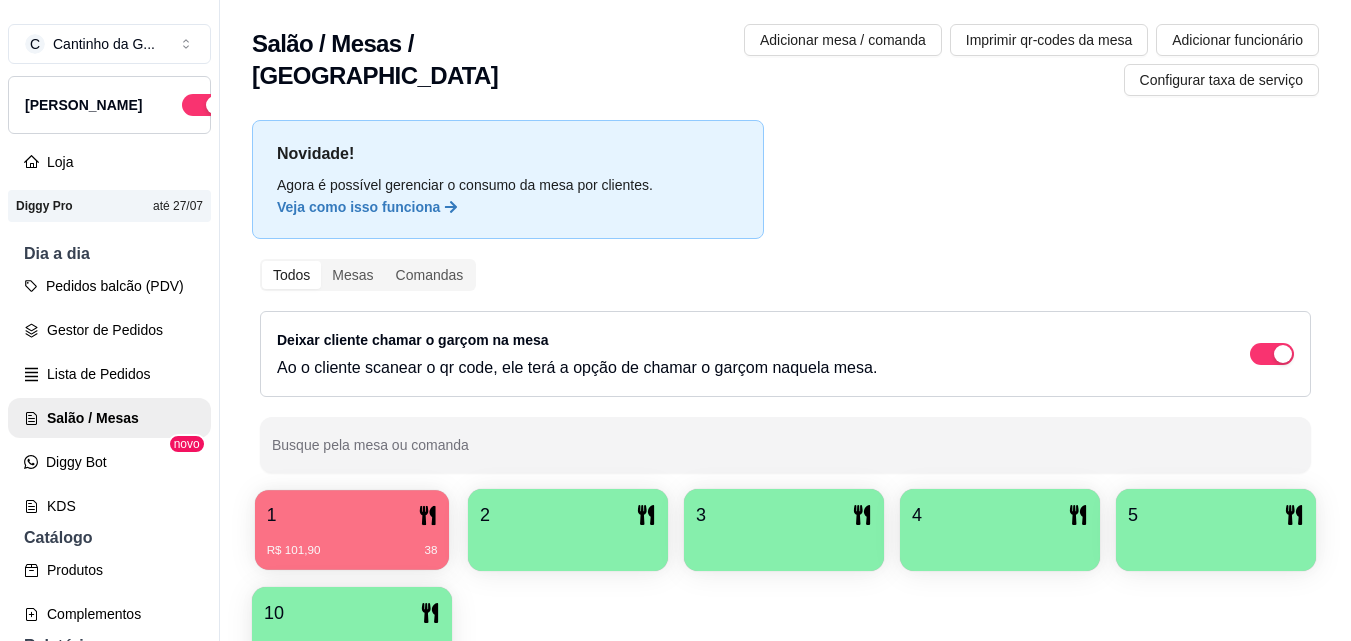 click on "R$ 101,90 38" at bounding box center [352, 551] 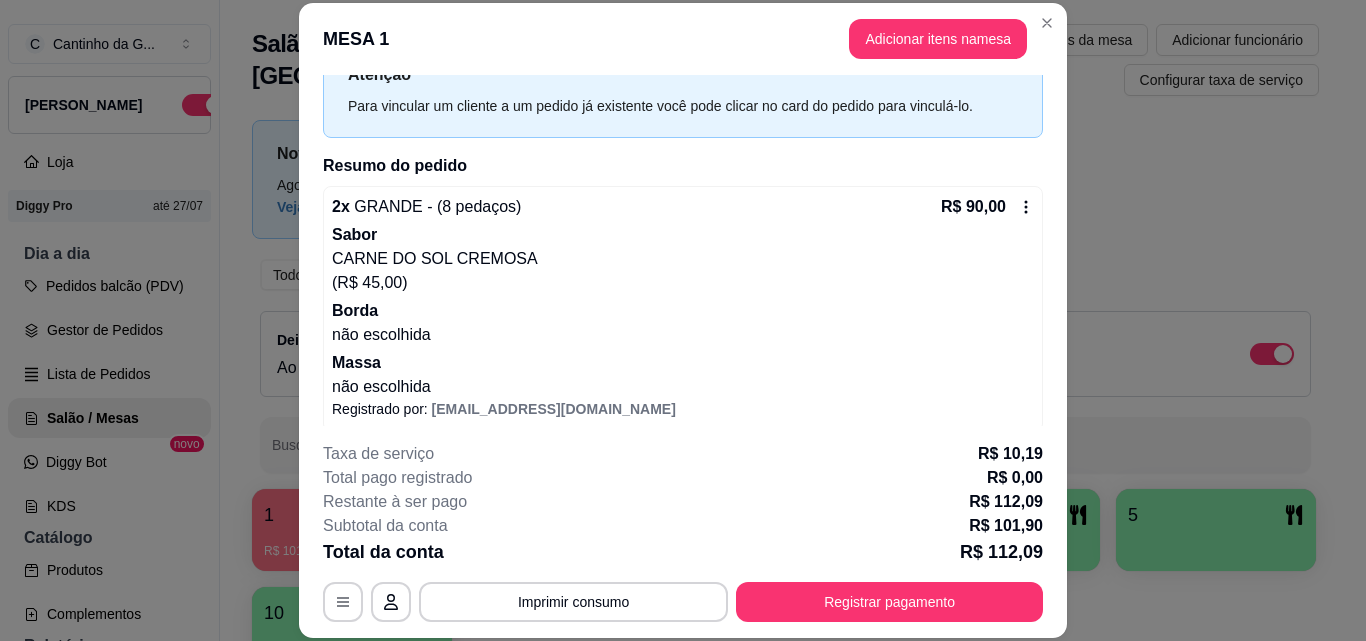 scroll, scrollTop: 170, scrollLeft: 0, axis: vertical 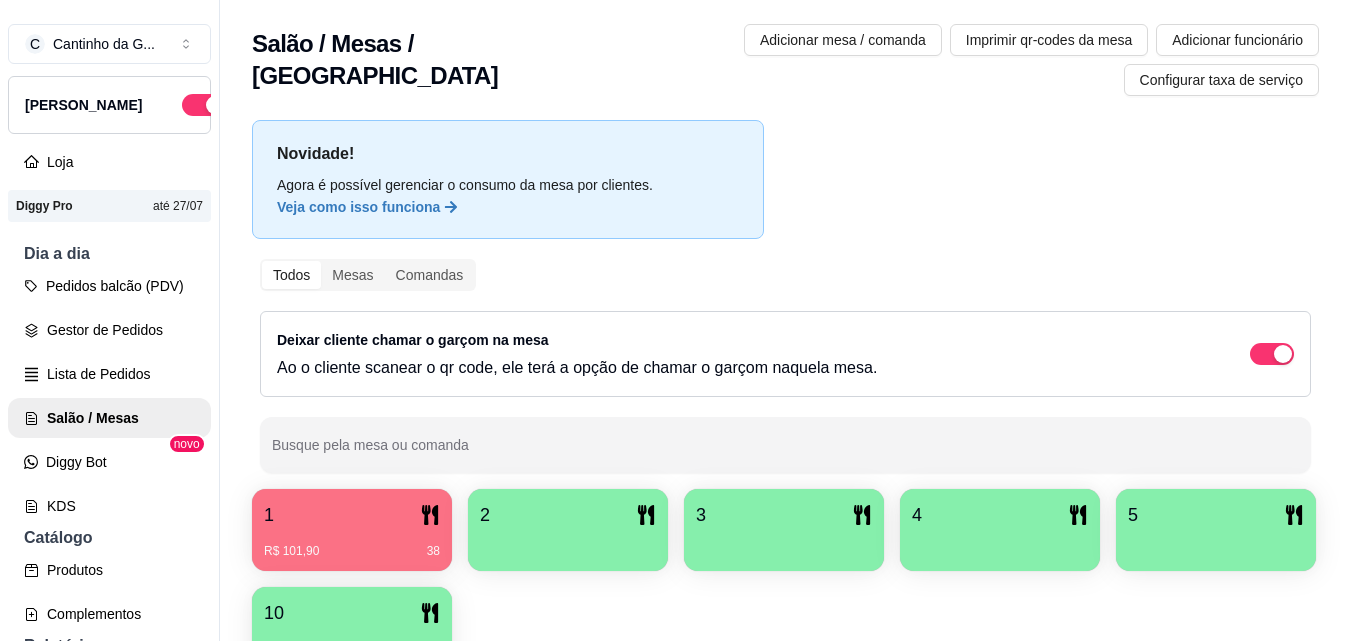 click at bounding box center [568, 544] 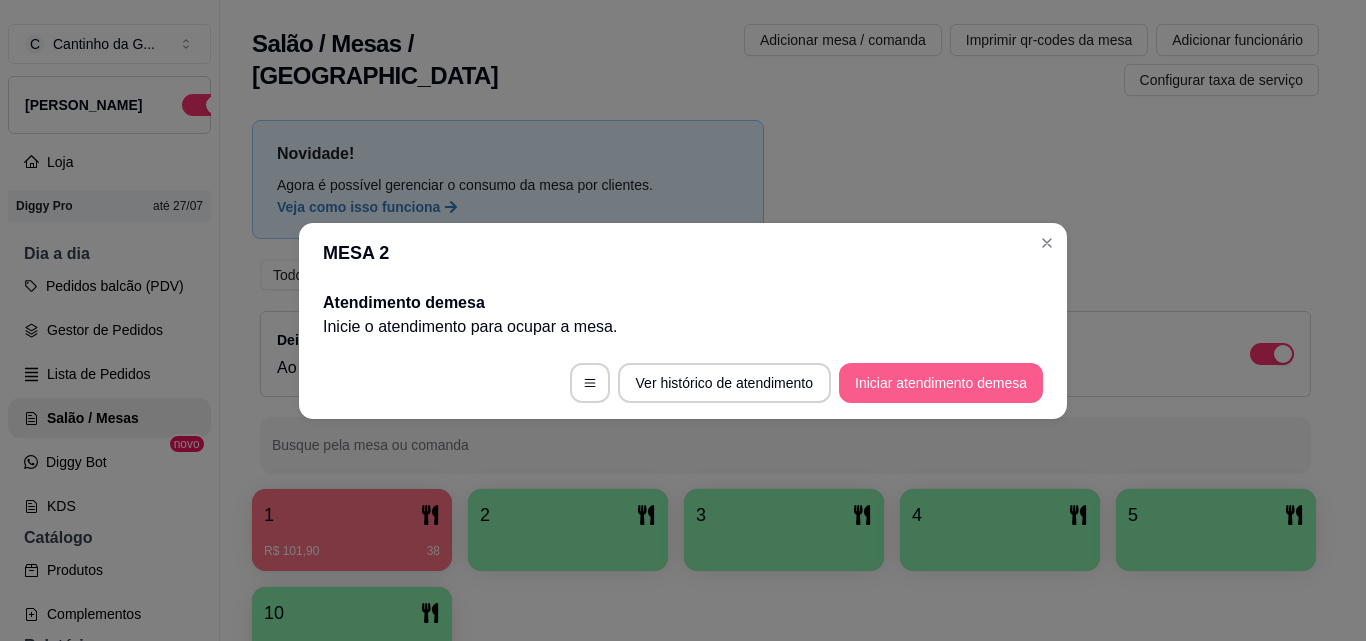 click on "Iniciar atendimento de  mesa" at bounding box center (941, 383) 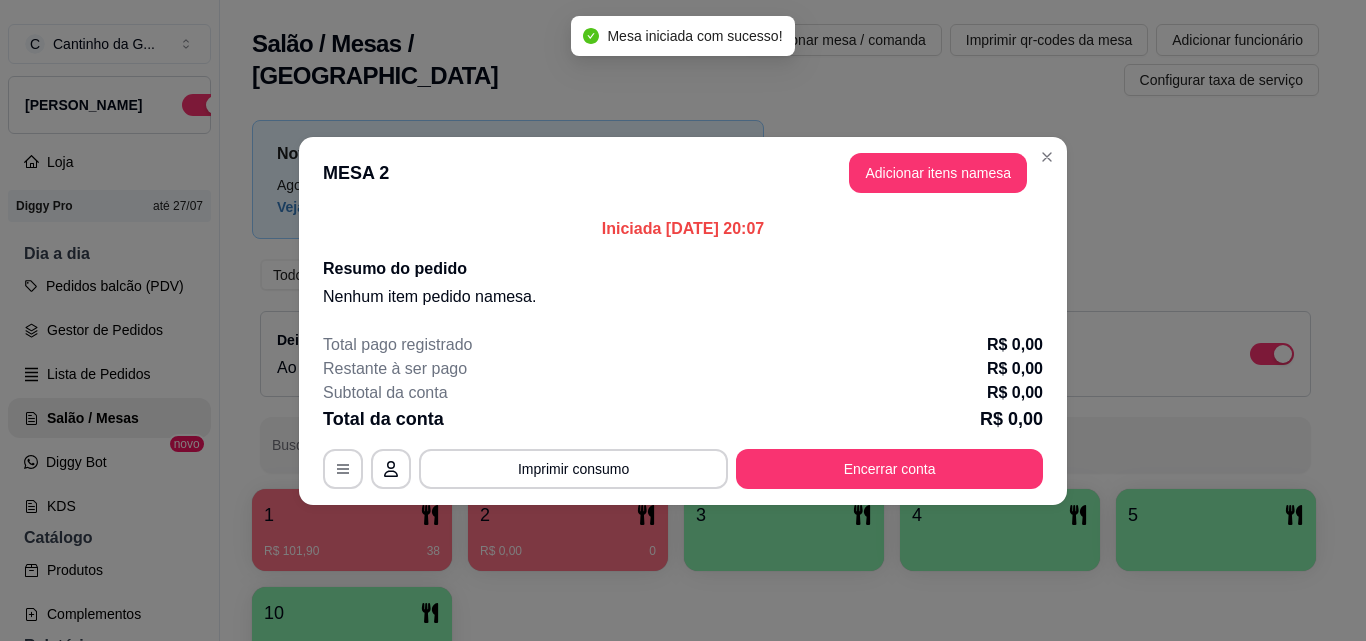click on "Adicionar itens na  mesa" at bounding box center (938, 173) 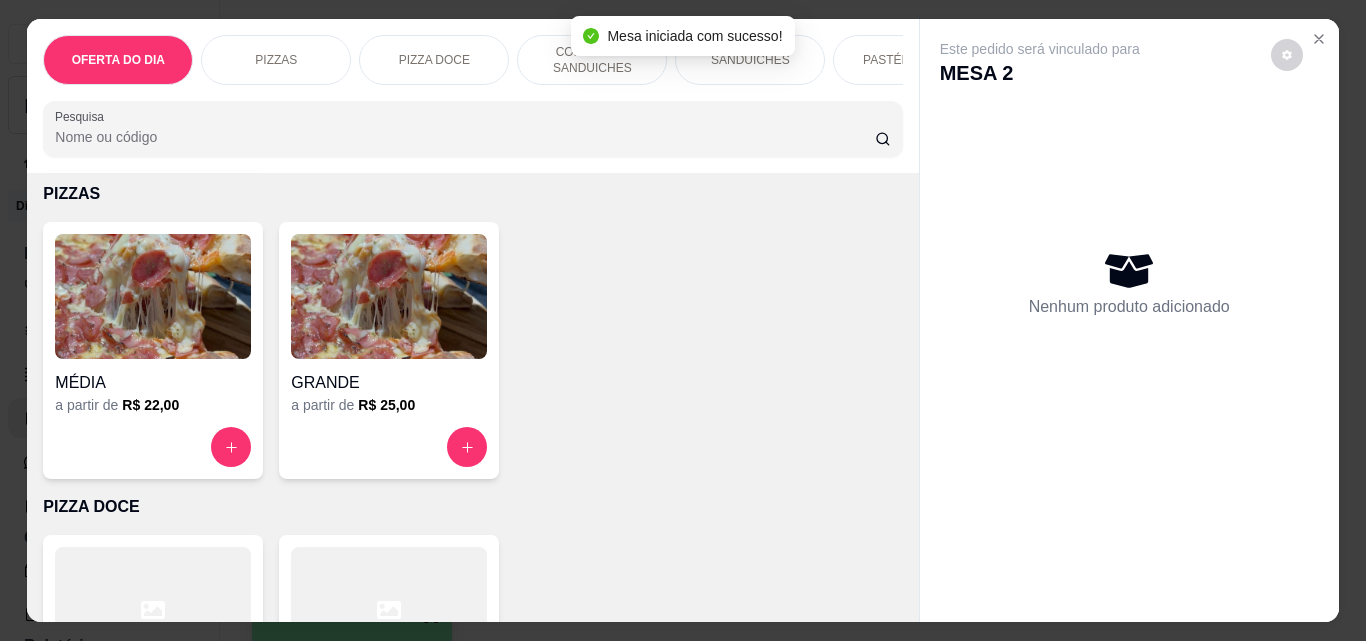scroll, scrollTop: 400, scrollLeft: 0, axis: vertical 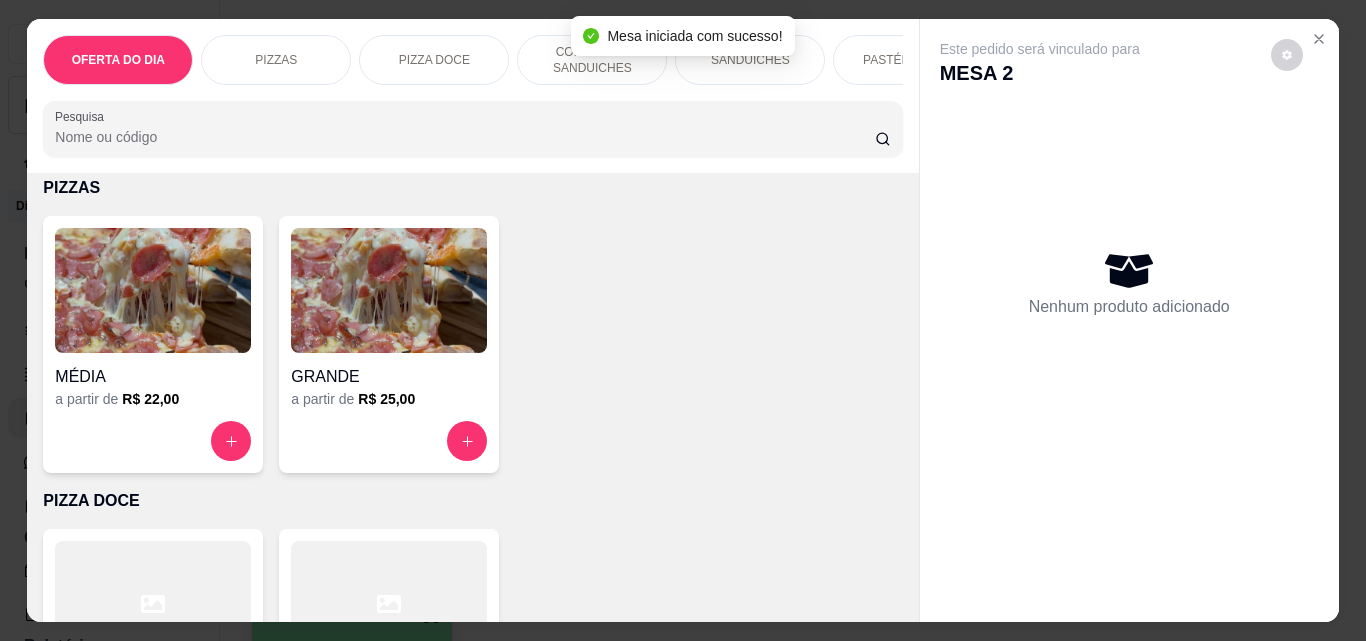 click at bounding box center [467, 441] 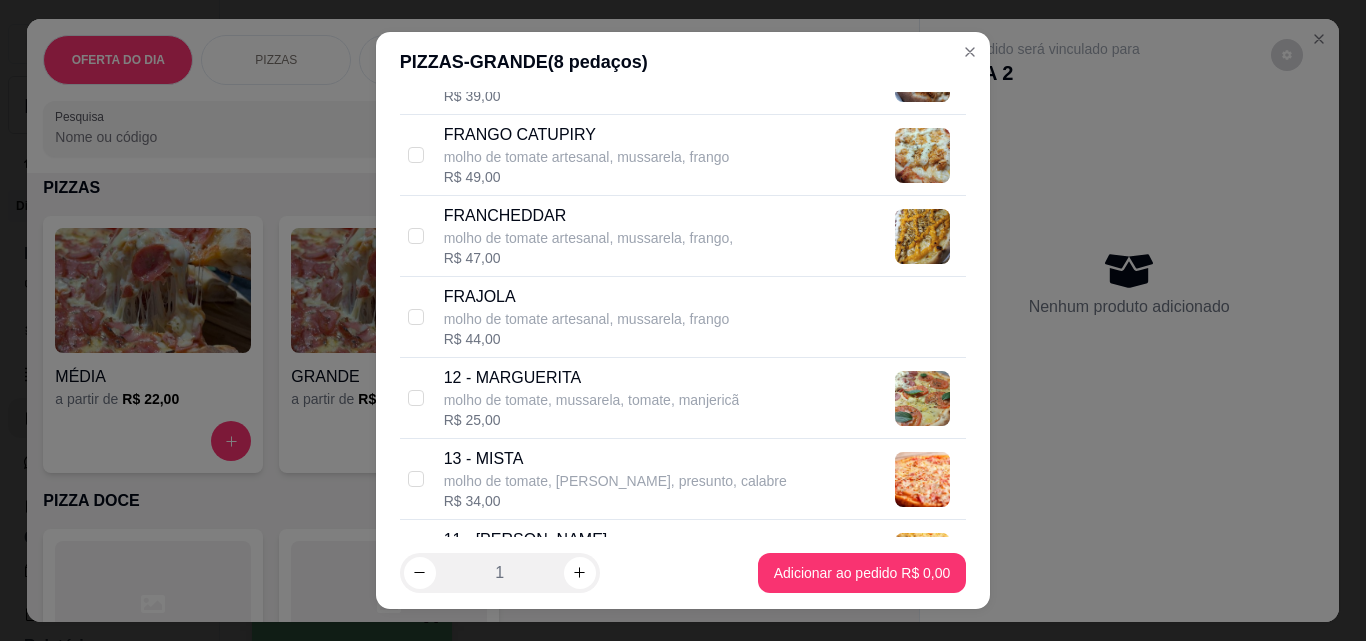 scroll, scrollTop: 1500, scrollLeft: 0, axis: vertical 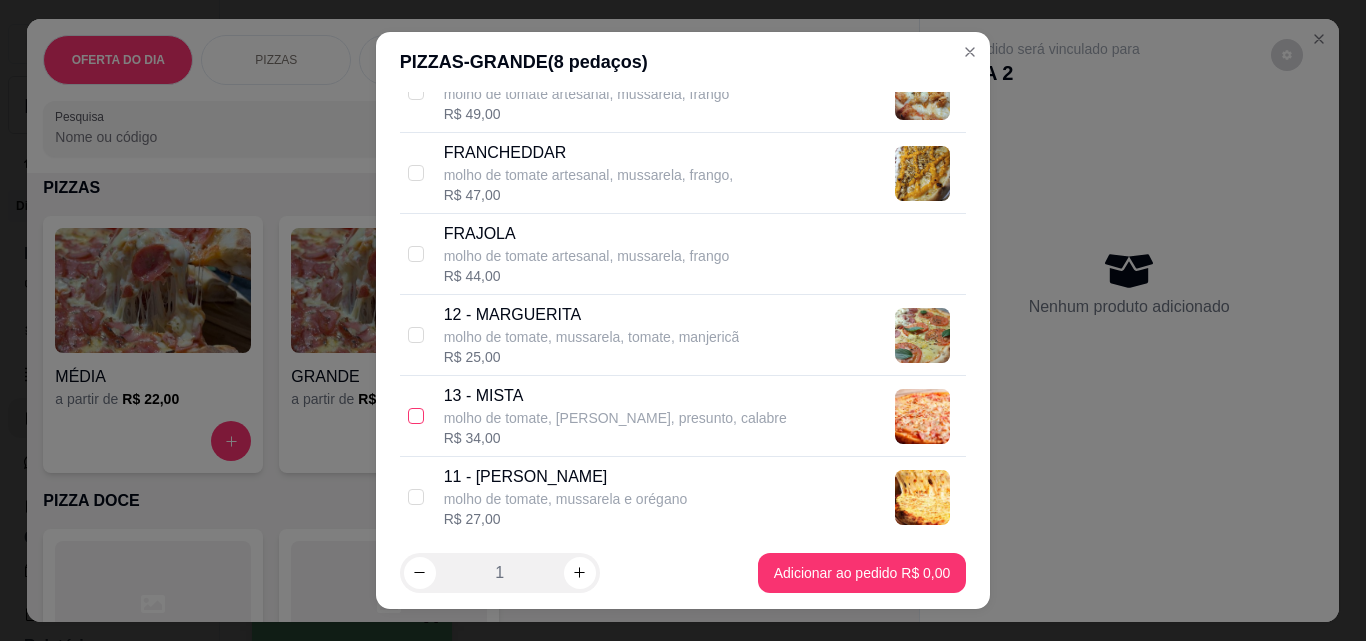 click at bounding box center [416, 416] 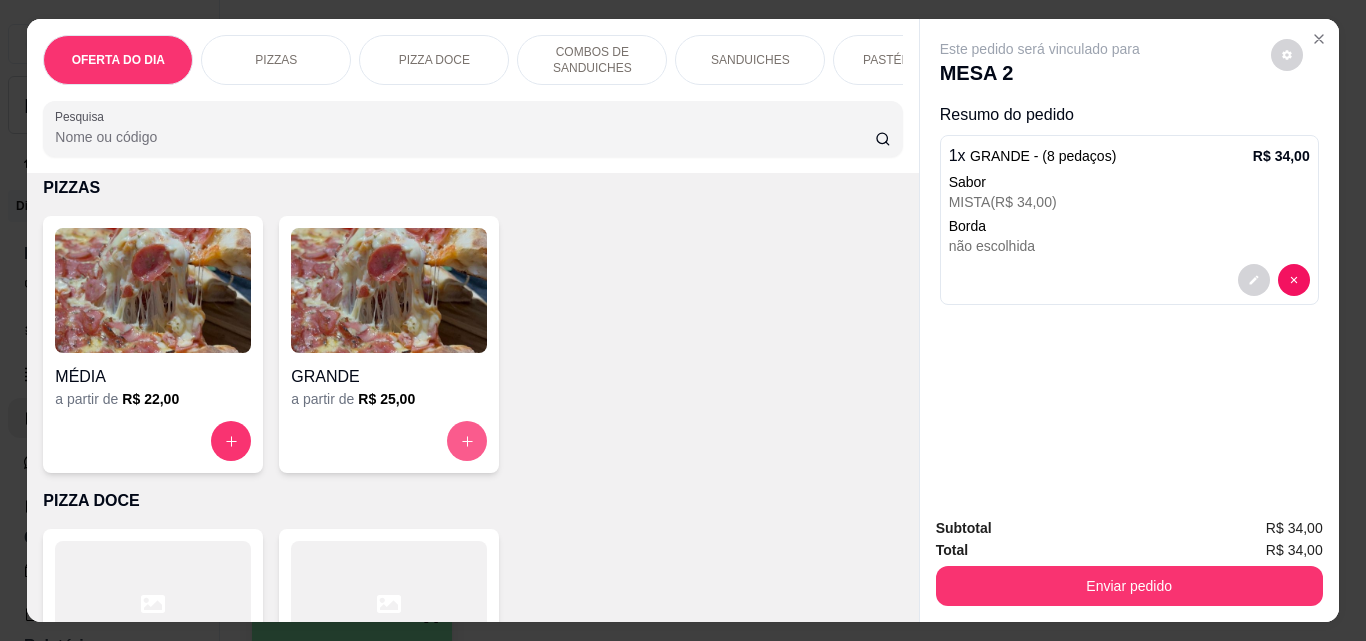 click at bounding box center [467, 441] 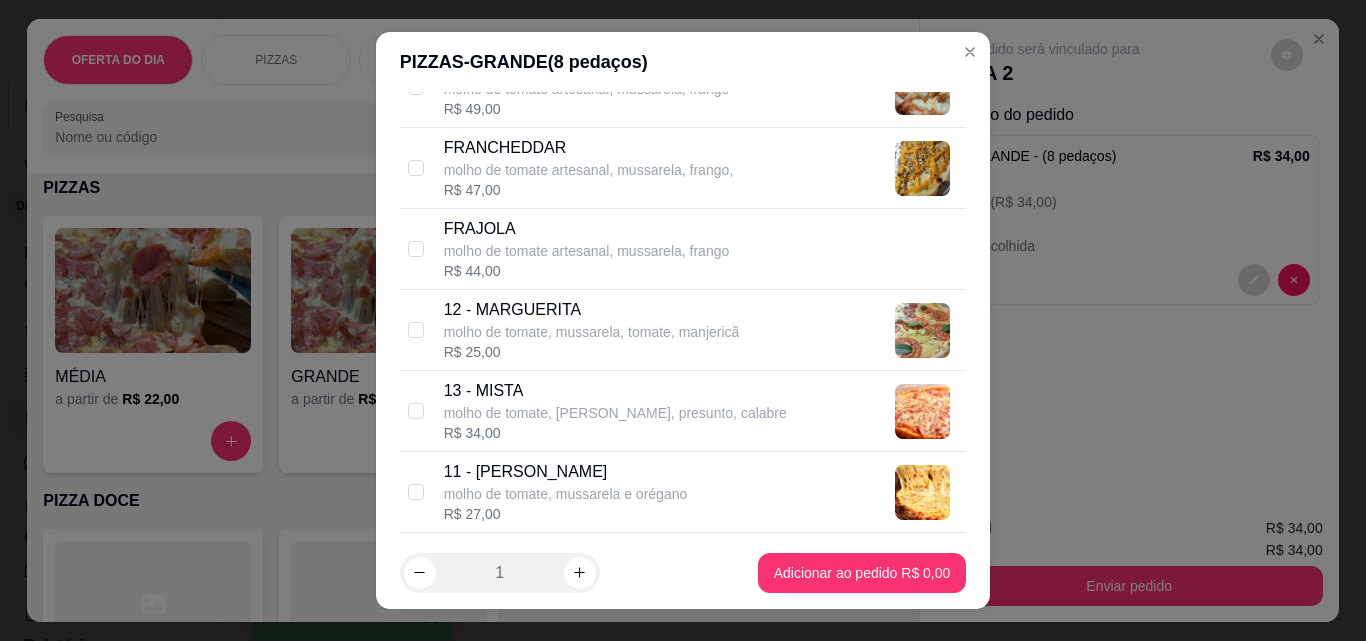scroll, scrollTop: 1600, scrollLeft: 0, axis: vertical 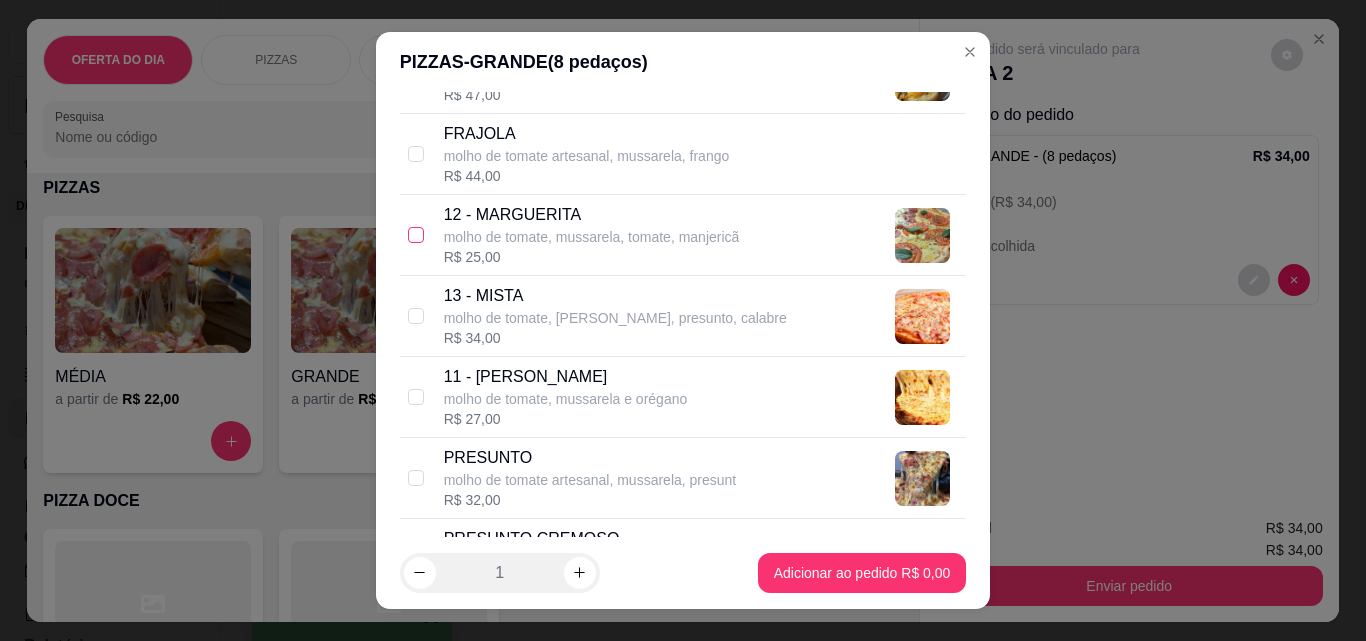 click at bounding box center [416, 235] 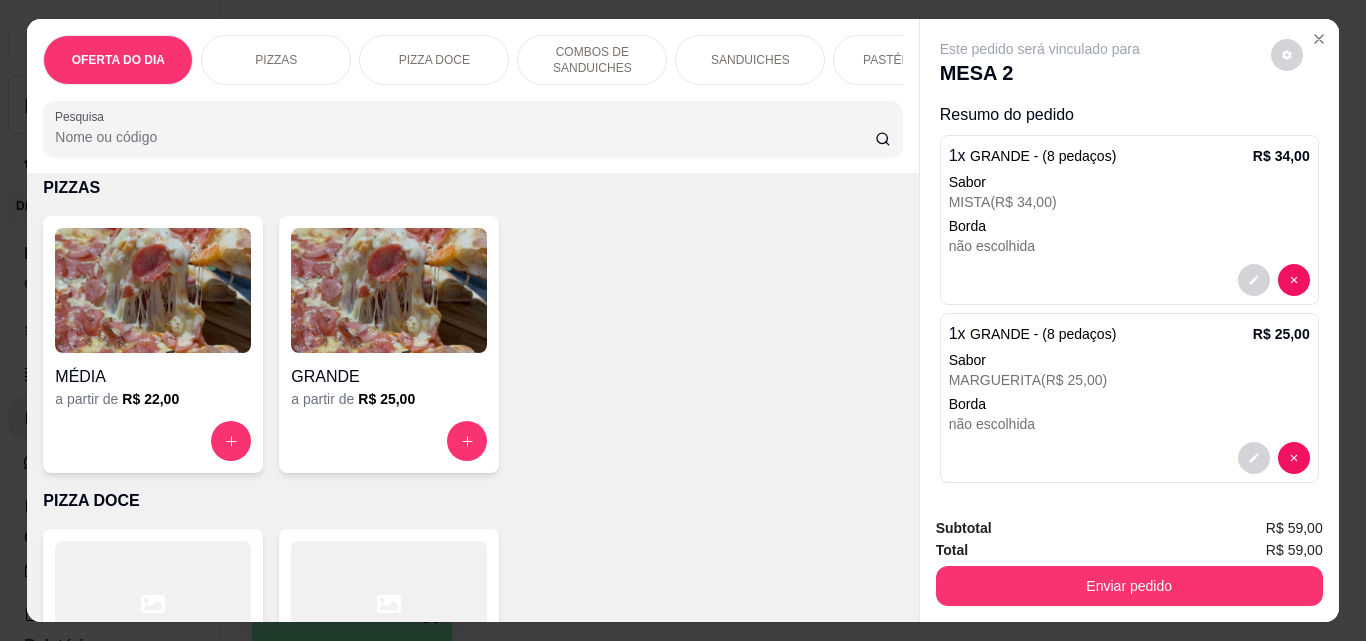 click 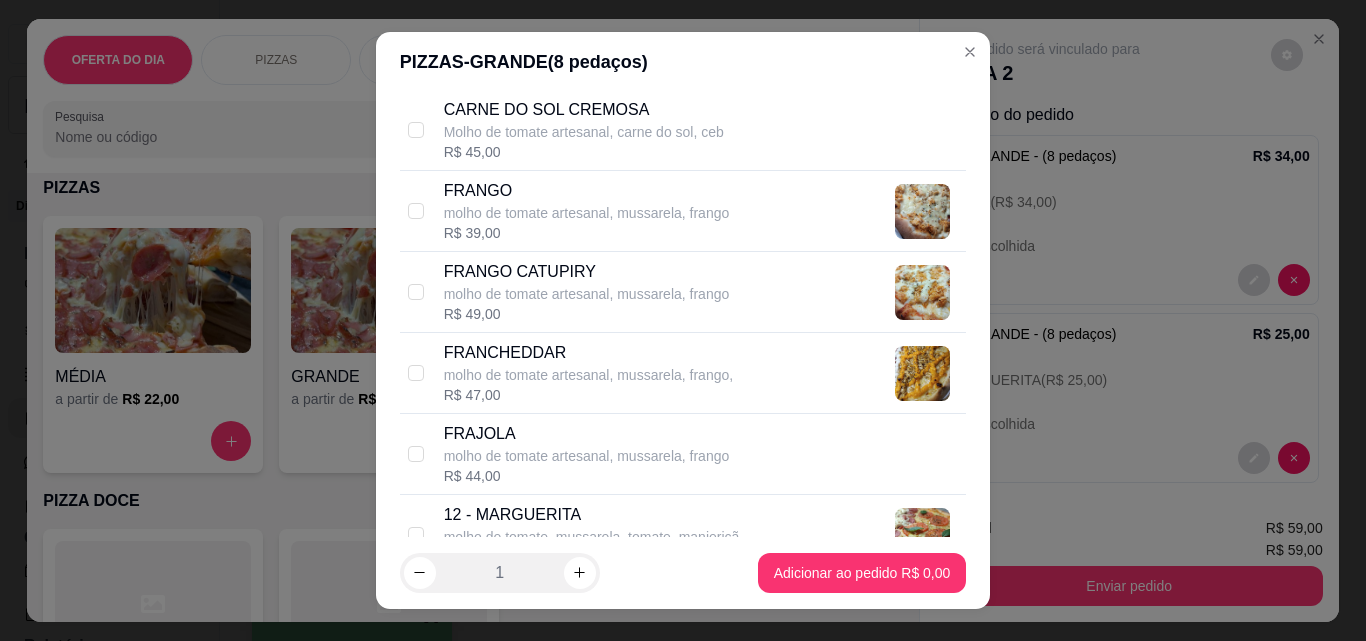 scroll, scrollTop: 1500, scrollLeft: 0, axis: vertical 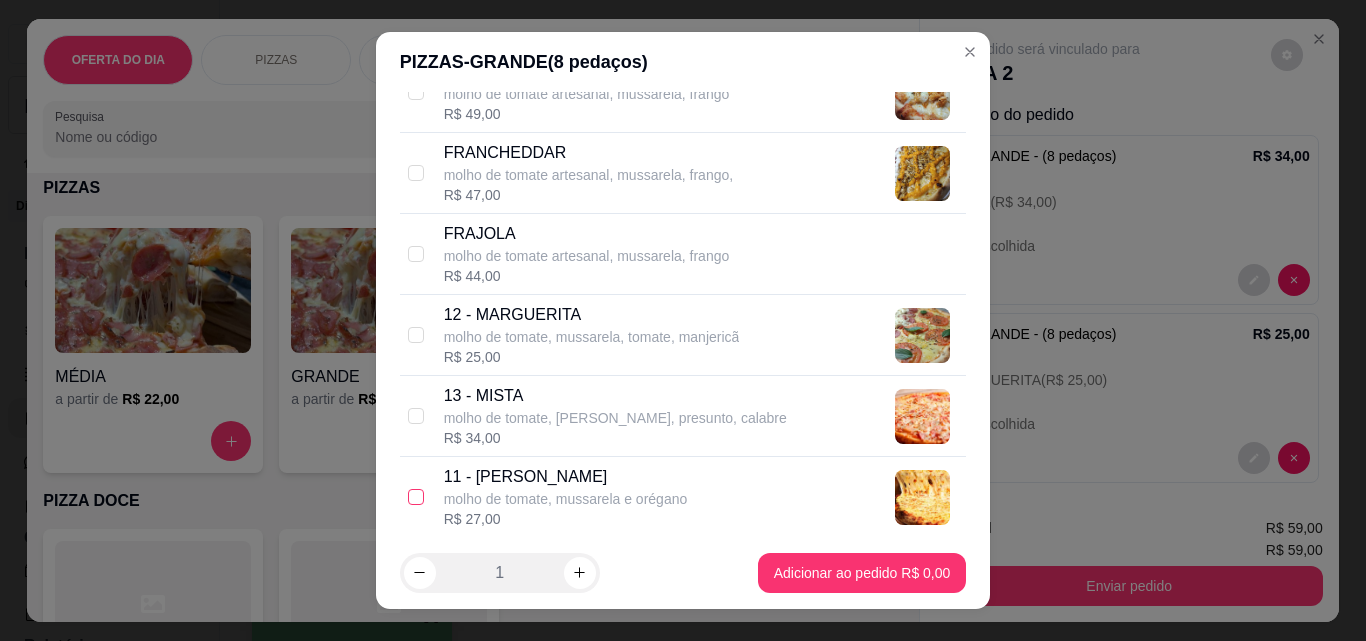 click at bounding box center (416, 497) 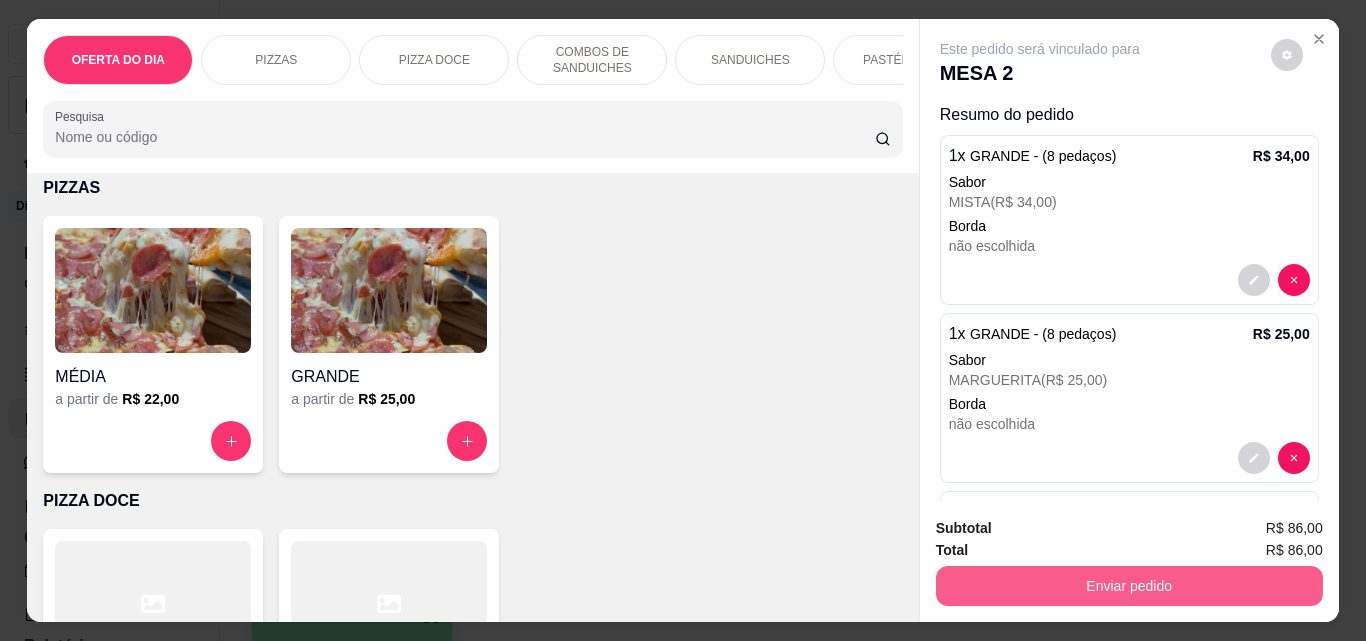 click on "Enviar pedido" at bounding box center (1129, 586) 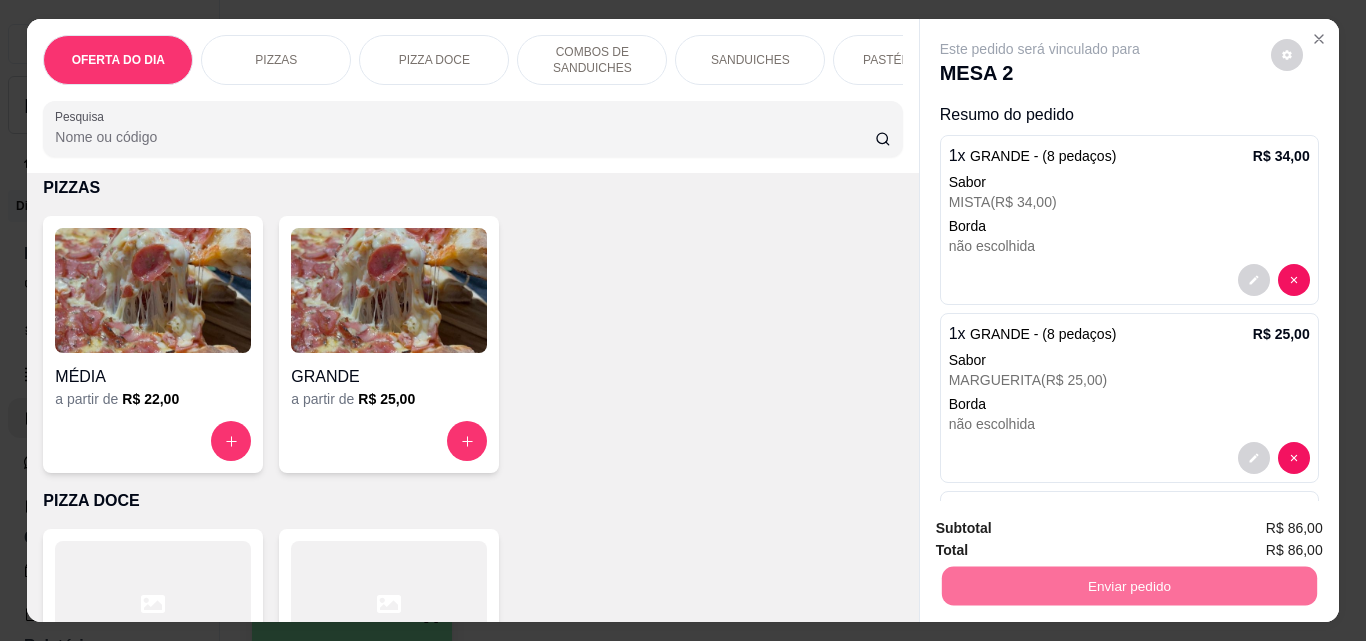 click on "Não registrar e enviar pedido" at bounding box center [1063, 529] 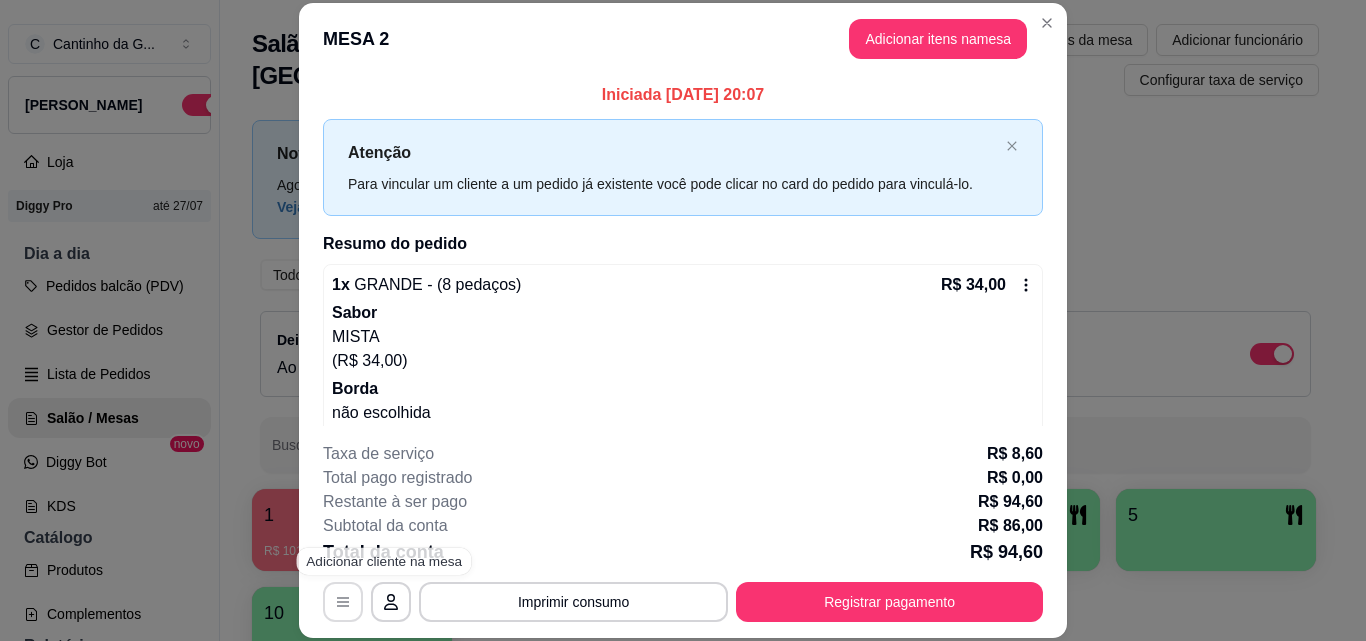 click on "**********" at bounding box center (683, 602) 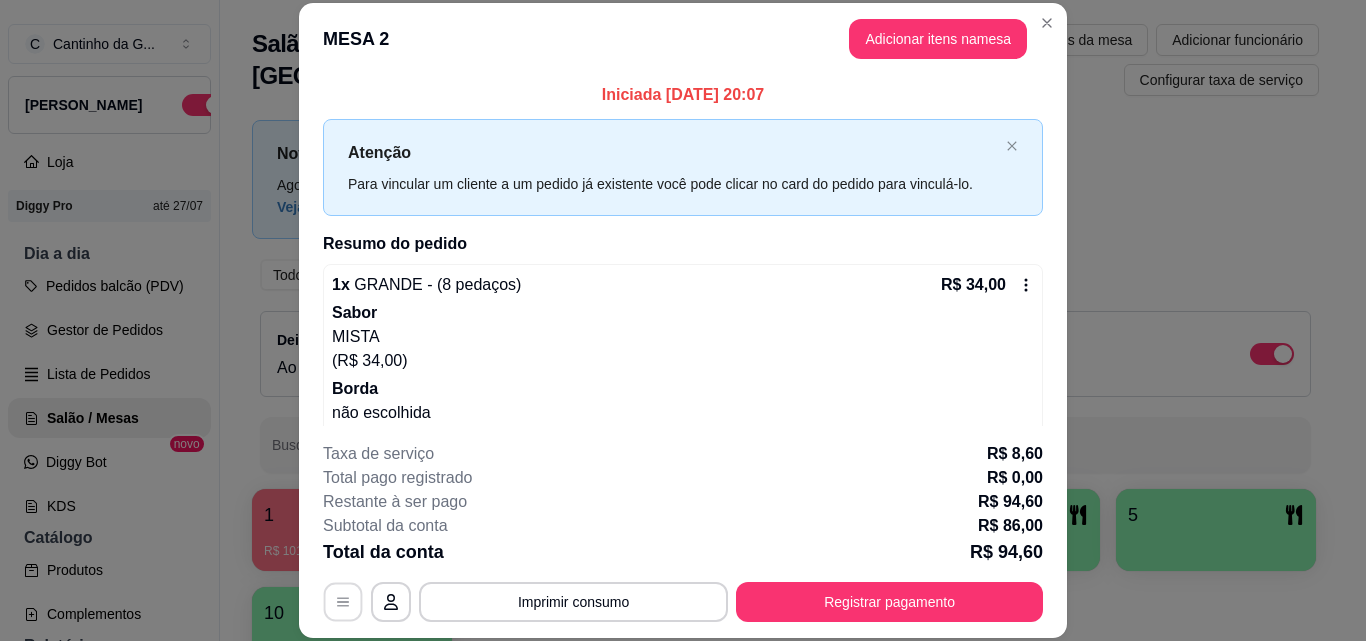 click 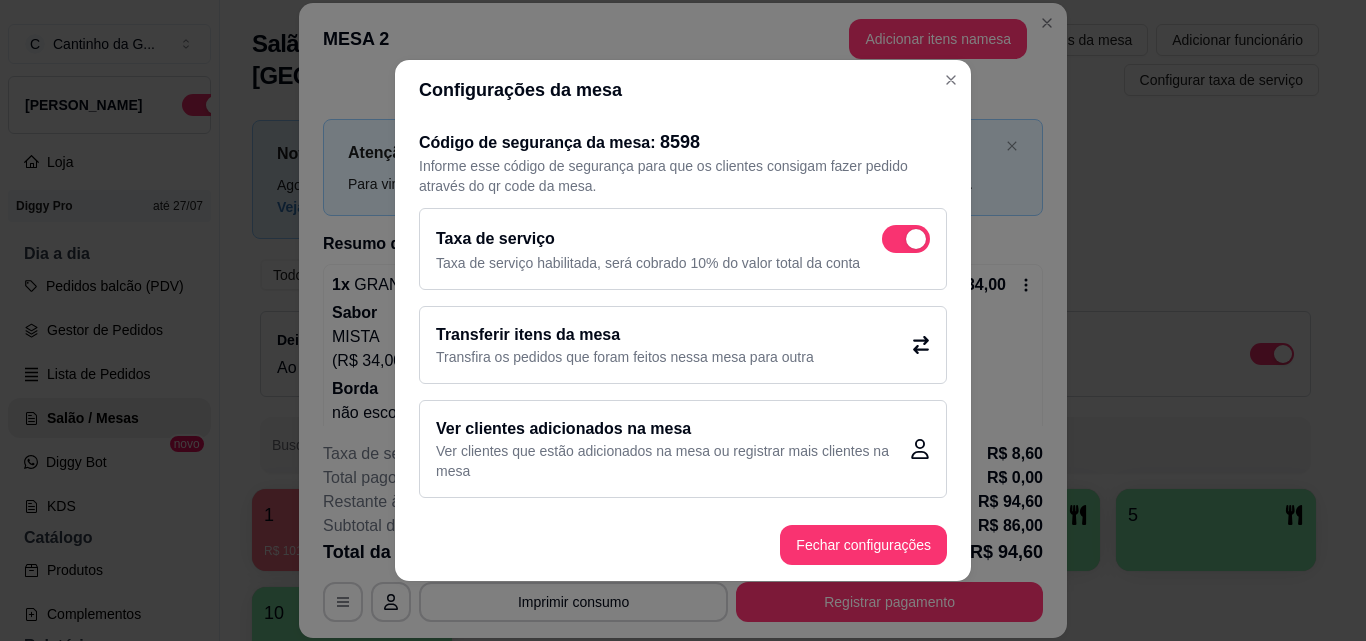 click at bounding box center [906, 239] 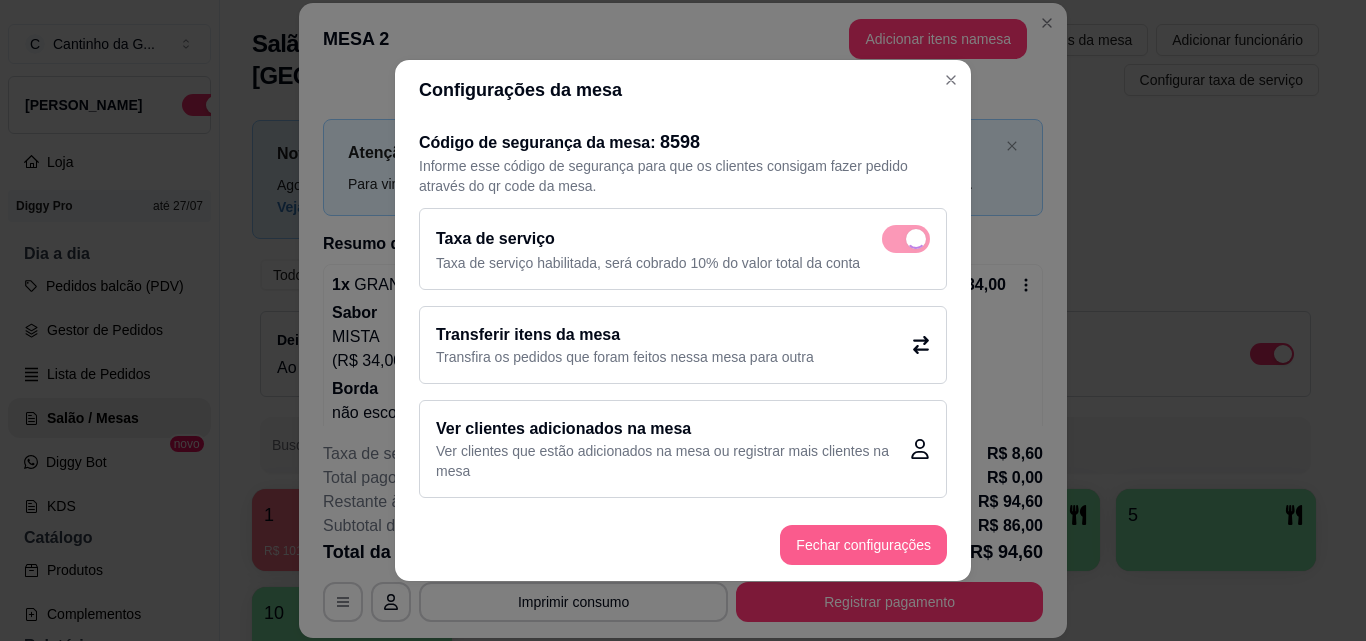 checkbox on "false" 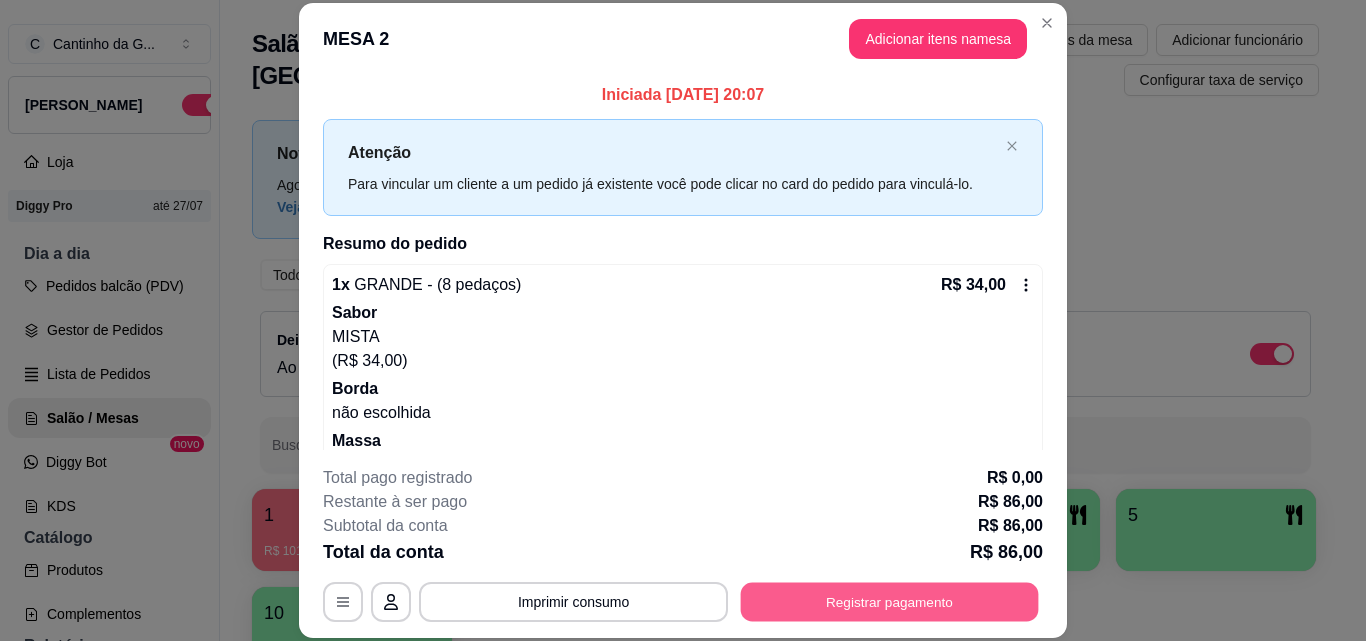 click on "Registrar pagamento" at bounding box center (890, 601) 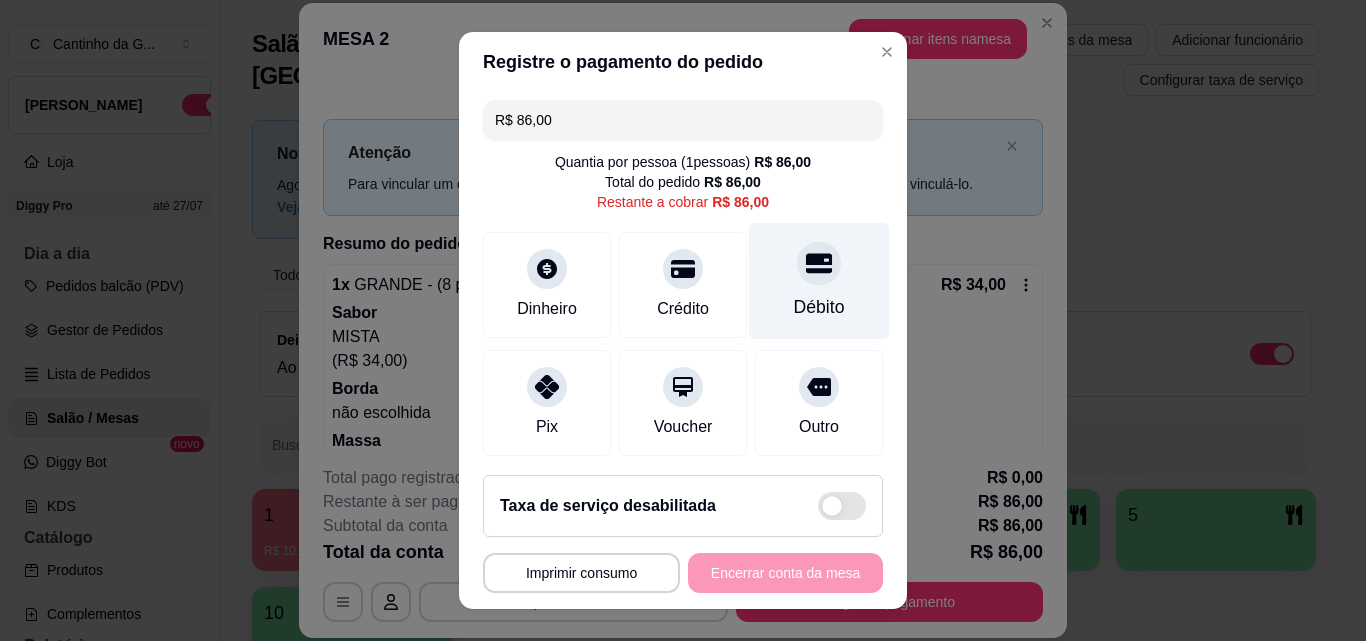 click on "Débito" at bounding box center [819, 281] 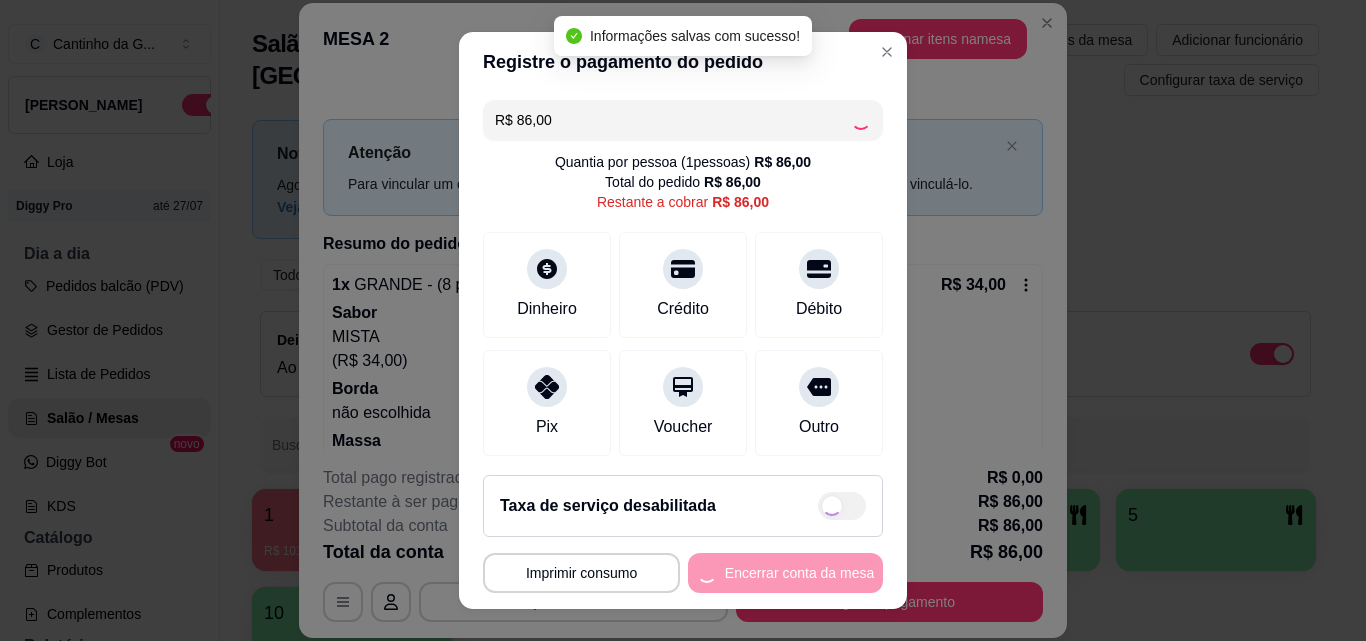 type on "R$ 0,00" 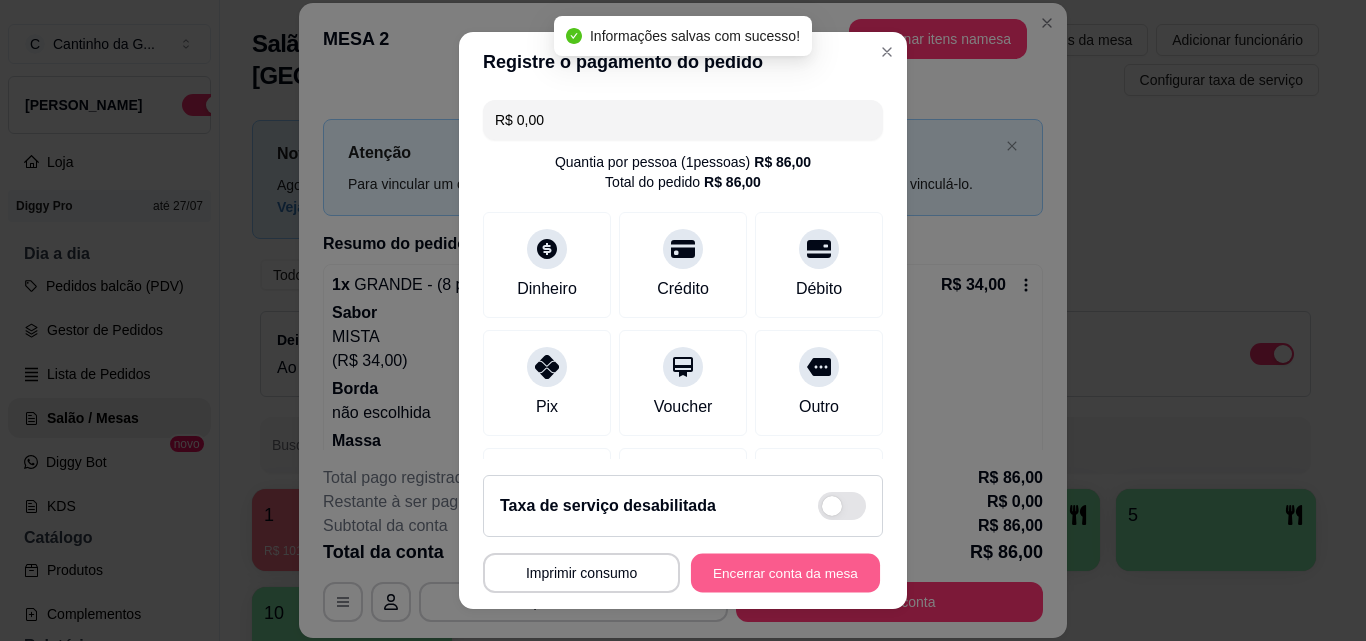 click on "Encerrar conta da mesa" at bounding box center (785, 573) 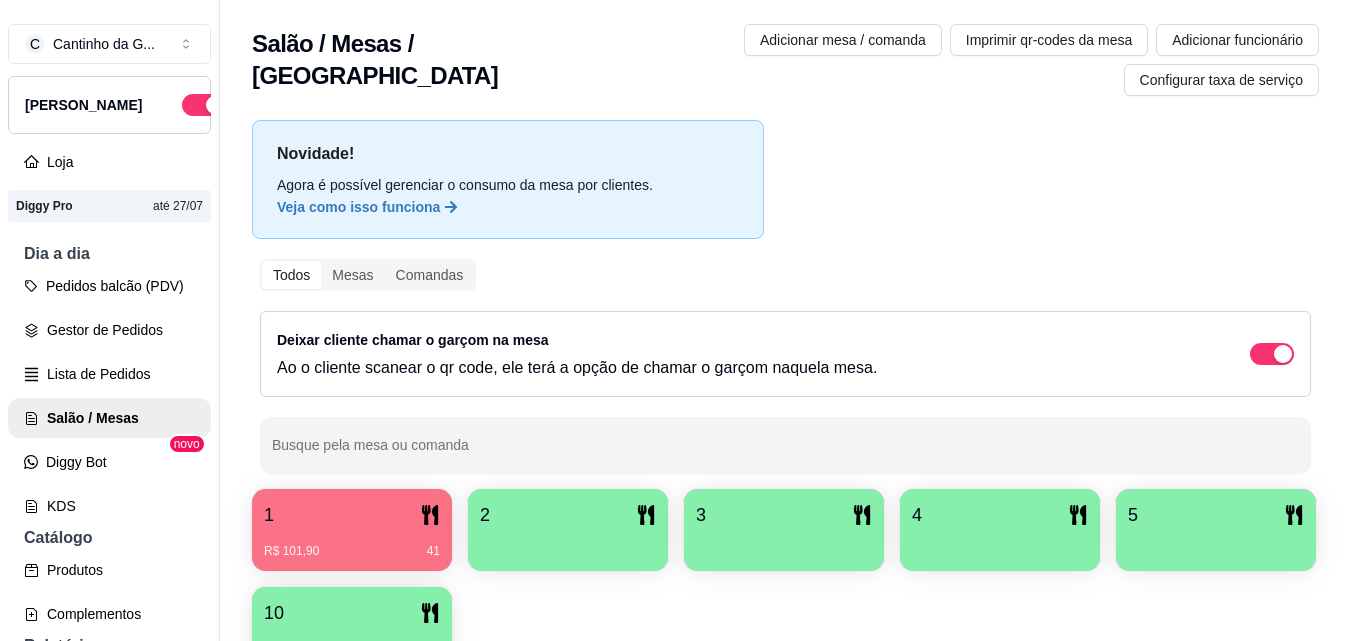 click on "R$ 101,90 41" at bounding box center [352, 544] 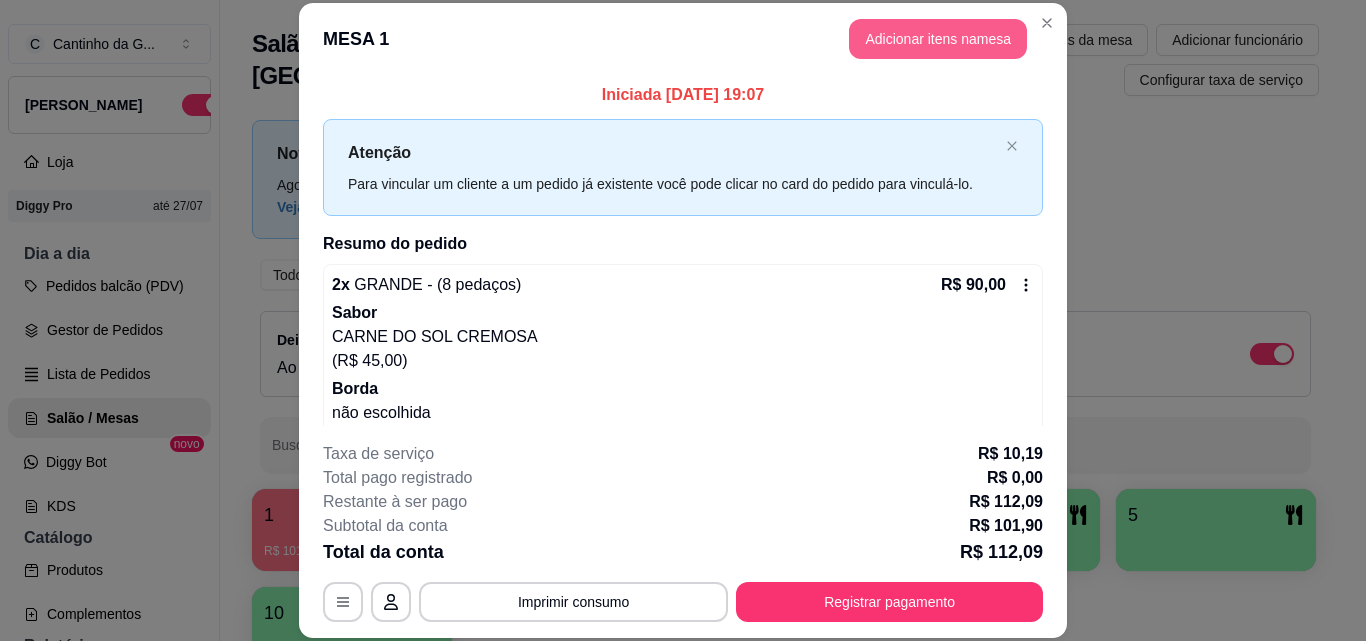 click on "Adicionar itens na  mesa" at bounding box center [938, 39] 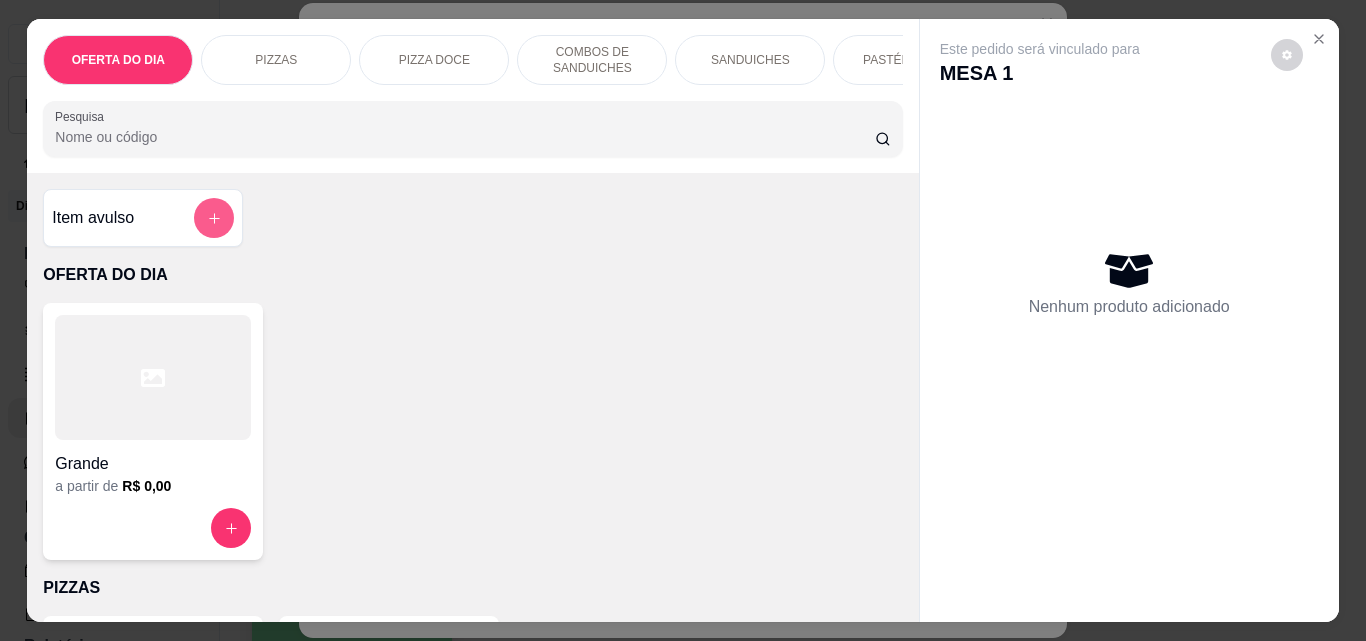 click at bounding box center (214, 218) 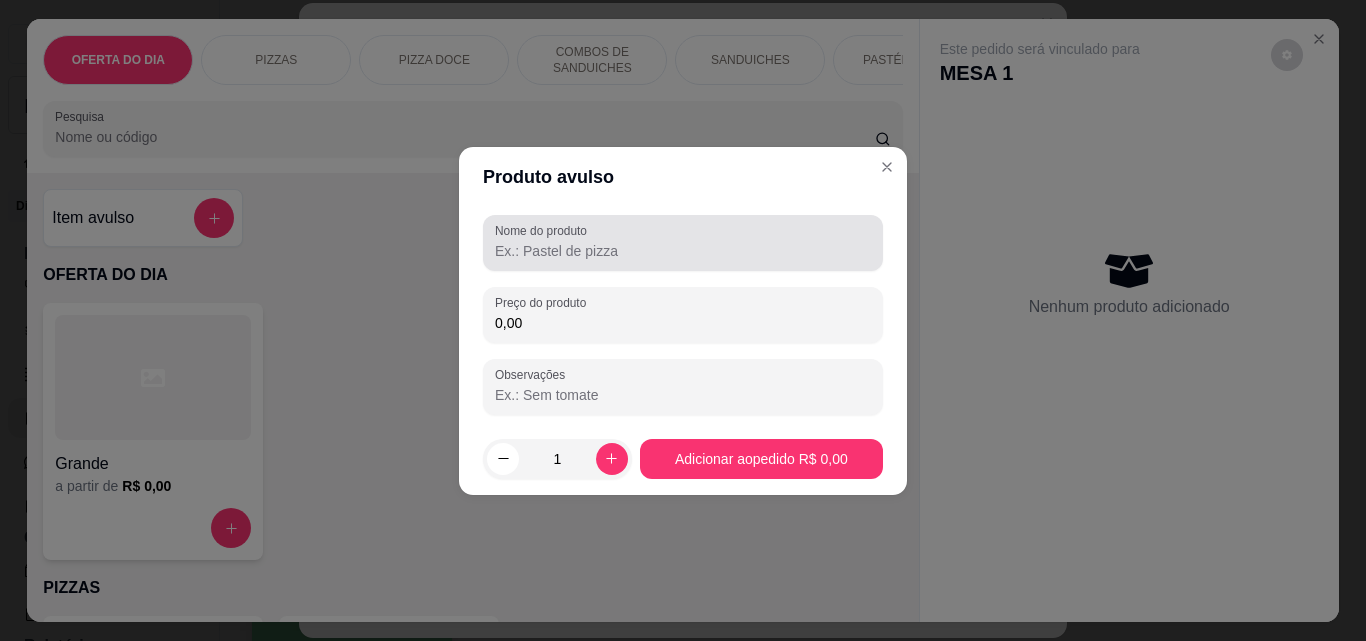 click on "Nome do produto" at bounding box center [683, 251] 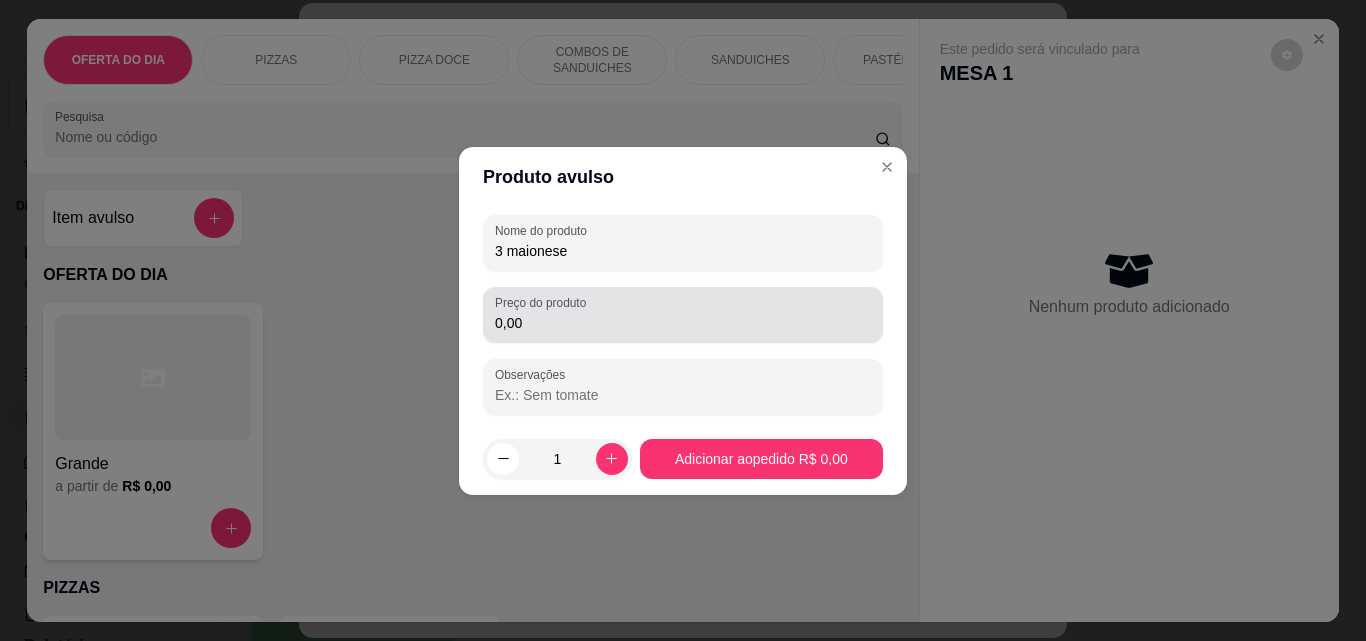 type on "3 maionese" 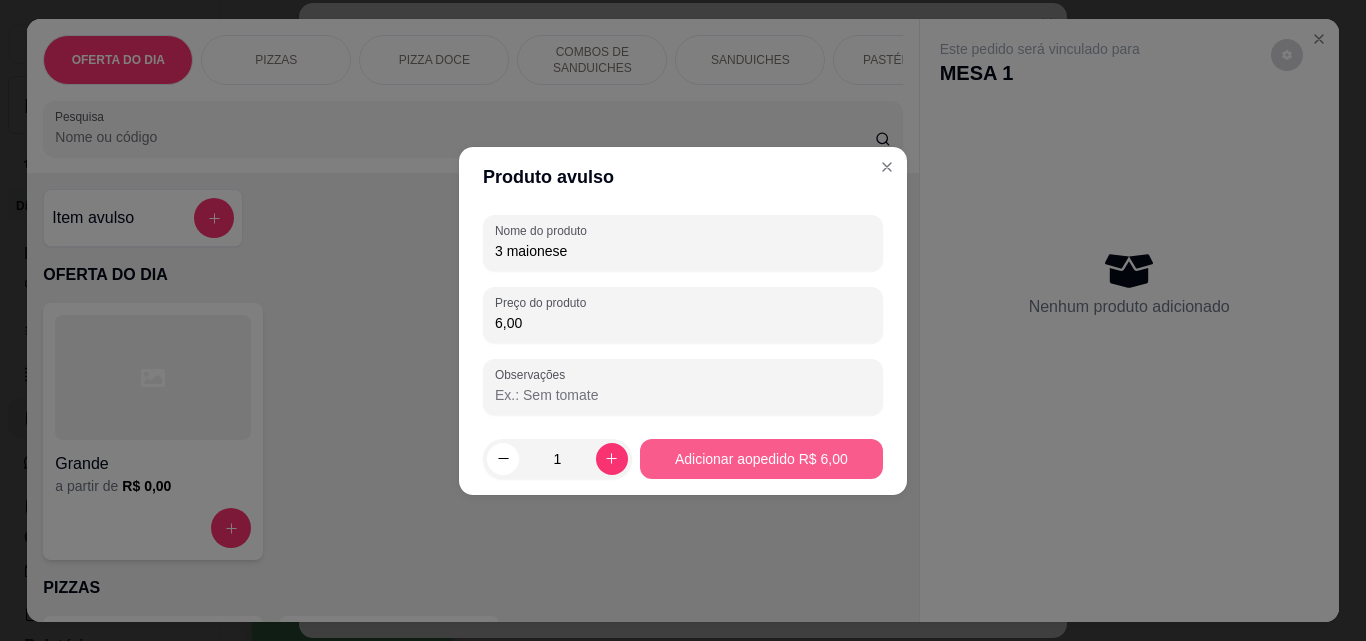 type on "6,00" 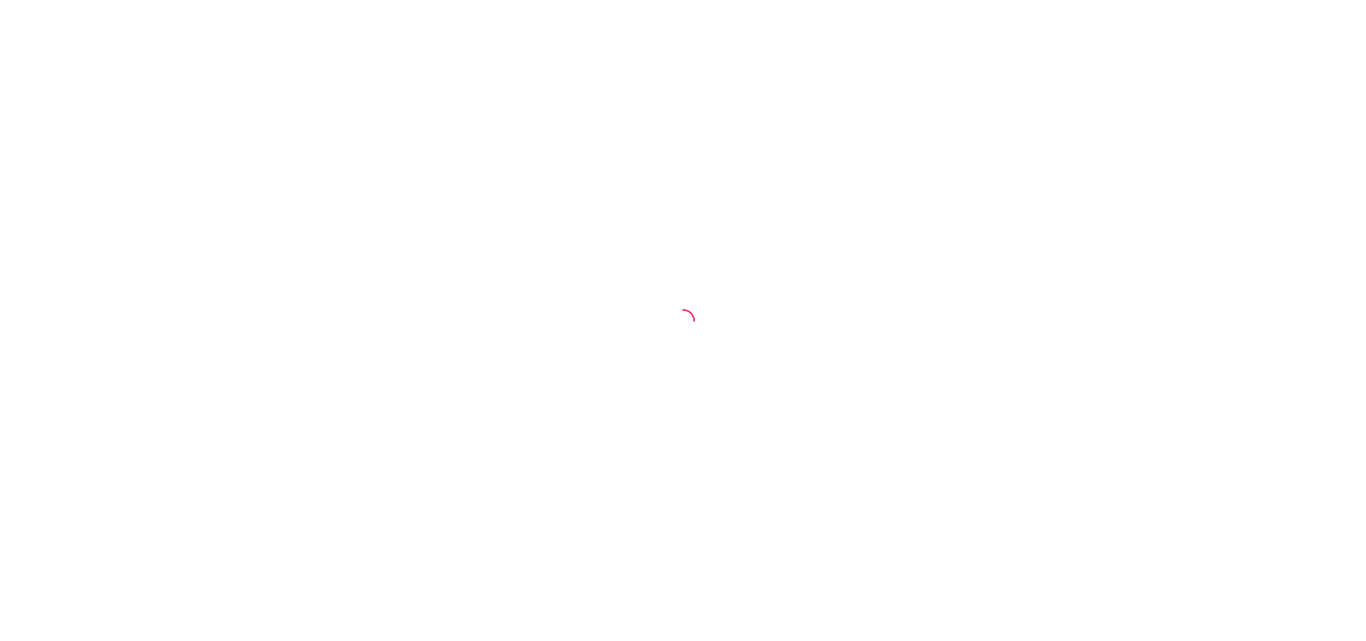 scroll, scrollTop: 0, scrollLeft: 0, axis: both 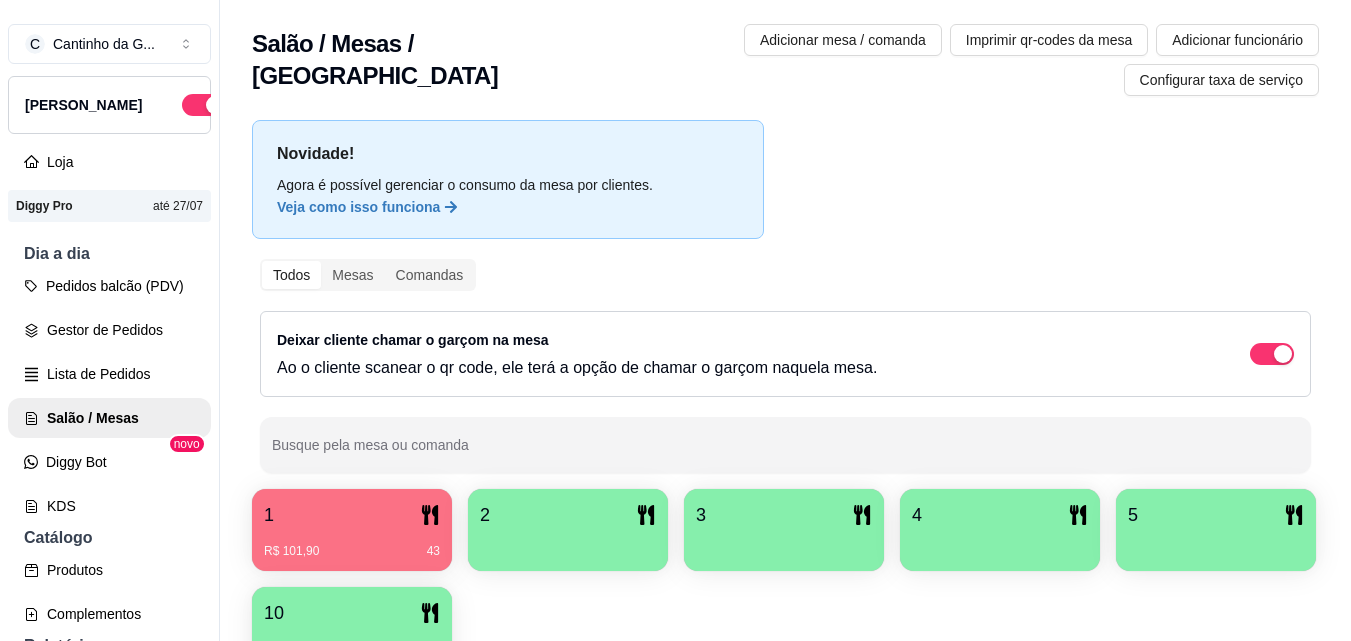 click on "1" at bounding box center (352, 515) 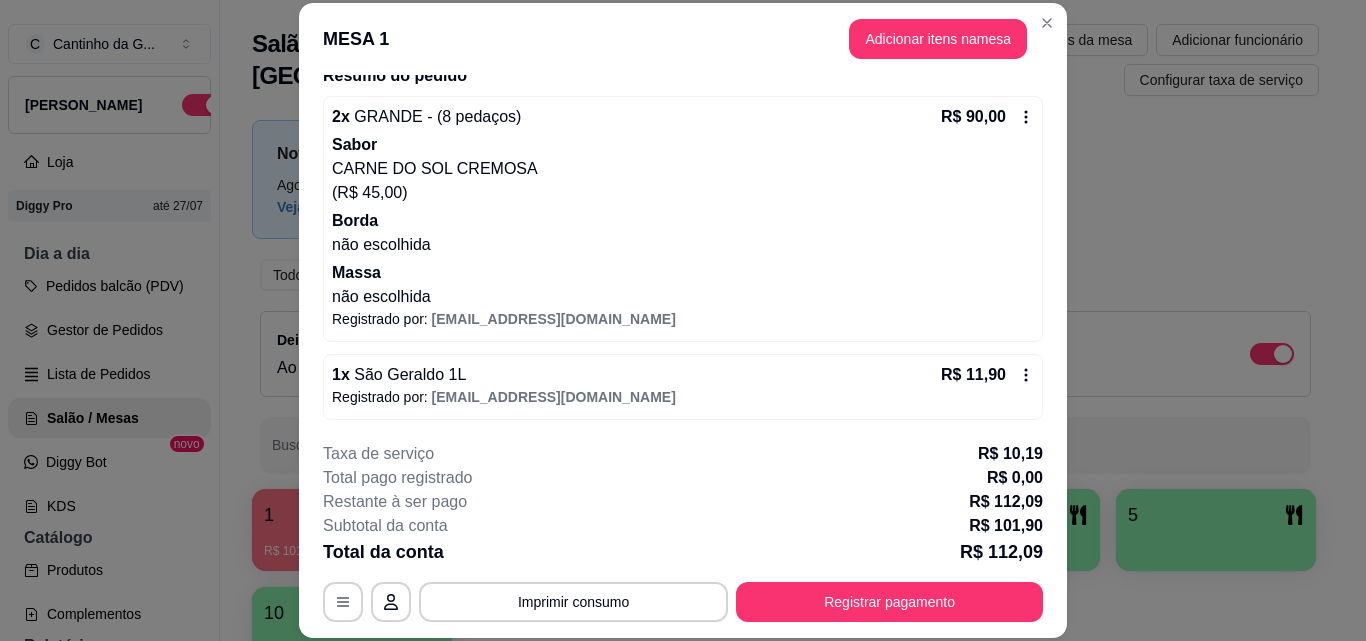 scroll, scrollTop: 170, scrollLeft: 0, axis: vertical 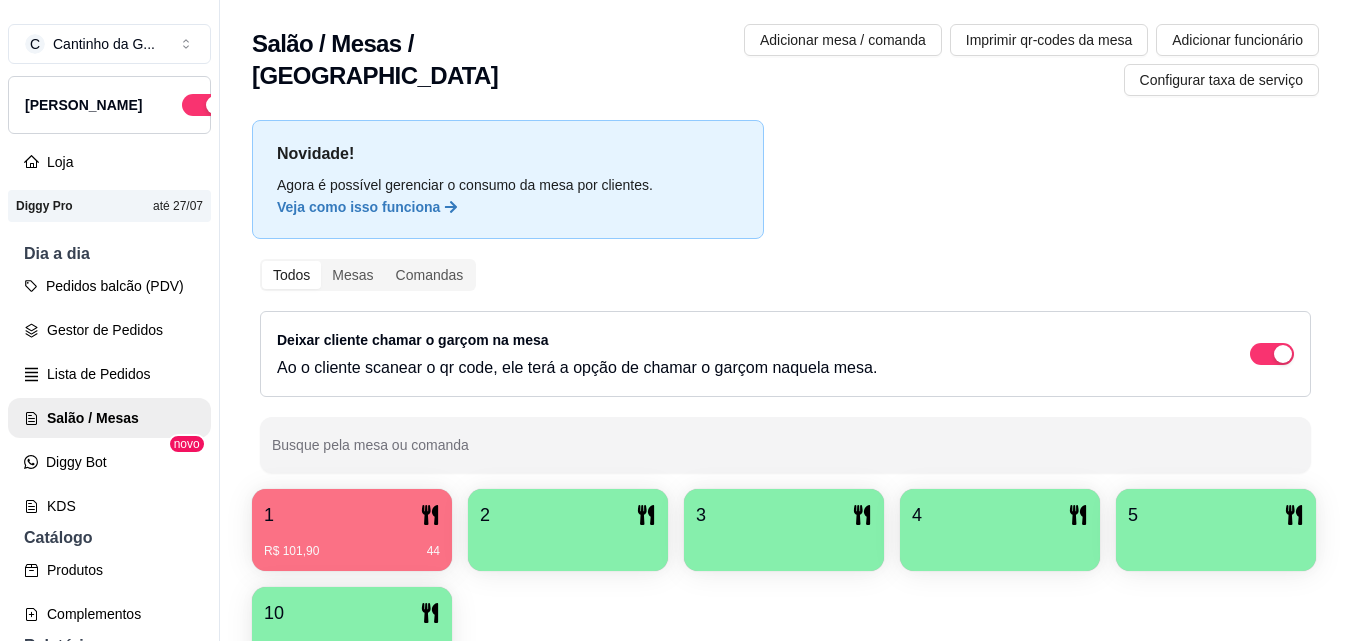 click on "Todos Mesas Comandas Deixar cliente chamar o garçom na mesa Ao o cliente scanear o qr code, ele terá a opção de chamar o garçom naquela mesa. Busque pela mesa ou comanda" at bounding box center (785, 366) 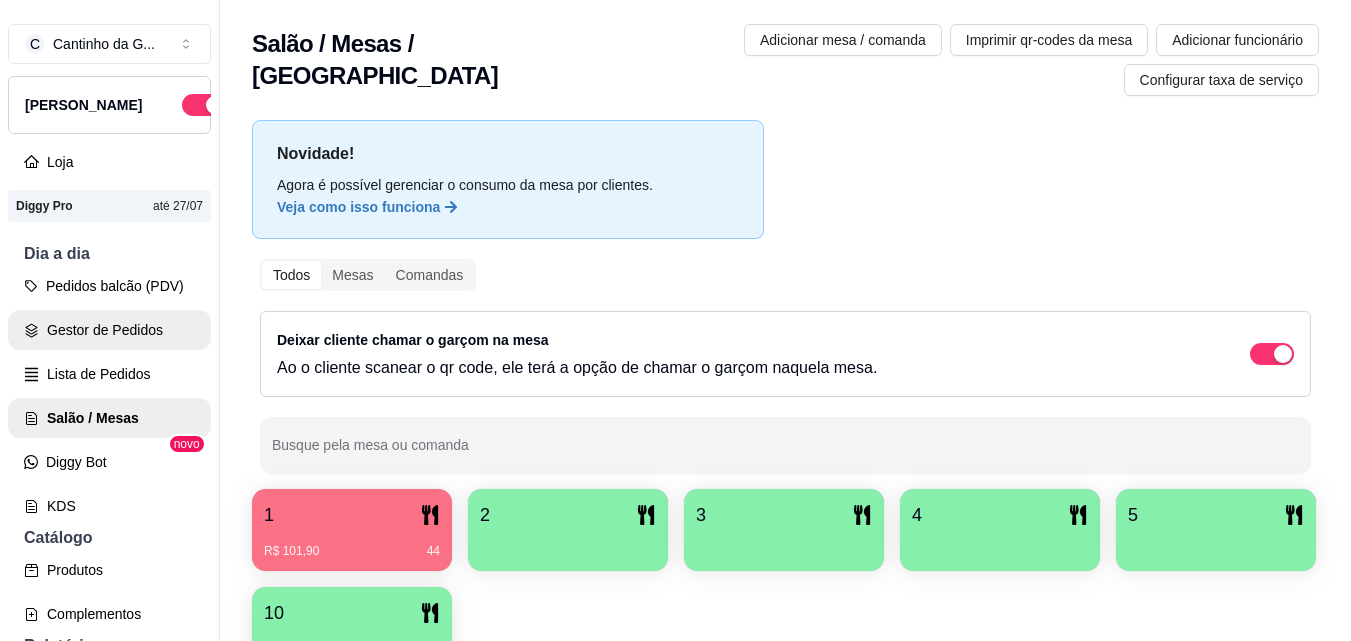 click on "Gestor de Pedidos" at bounding box center (109, 330) 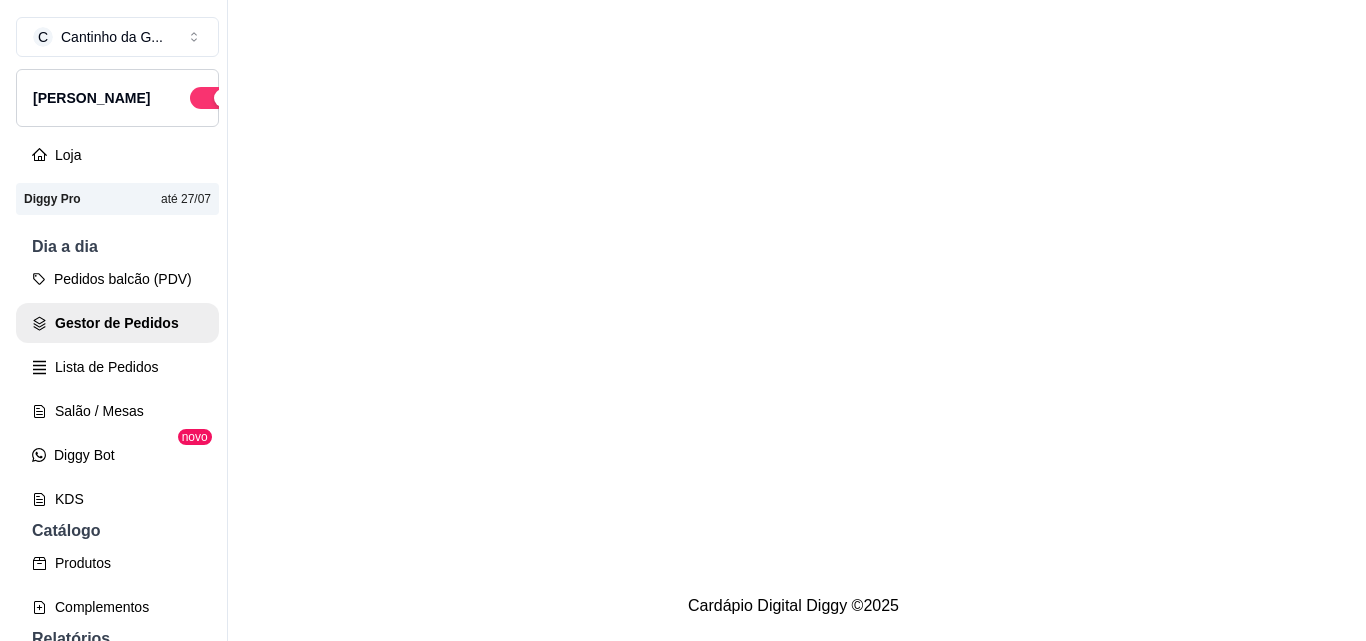 scroll, scrollTop: 0, scrollLeft: 0, axis: both 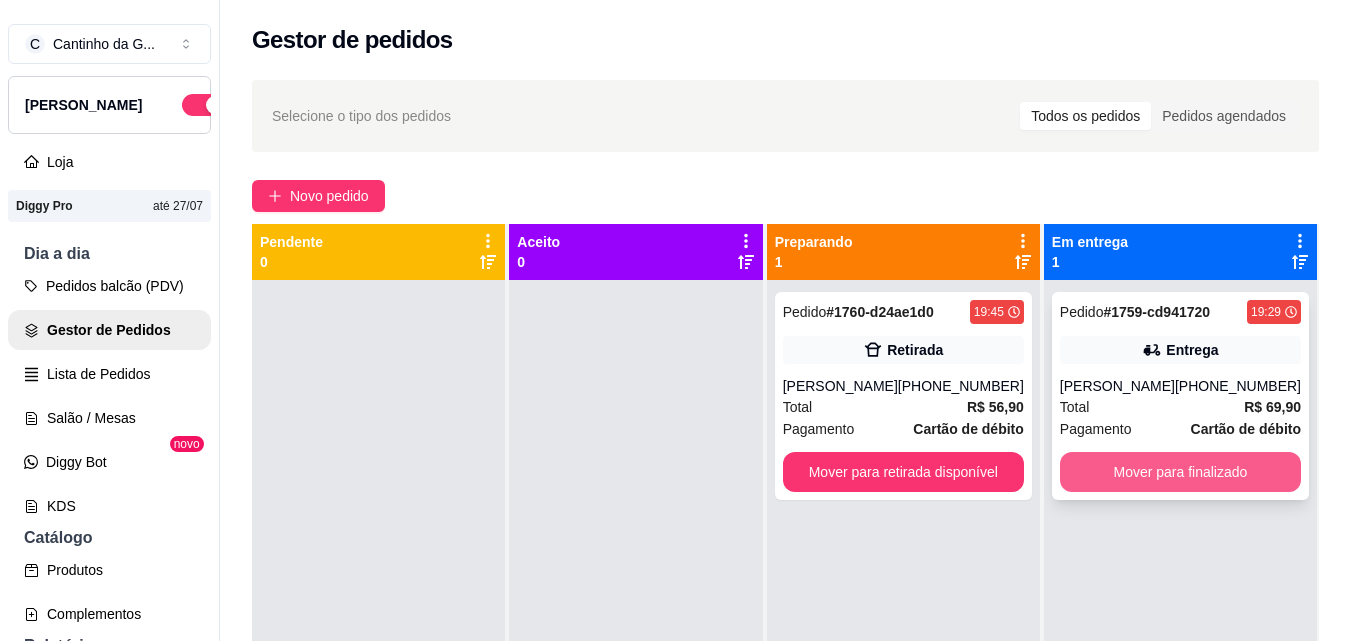 click on "Mover para finalizado" at bounding box center [1180, 472] 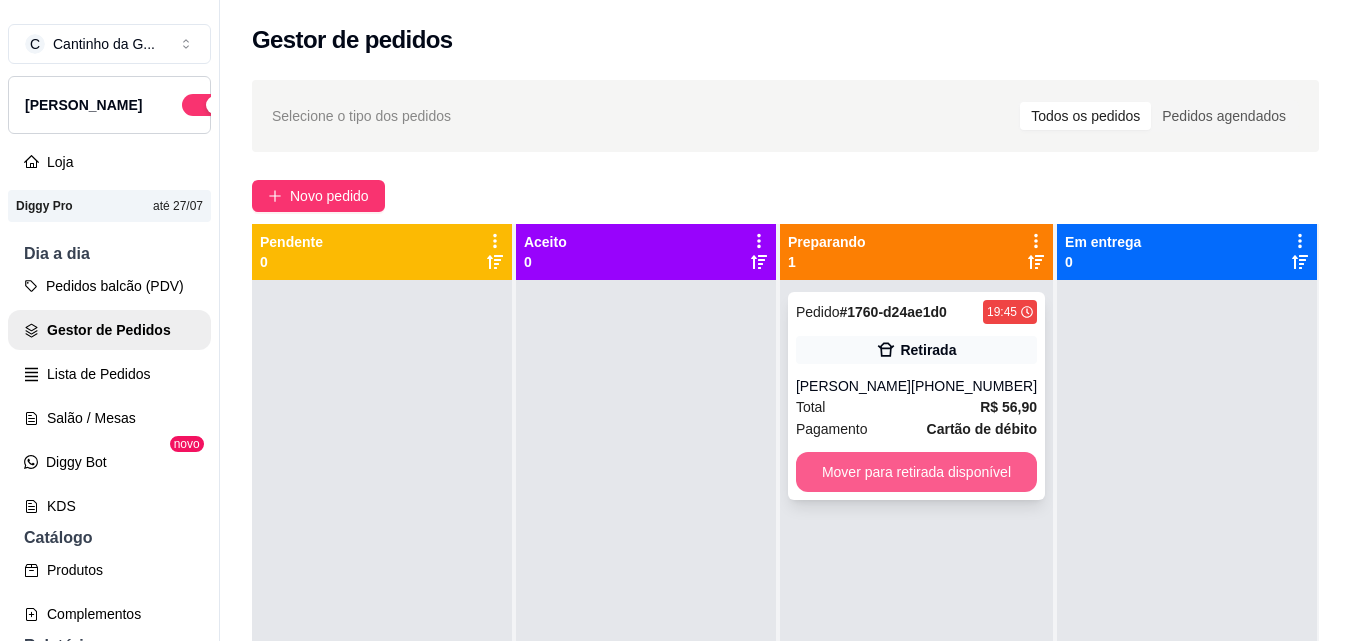 click on "Mover para retirada disponível" at bounding box center [916, 472] 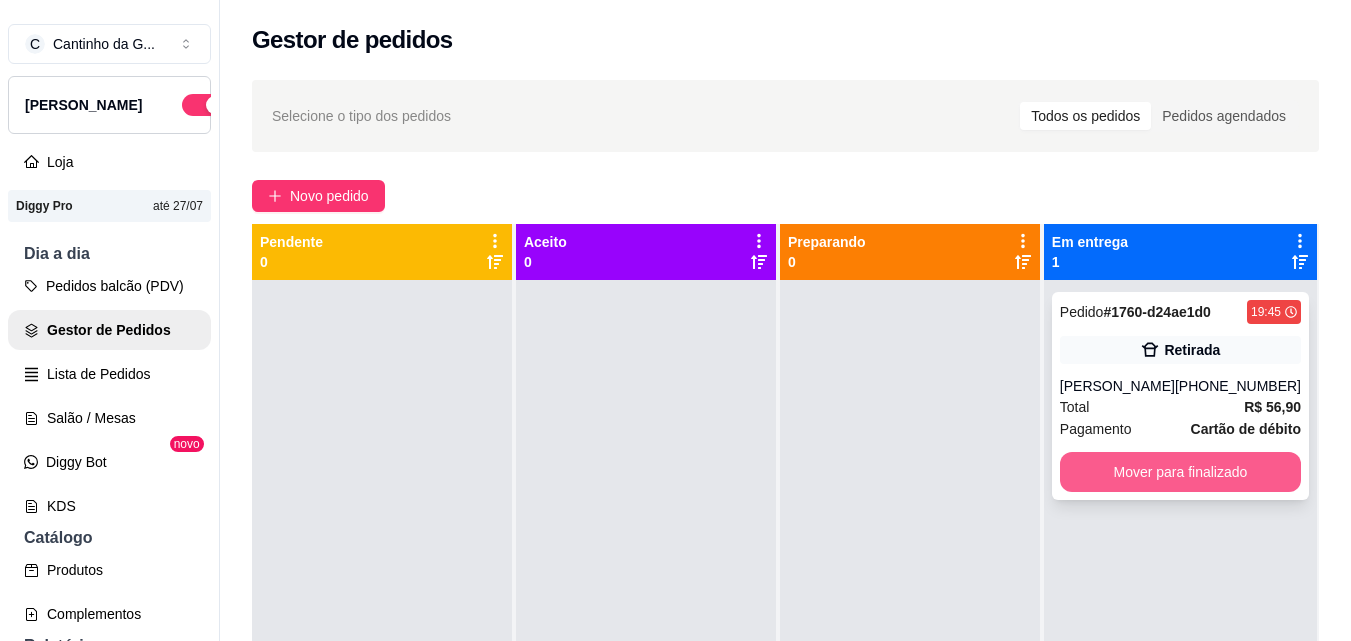 click on "Mover para finalizado" at bounding box center (1180, 472) 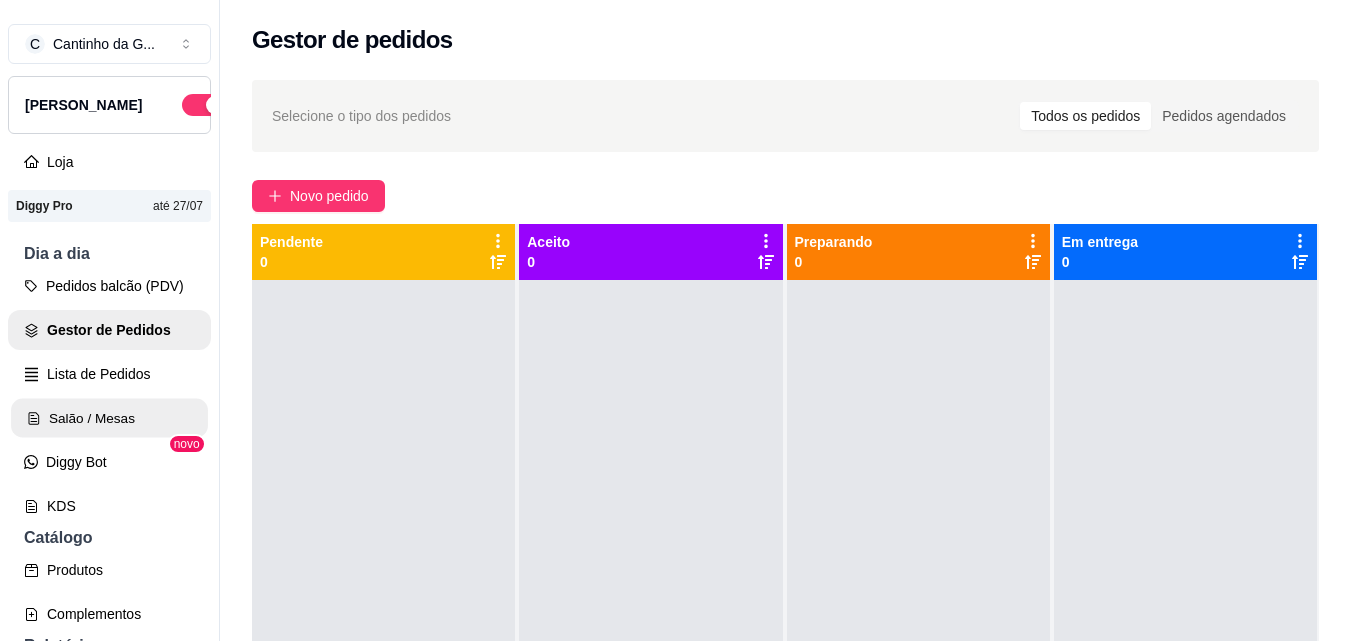 click on "Salão / Mesas" at bounding box center (109, 418) 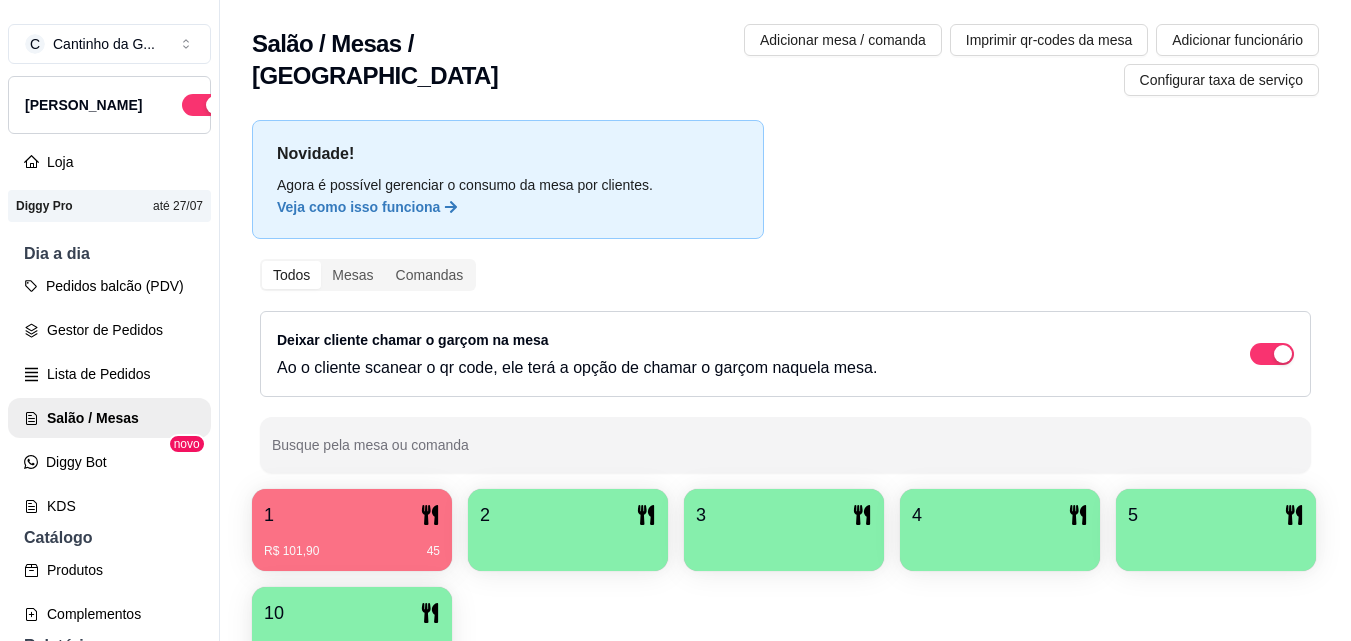 click at bounding box center (568, 544) 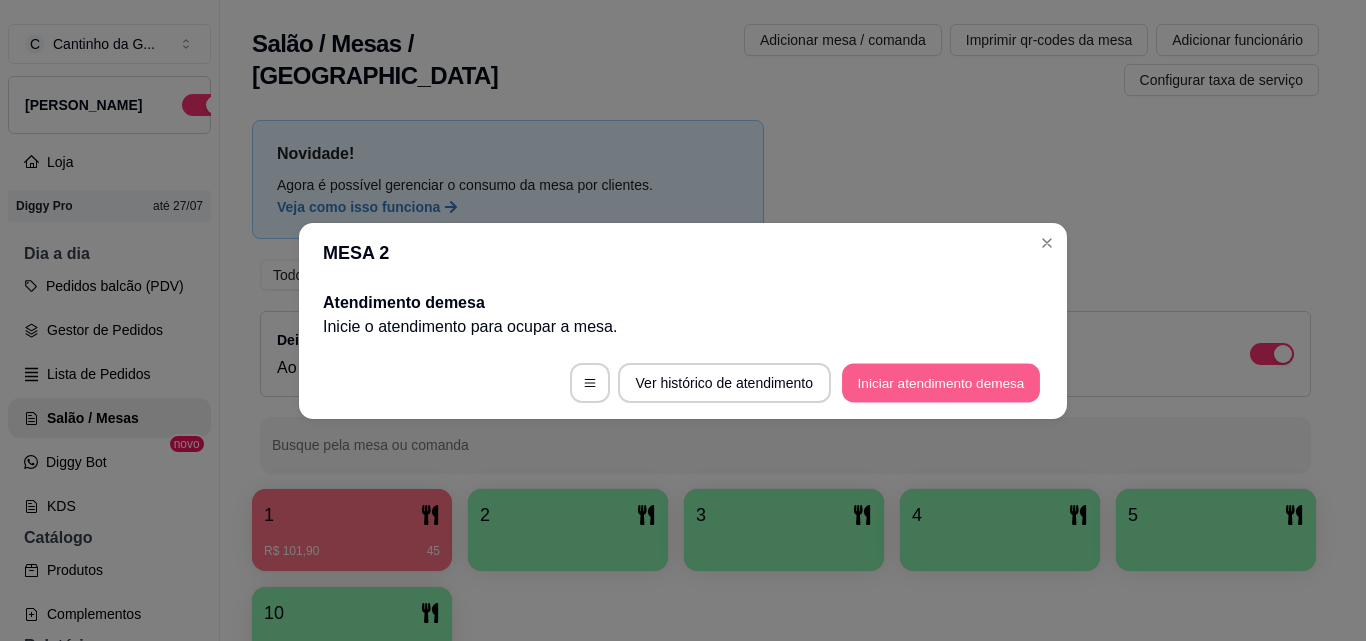 click on "Iniciar atendimento de  mesa" at bounding box center (941, 382) 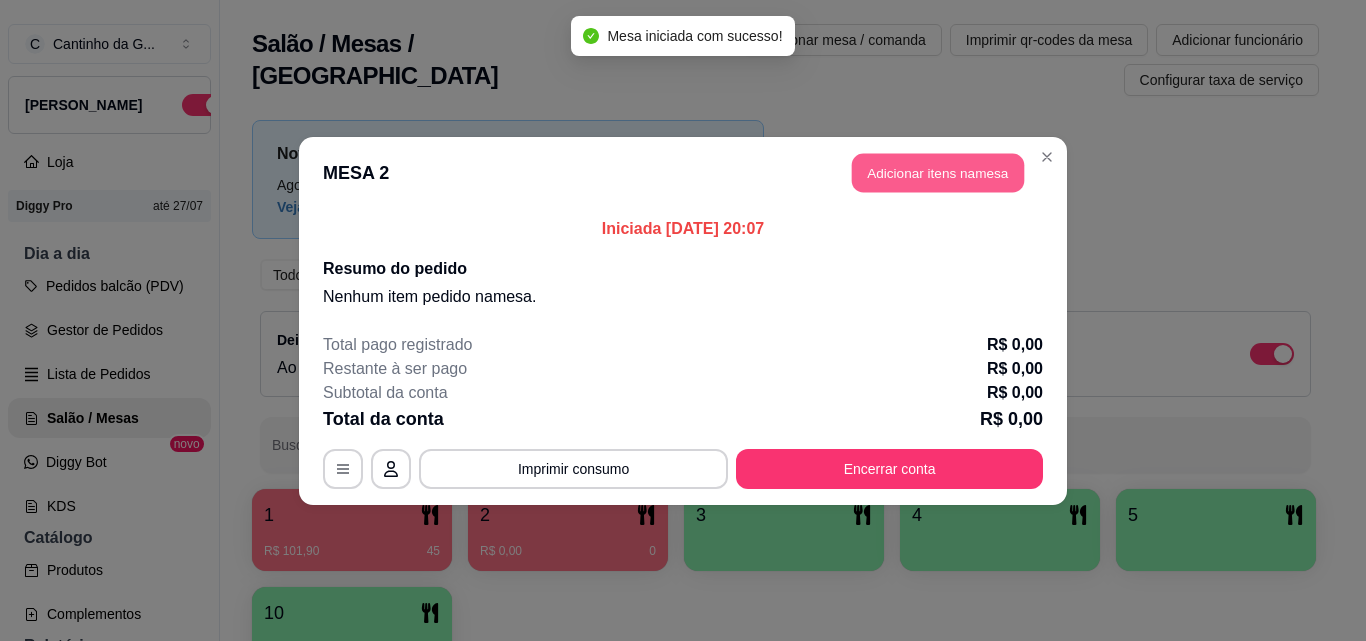 click on "Adicionar itens na  mesa" at bounding box center [938, 172] 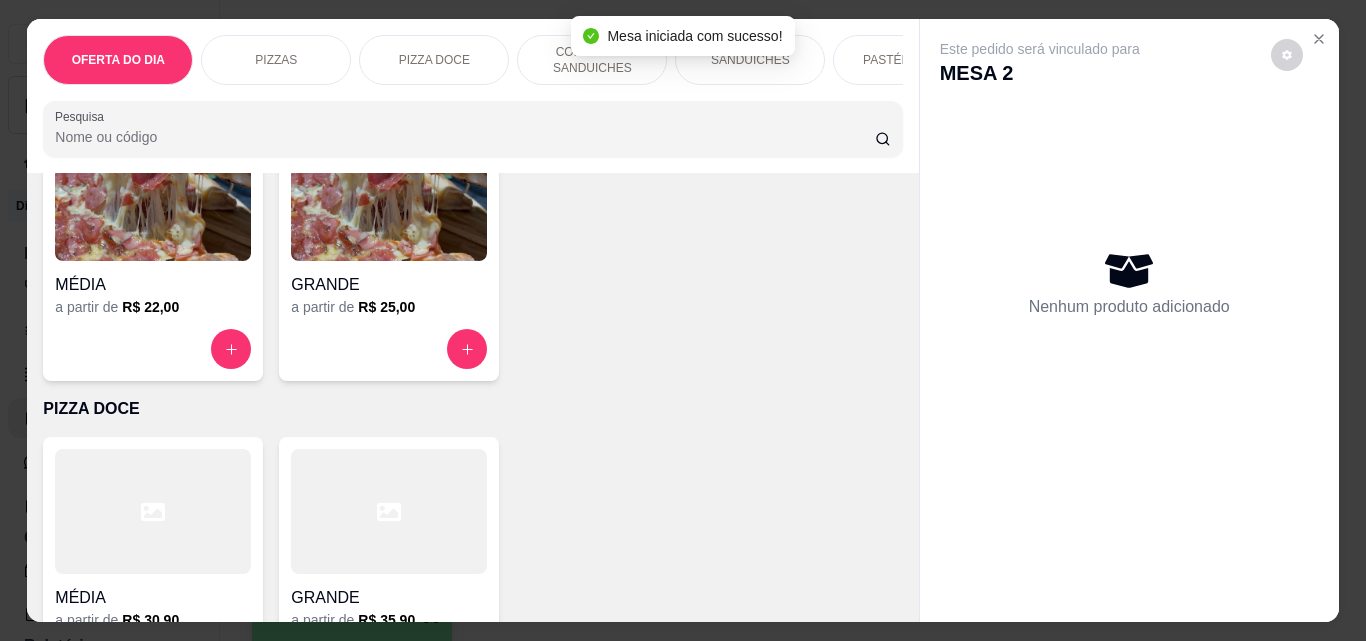 scroll, scrollTop: 500, scrollLeft: 0, axis: vertical 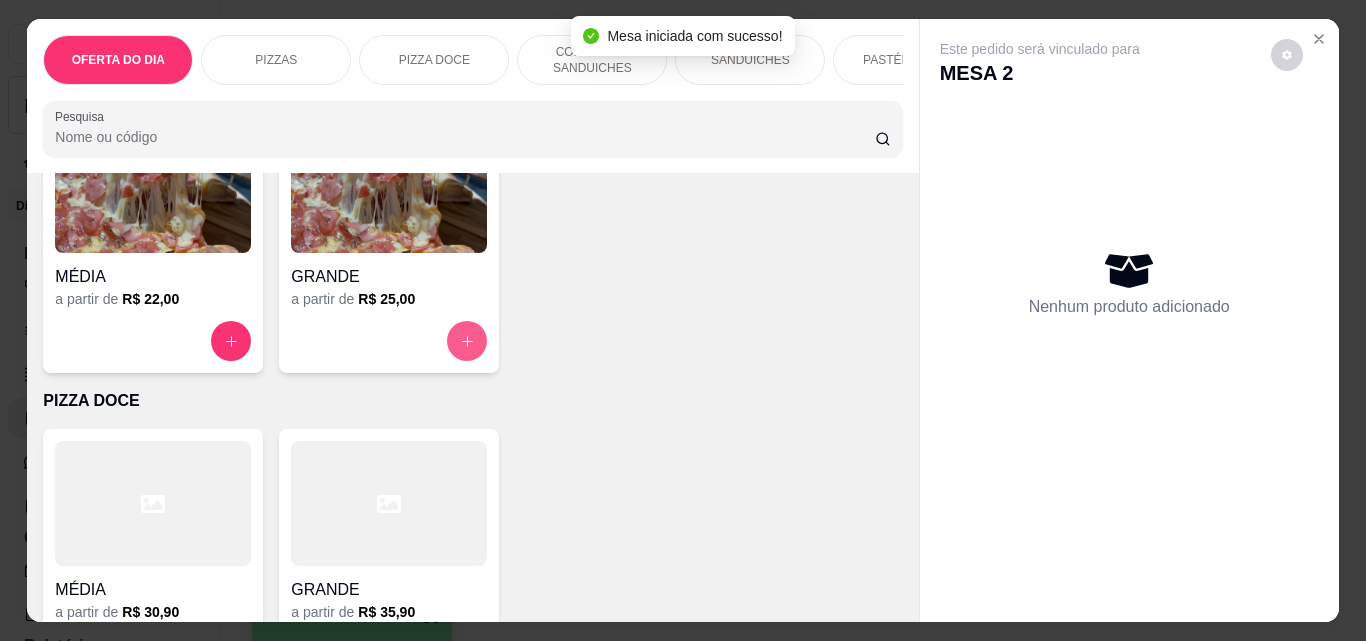 click at bounding box center [467, 341] 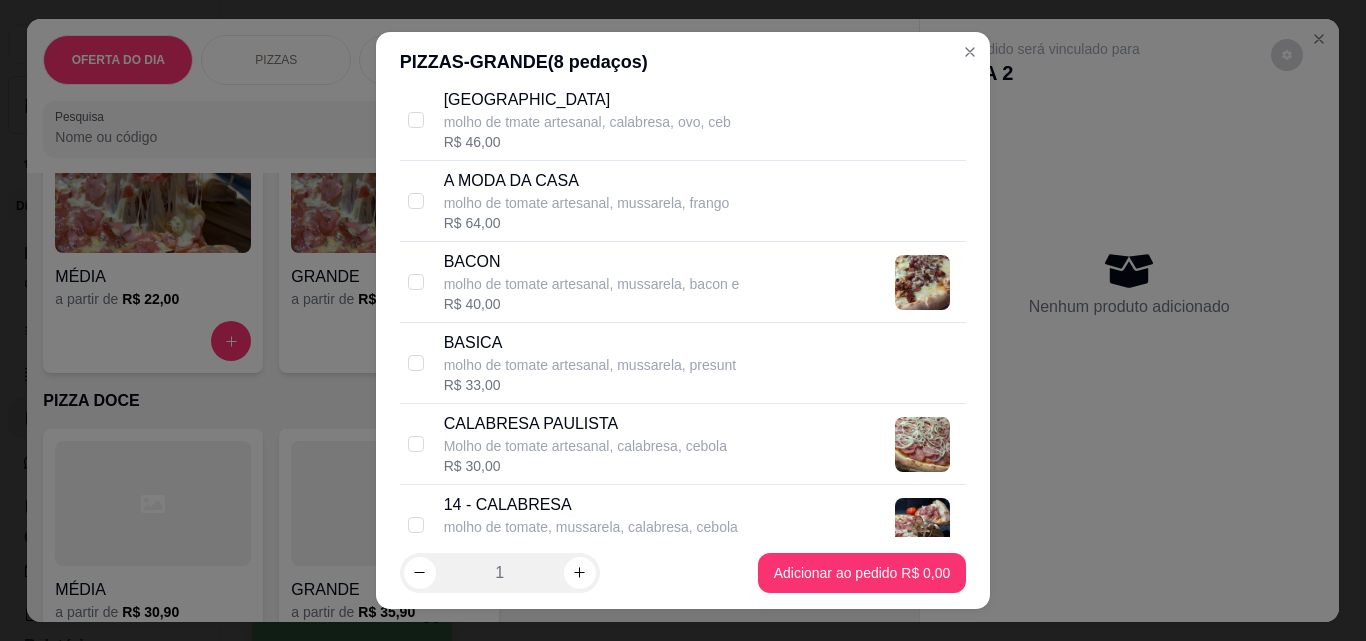 scroll, scrollTop: 600, scrollLeft: 0, axis: vertical 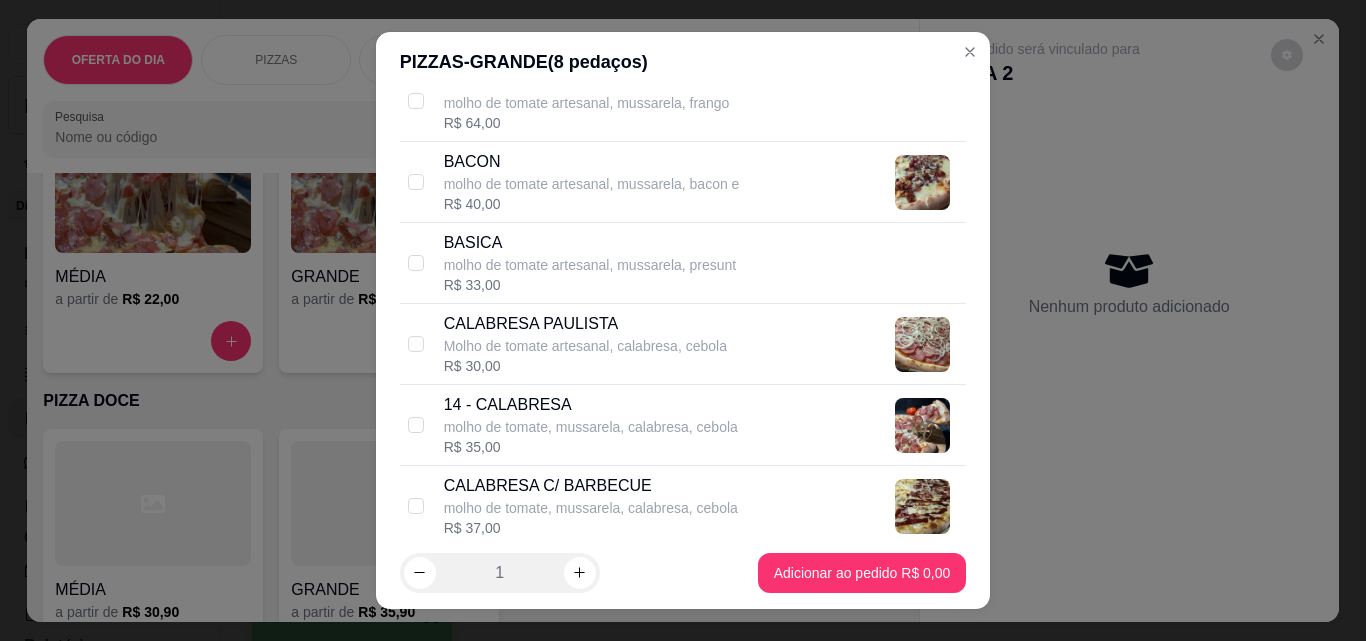 click on "14 - CALABRESA molho de tomate, mussarela, calabresa, cebola R$ 35,00" at bounding box center (683, 425) 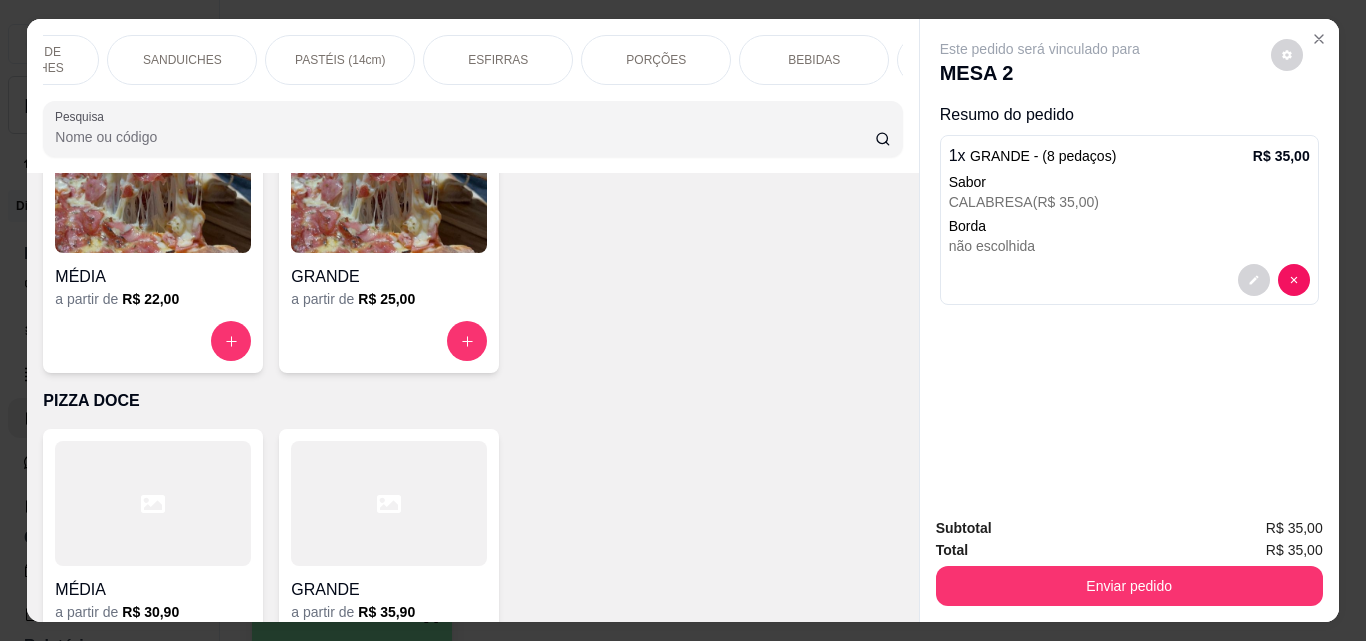 scroll, scrollTop: 0, scrollLeft: 620, axis: horizontal 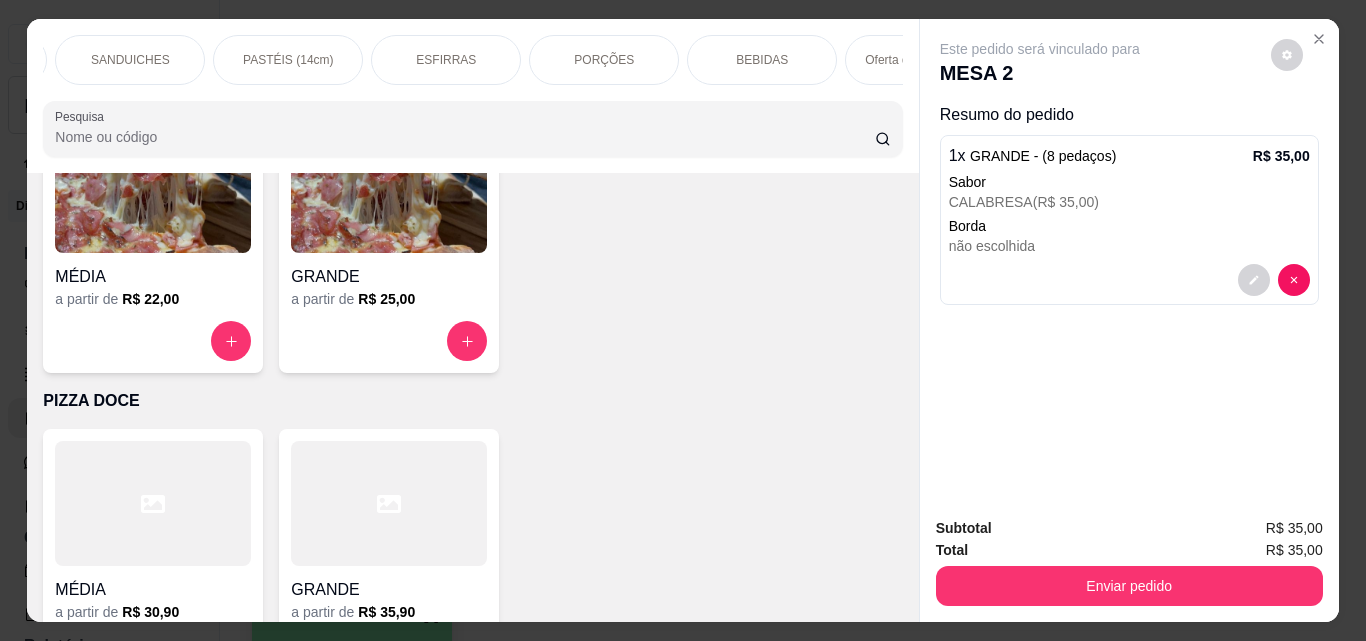 click on "BEBIDAS" at bounding box center (762, 60) 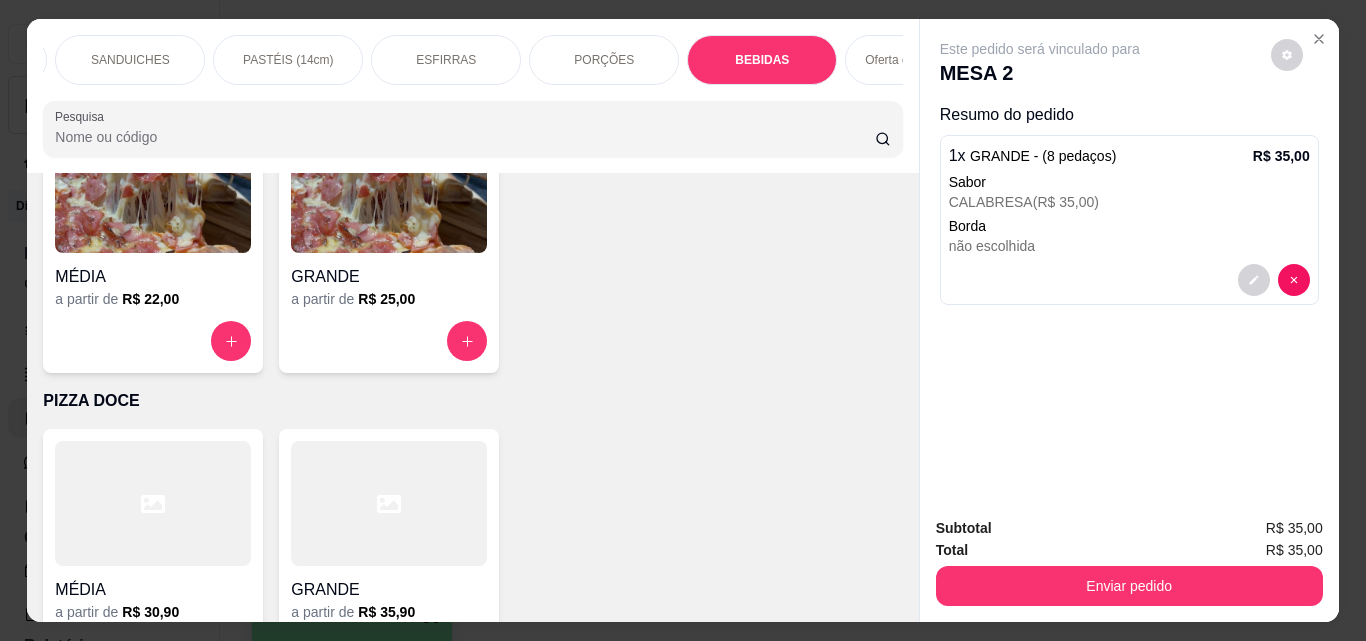 scroll, scrollTop: 5030, scrollLeft: 0, axis: vertical 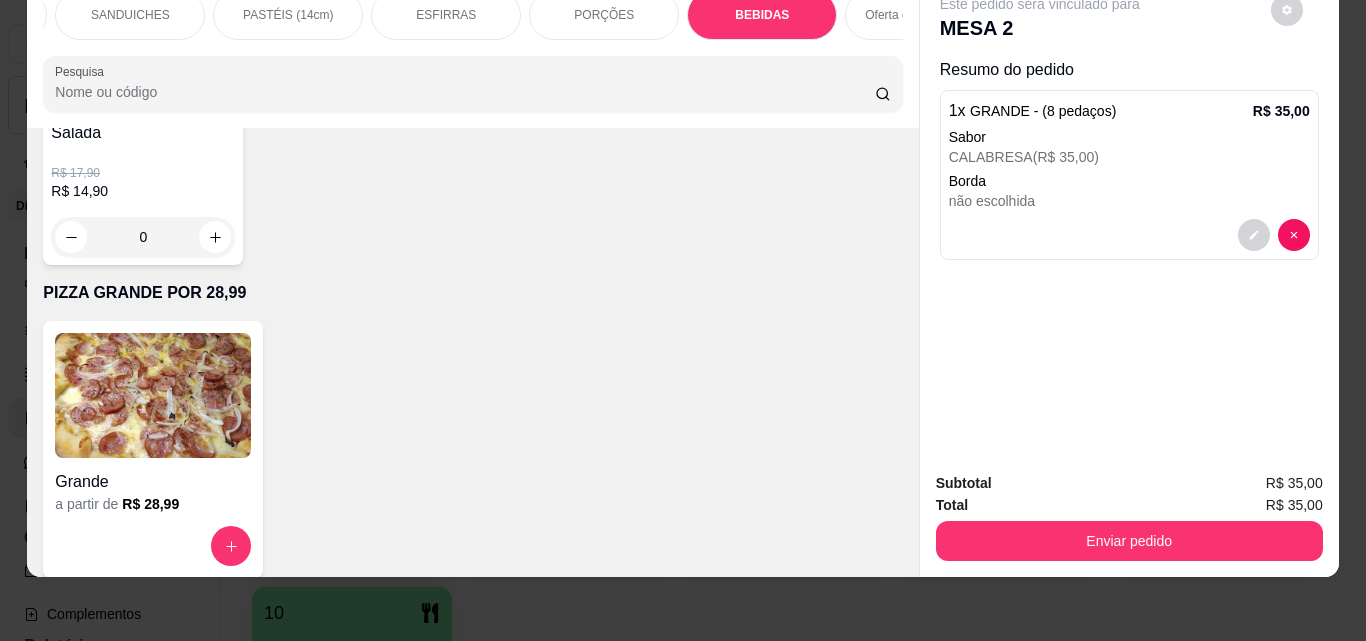 click 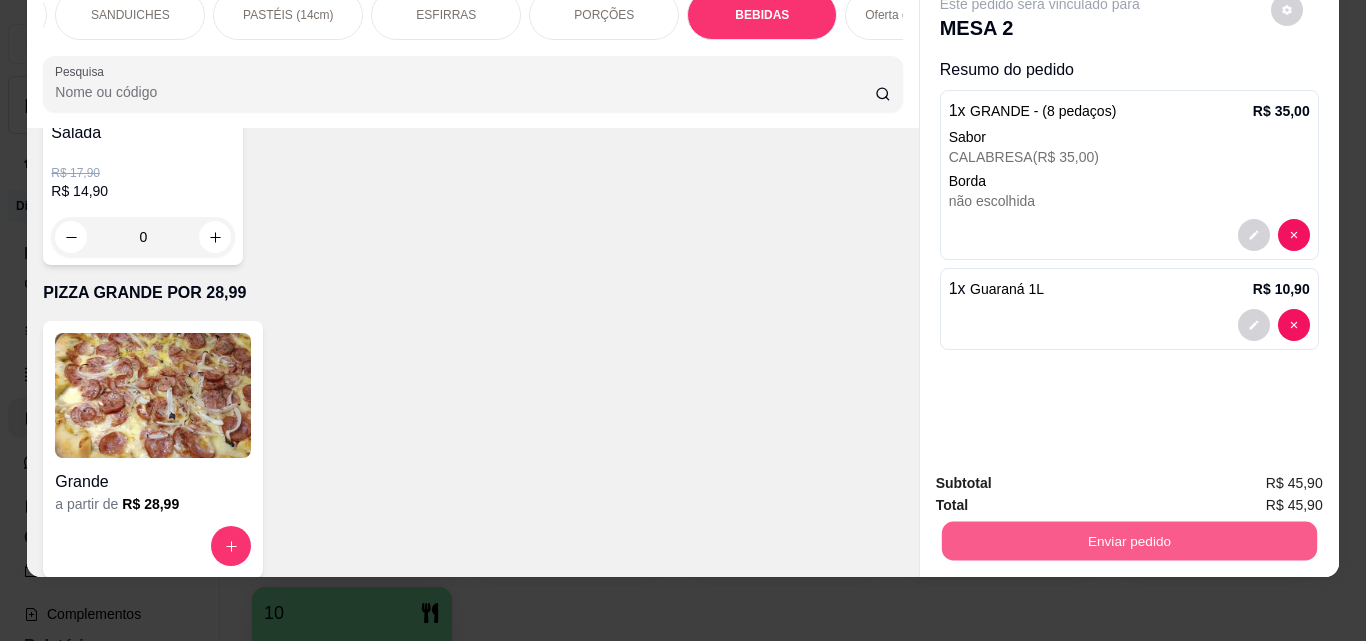 click on "Enviar pedido" at bounding box center (1128, 540) 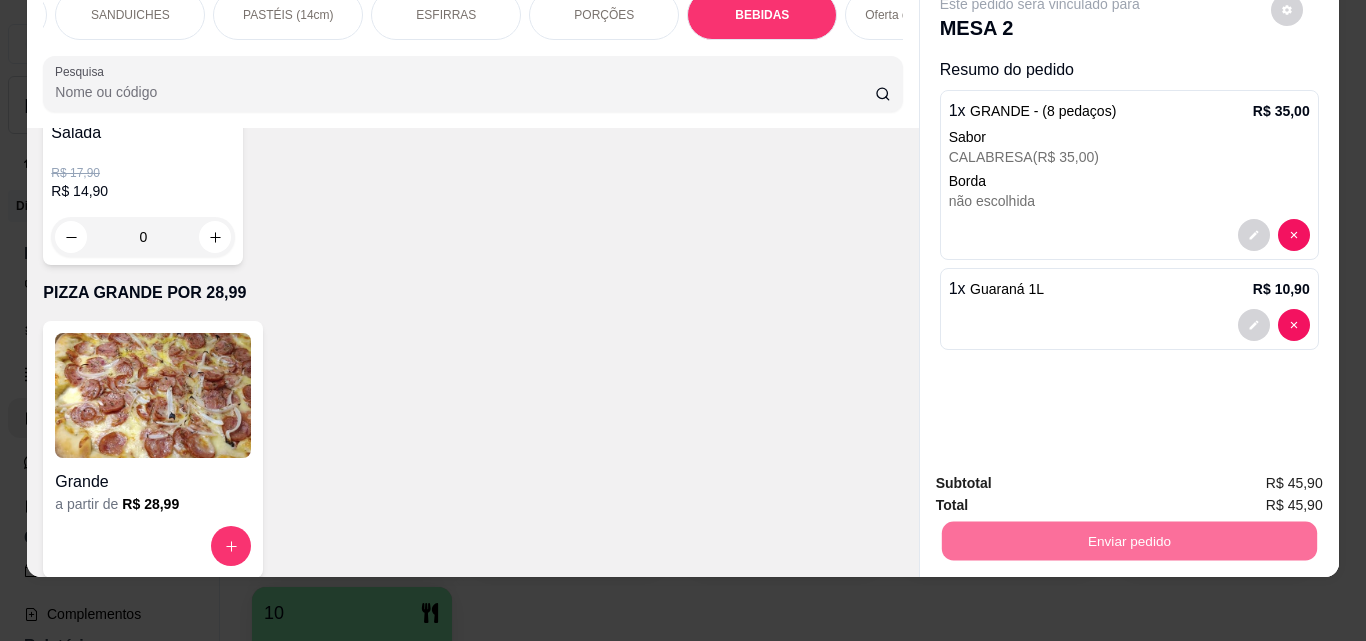 click on "Não registrar e enviar pedido" at bounding box center [1063, 476] 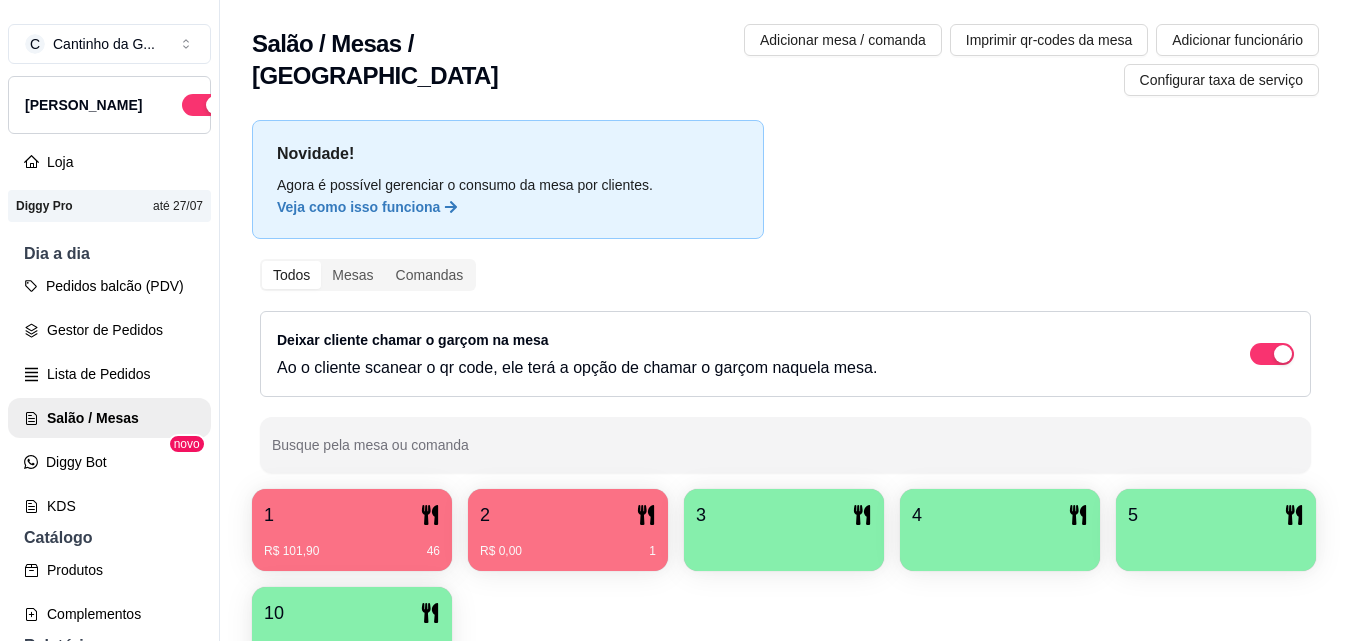 click on "1" at bounding box center [352, 515] 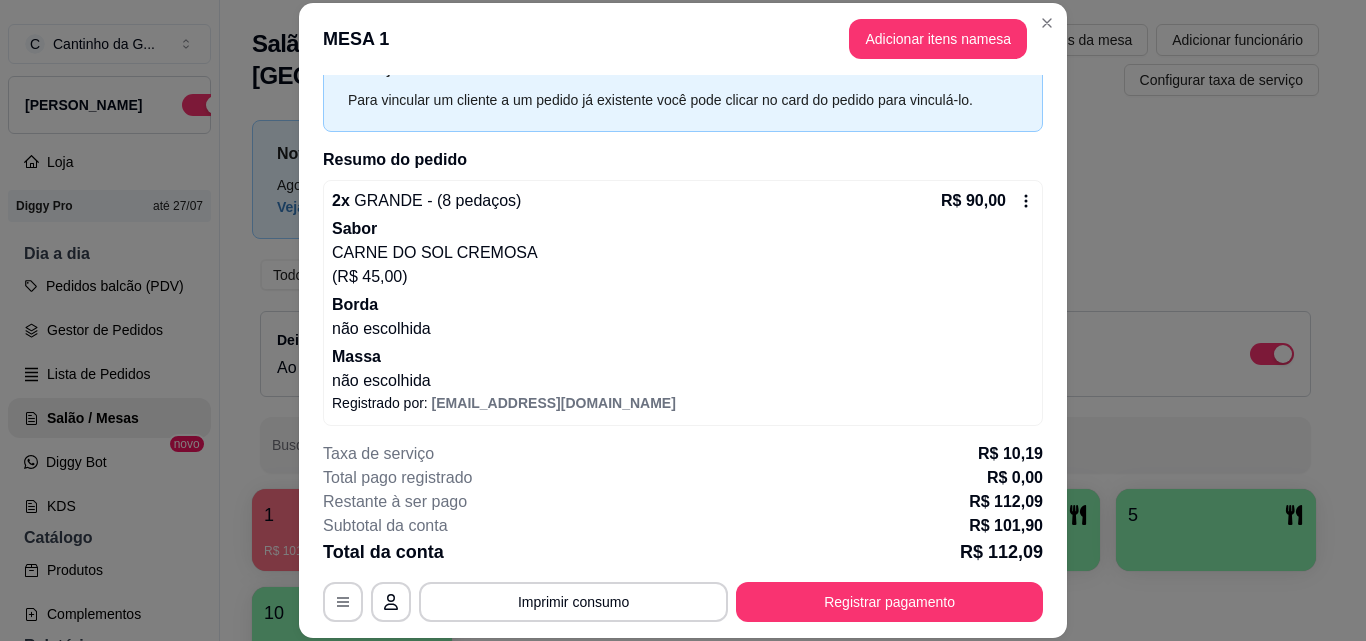 scroll, scrollTop: 0, scrollLeft: 0, axis: both 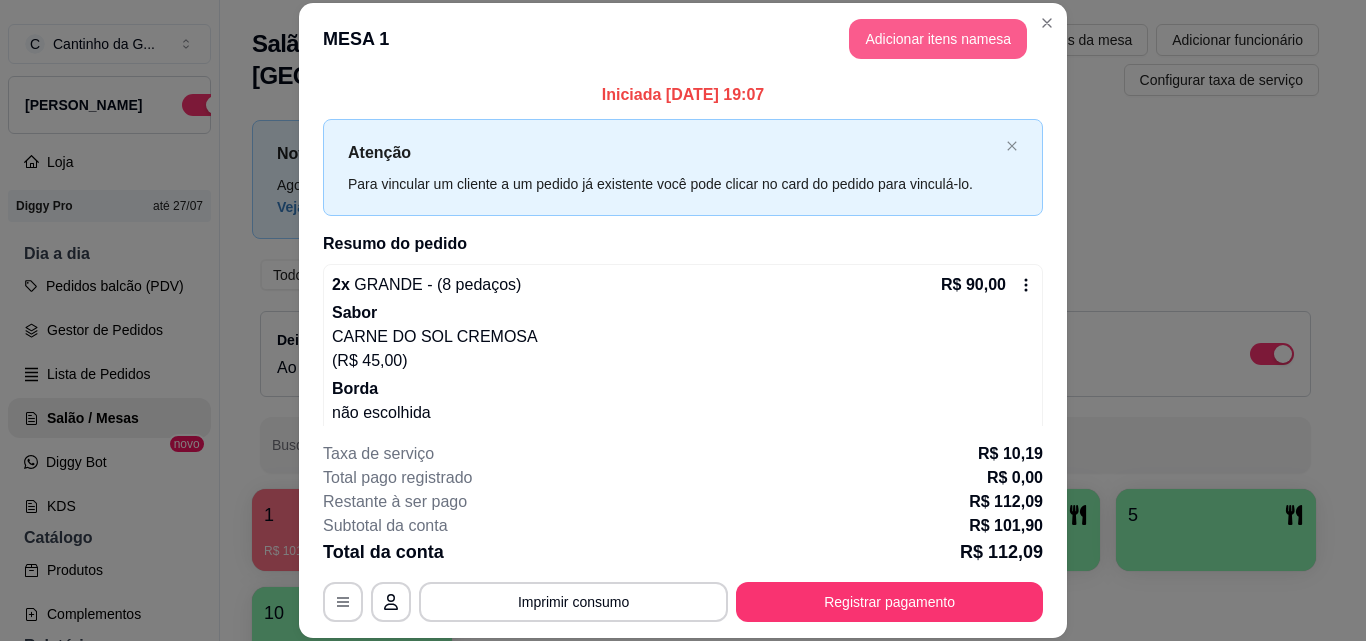click on "Adicionar itens na  mesa" at bounding box center [938, 39] 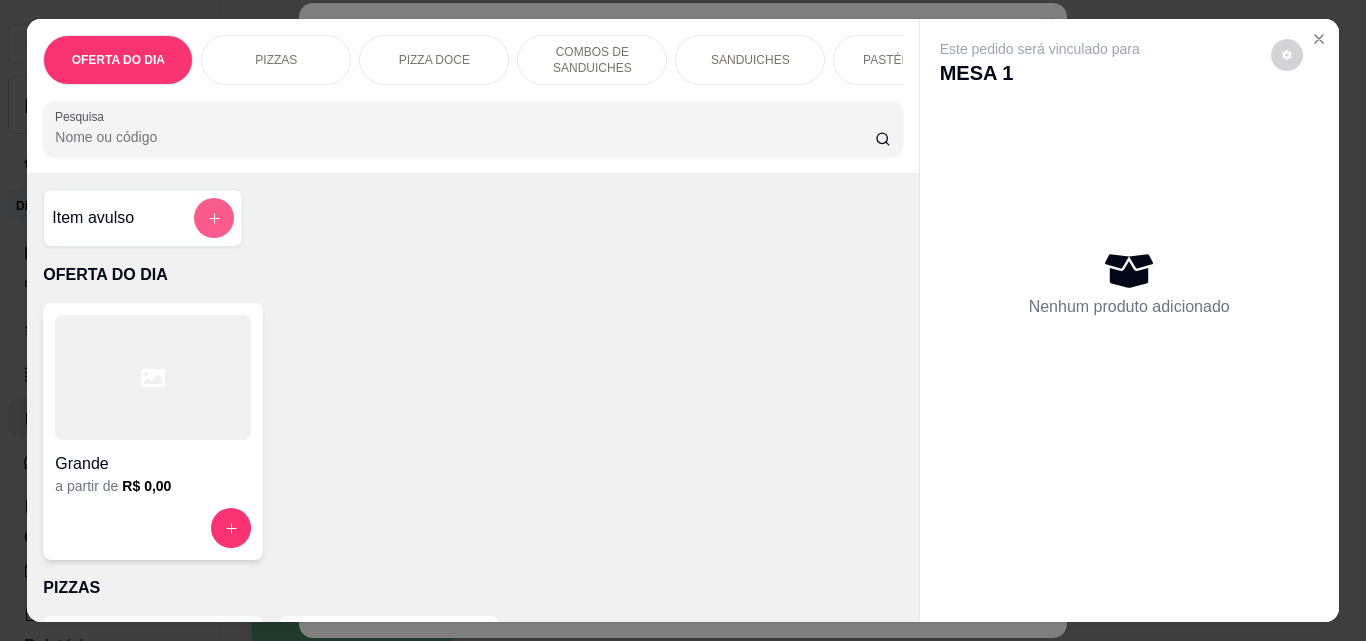 click at bounding box center (214, 218) 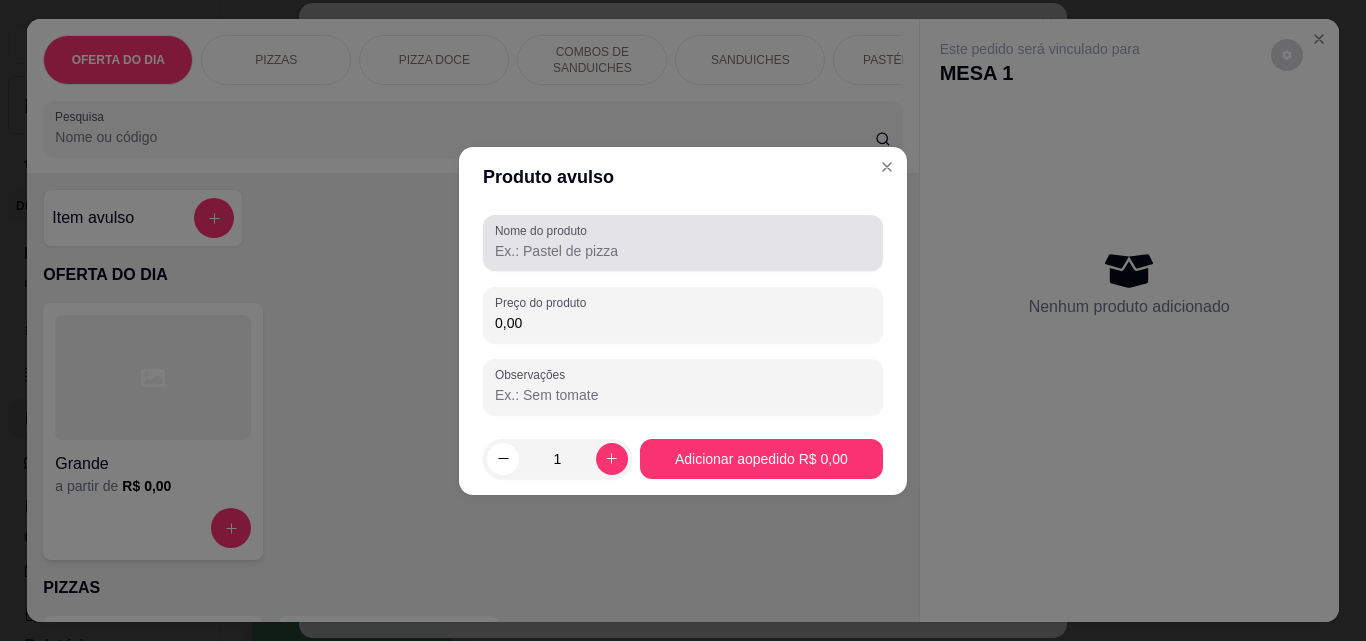 click at bounding box center (683, 243) 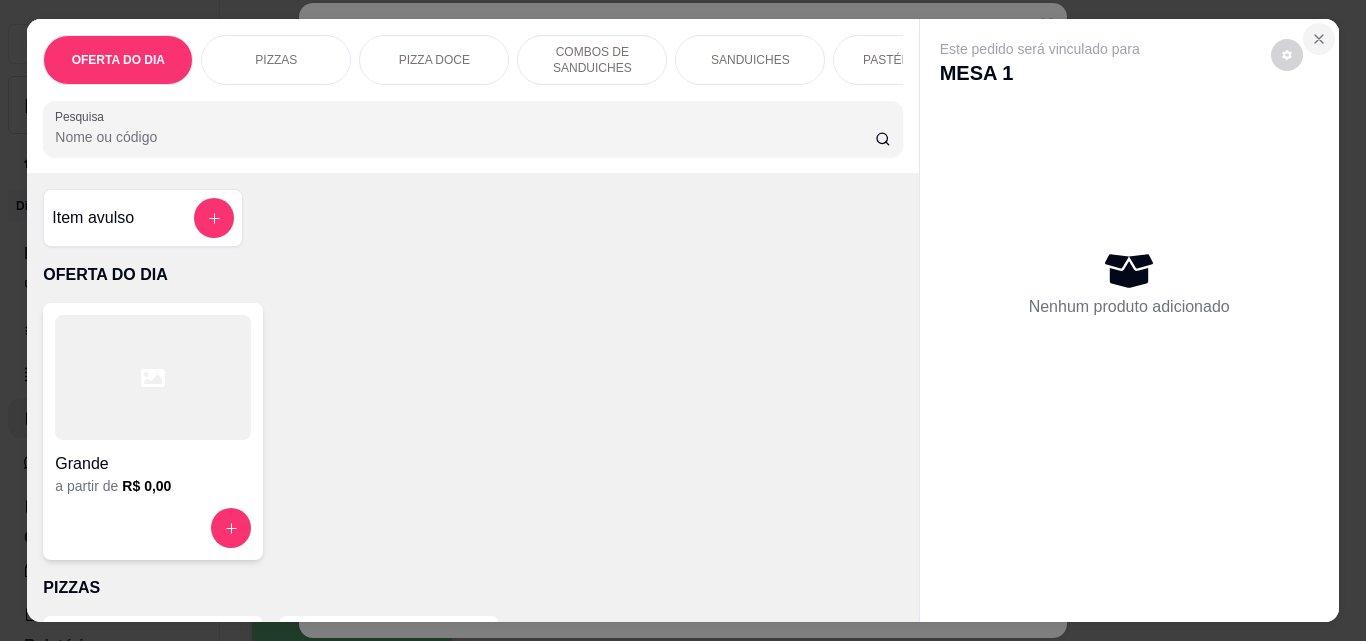 click 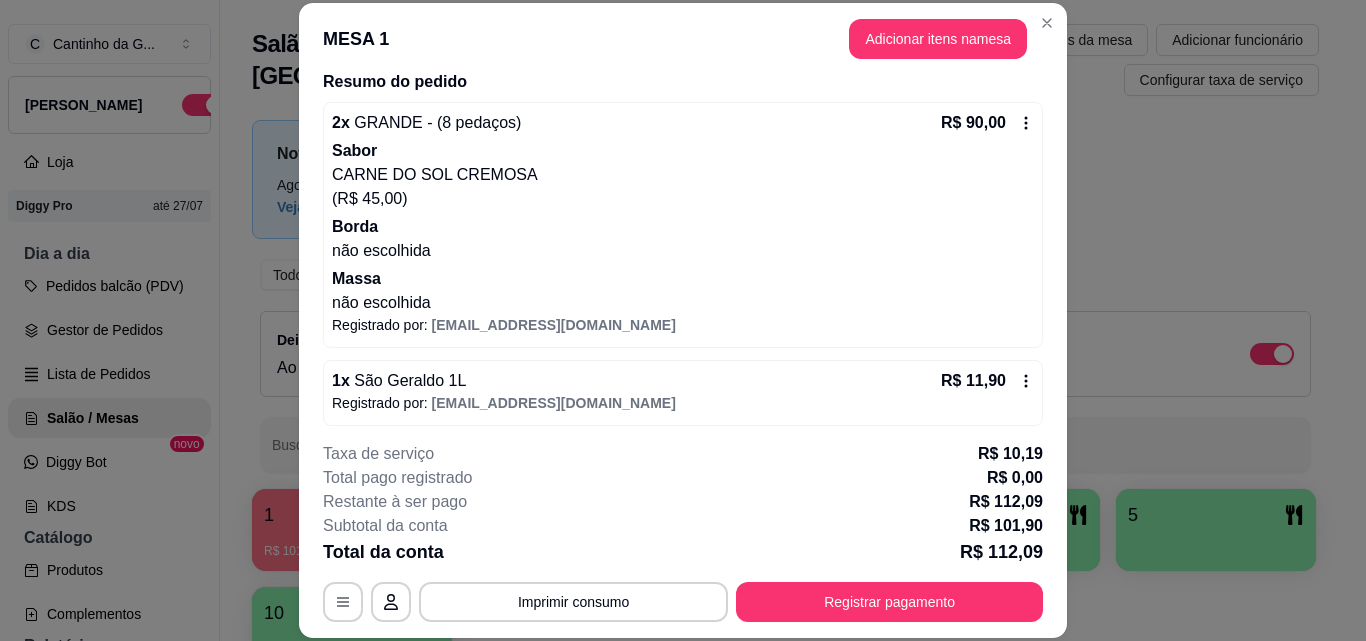 scroll, scrollTop: 170, scrollLeft: 0, axis: vertical 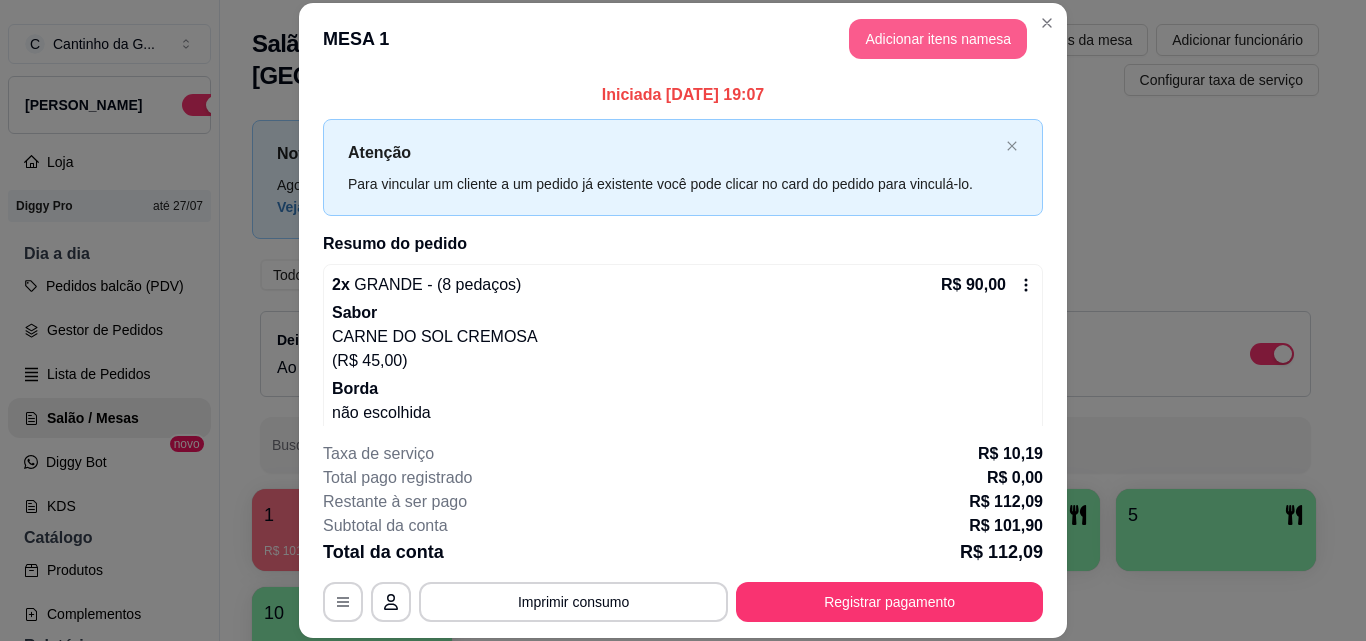 click on "Adicionar itens na  mesa" at bounding box center (938, 39) 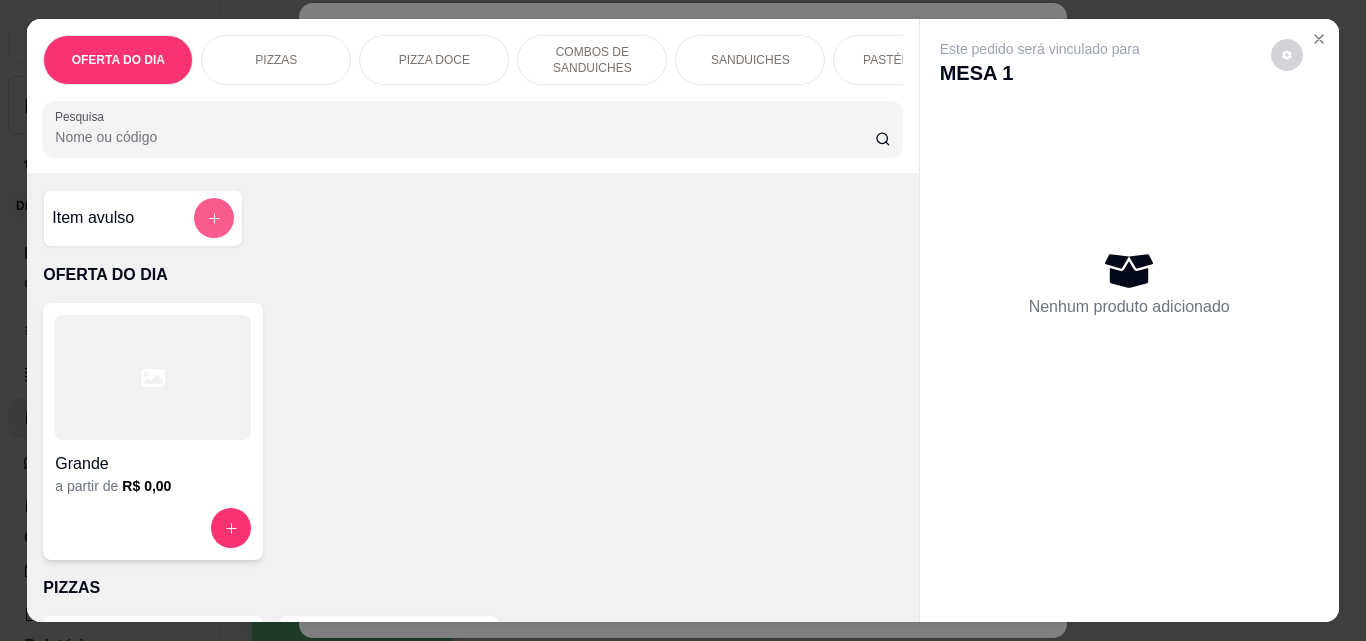 click at bounding box center (214, 218) 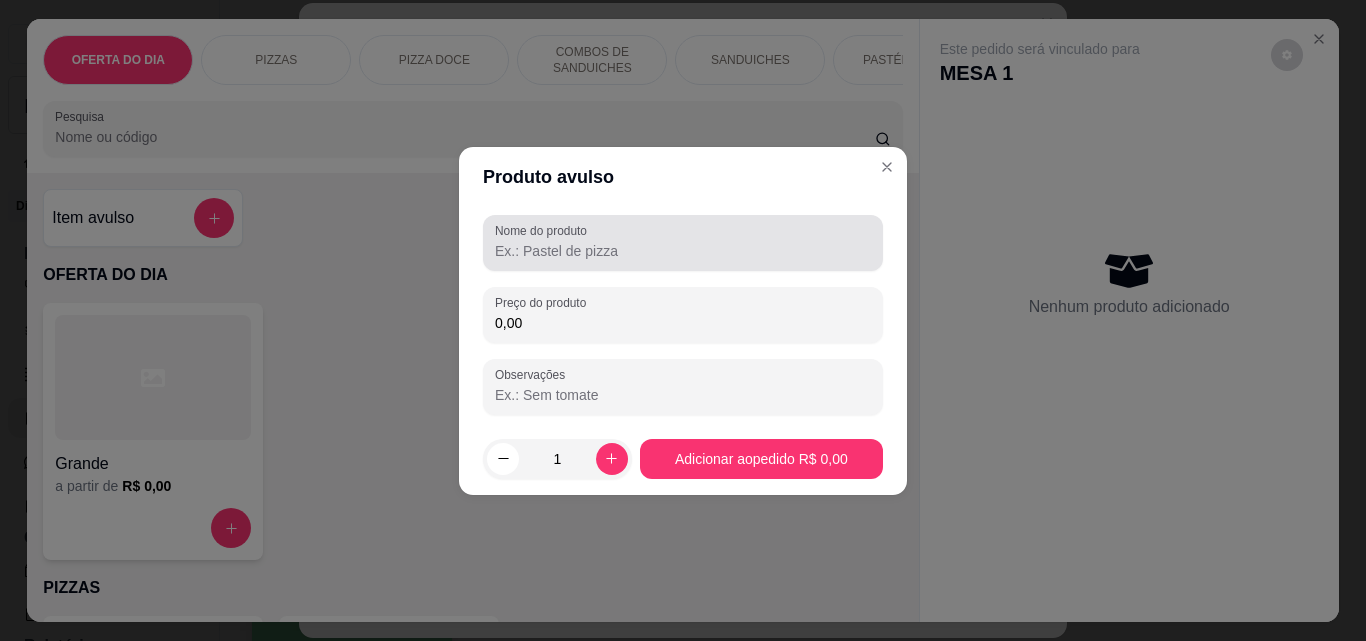 click on "Nome do produto" at bounding box center (683, 243) 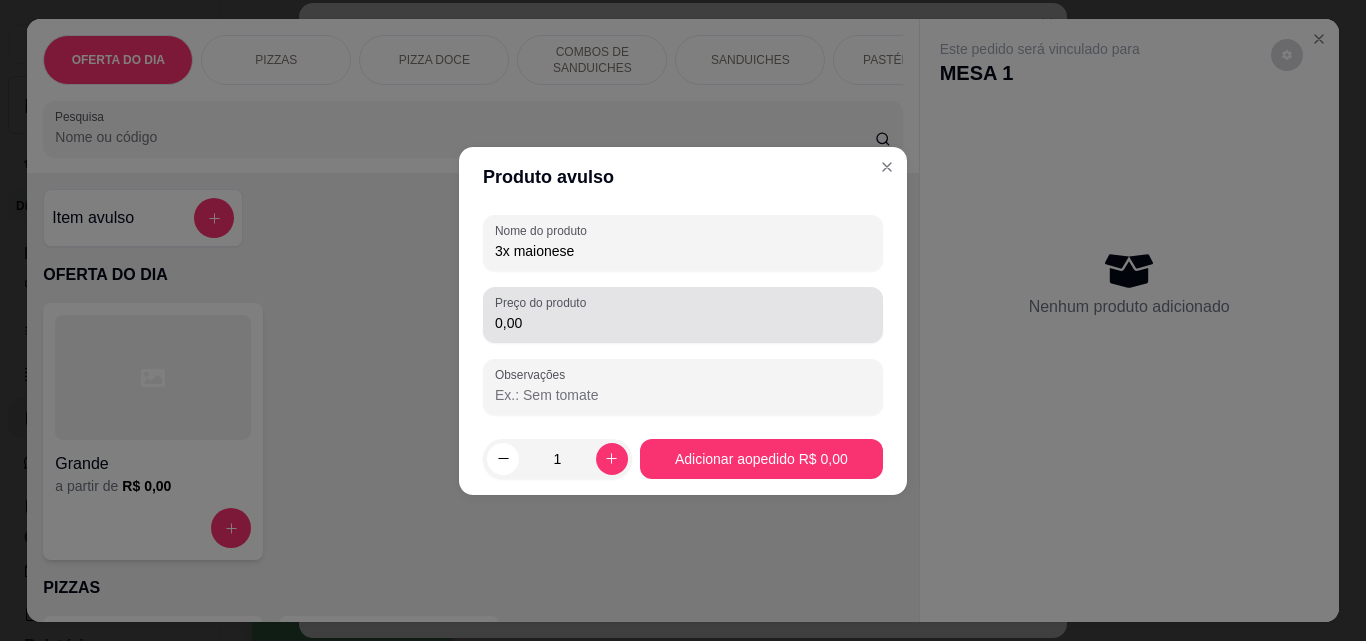 type on "3x maionese" 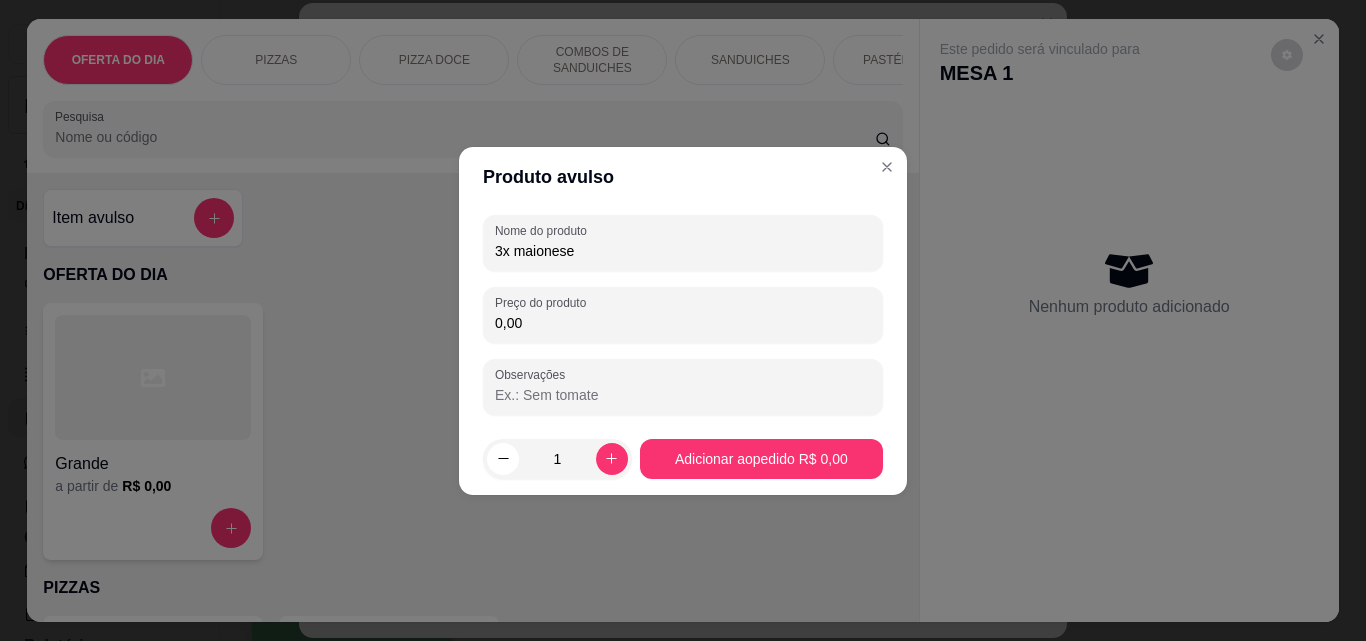 click on "0,00" at bounding box center [683, 323] 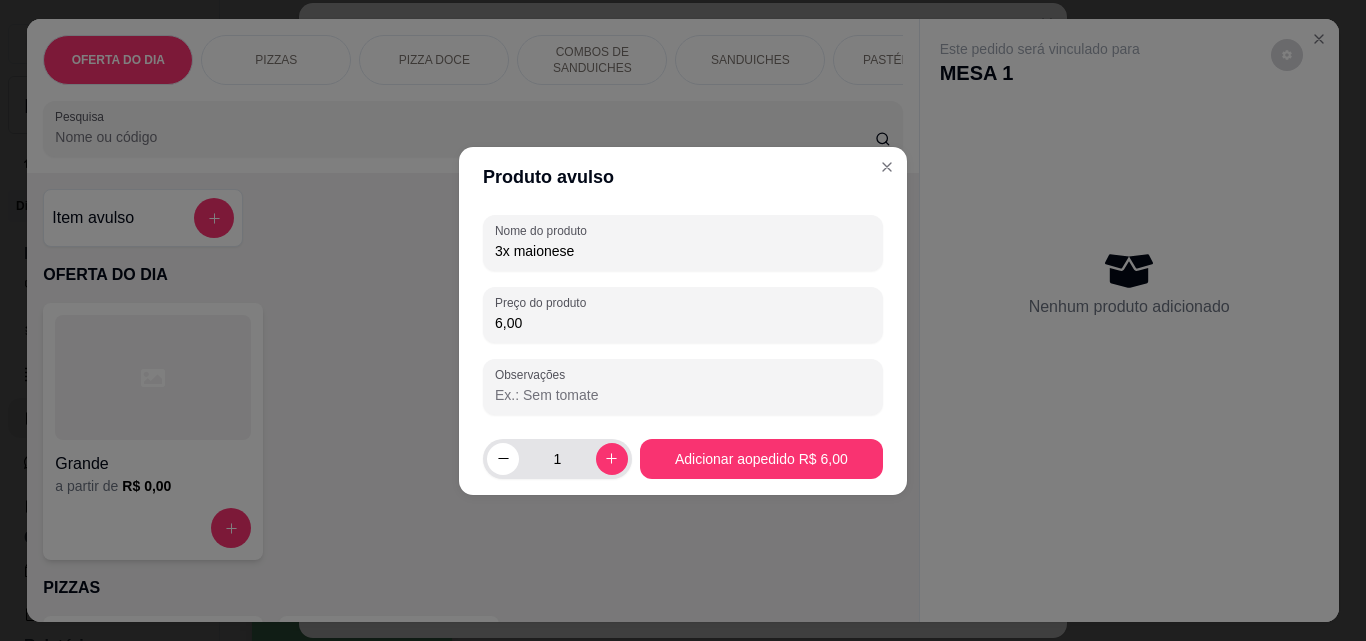 type on "6,00" 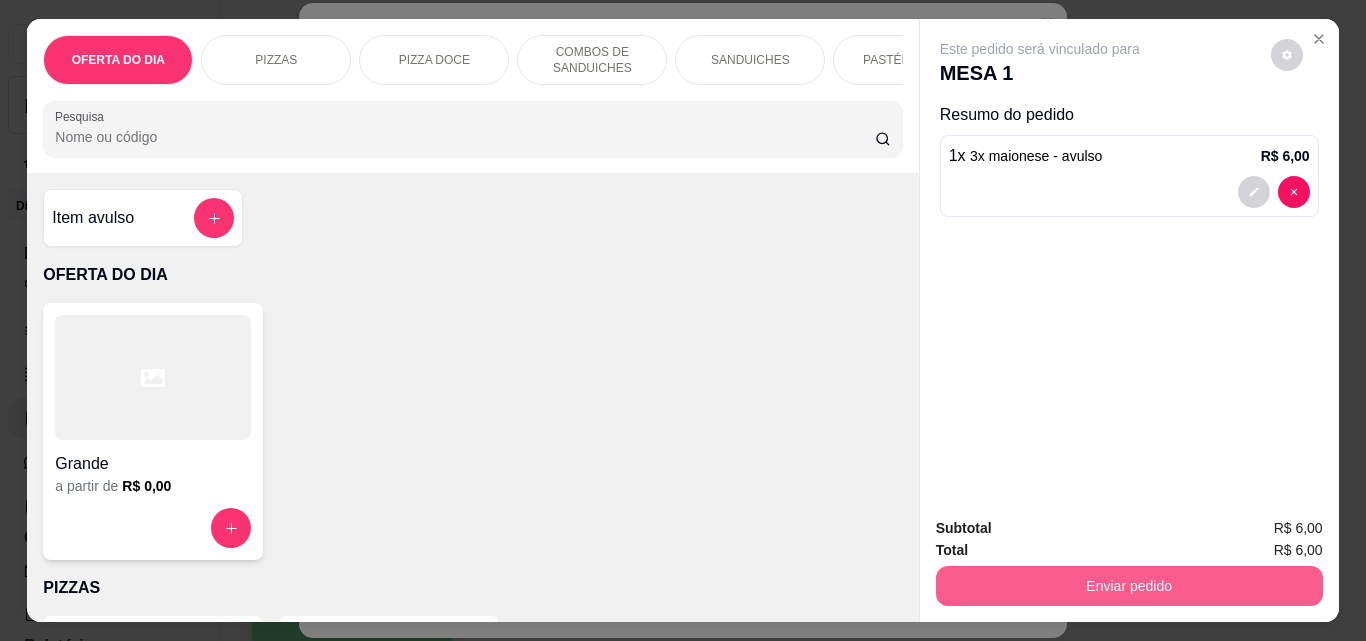 click on "Enviar pedido" at bounding box center (1129, 586) 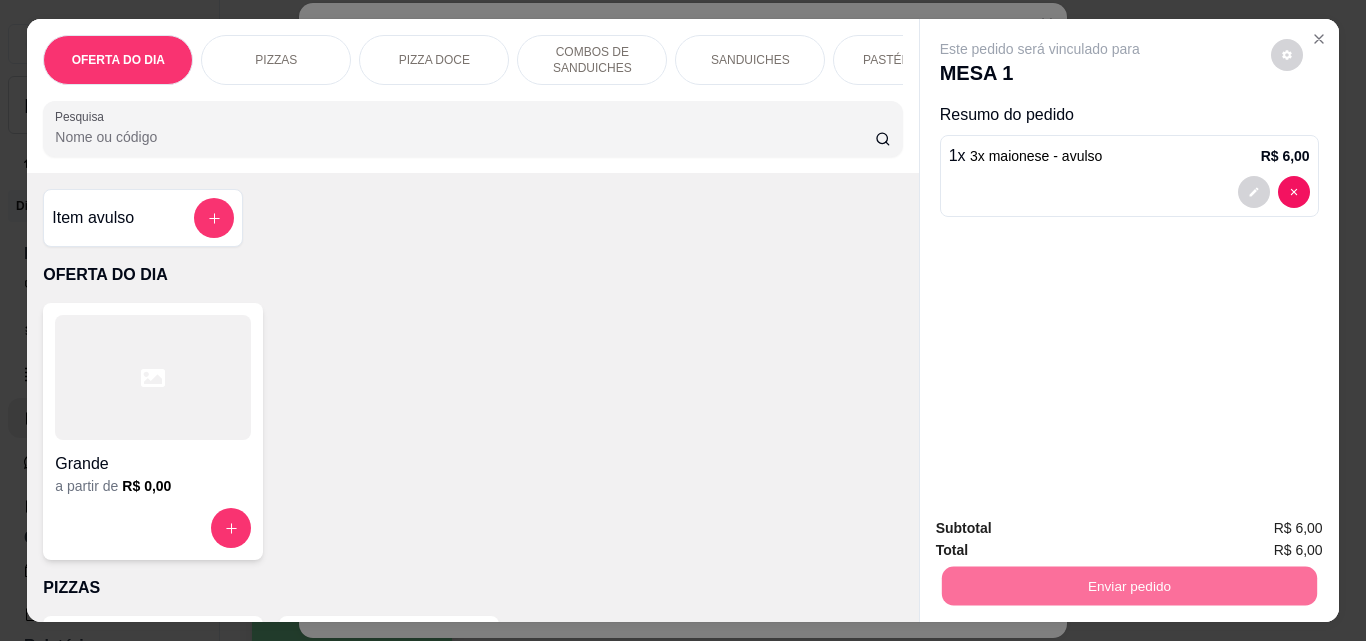 click on "Não registrar e enviar pedido" at bounding box center (1063, 529) 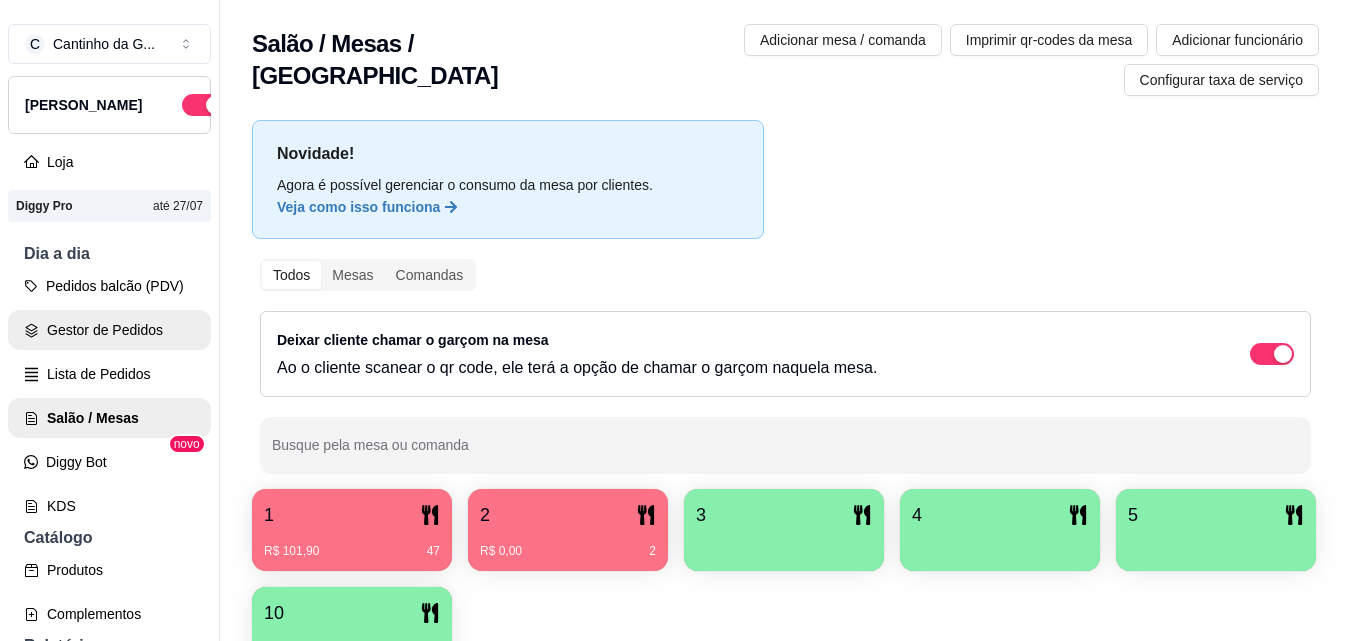 click on "Gestor de Pedidos" at bounding box center (109, 330) 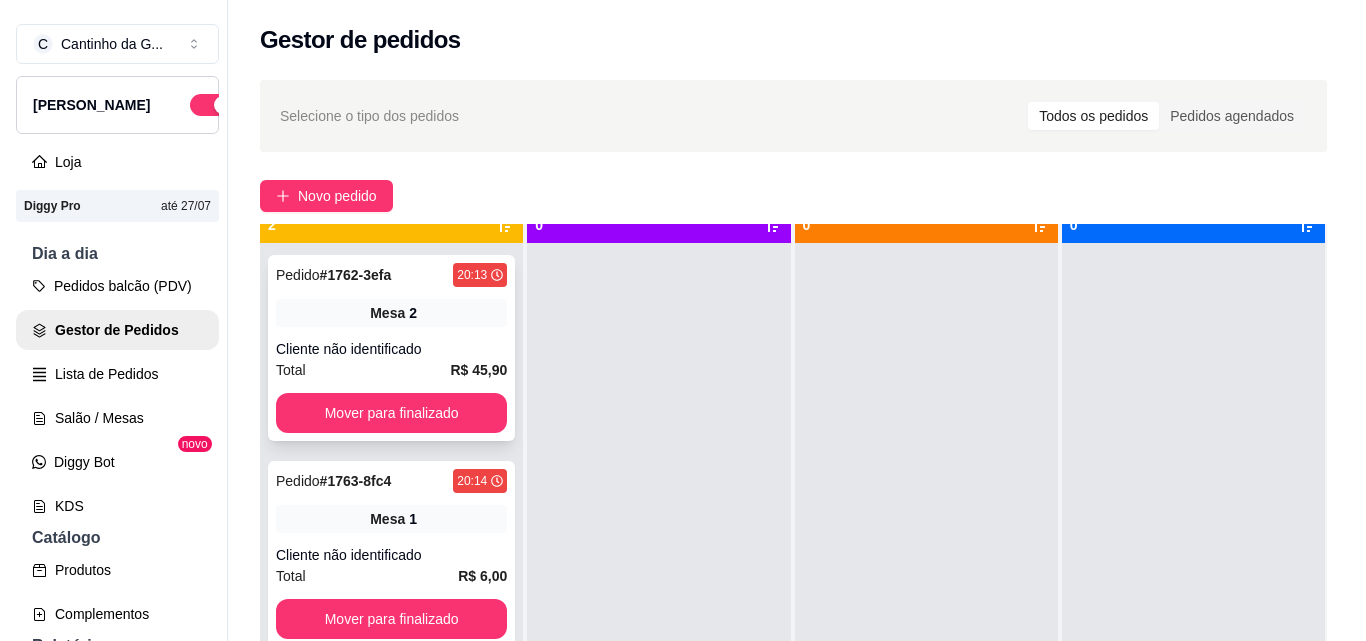 scroll, scrollTop: 56, scrollLeft: 0, axis: vertical 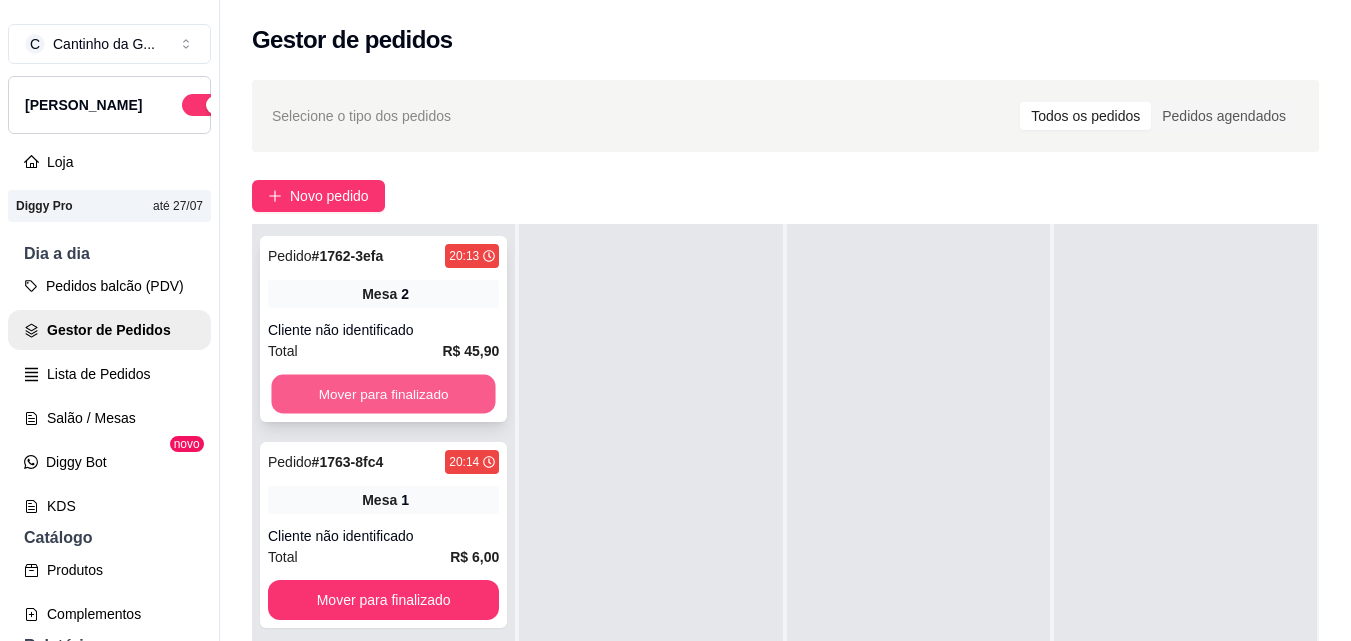 click on "Mover para finalizado" at bounding box center (383, 394) 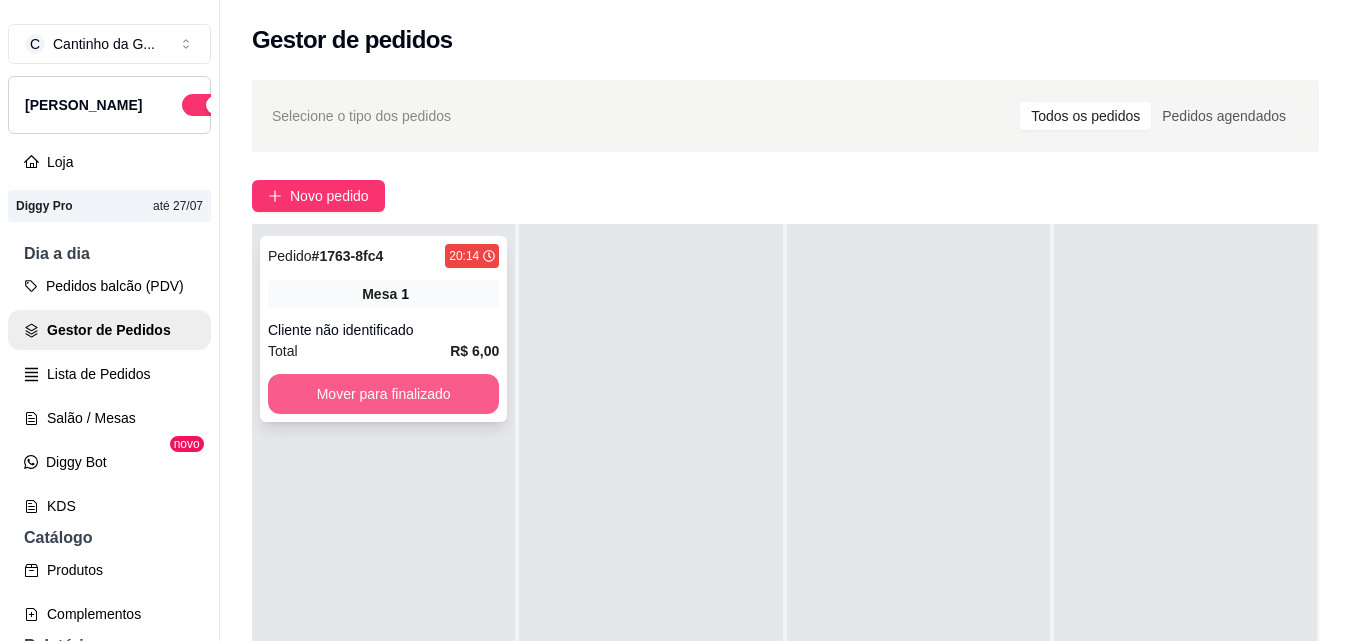 click on "Mover para finalizado" at bounding box center [383, 394] 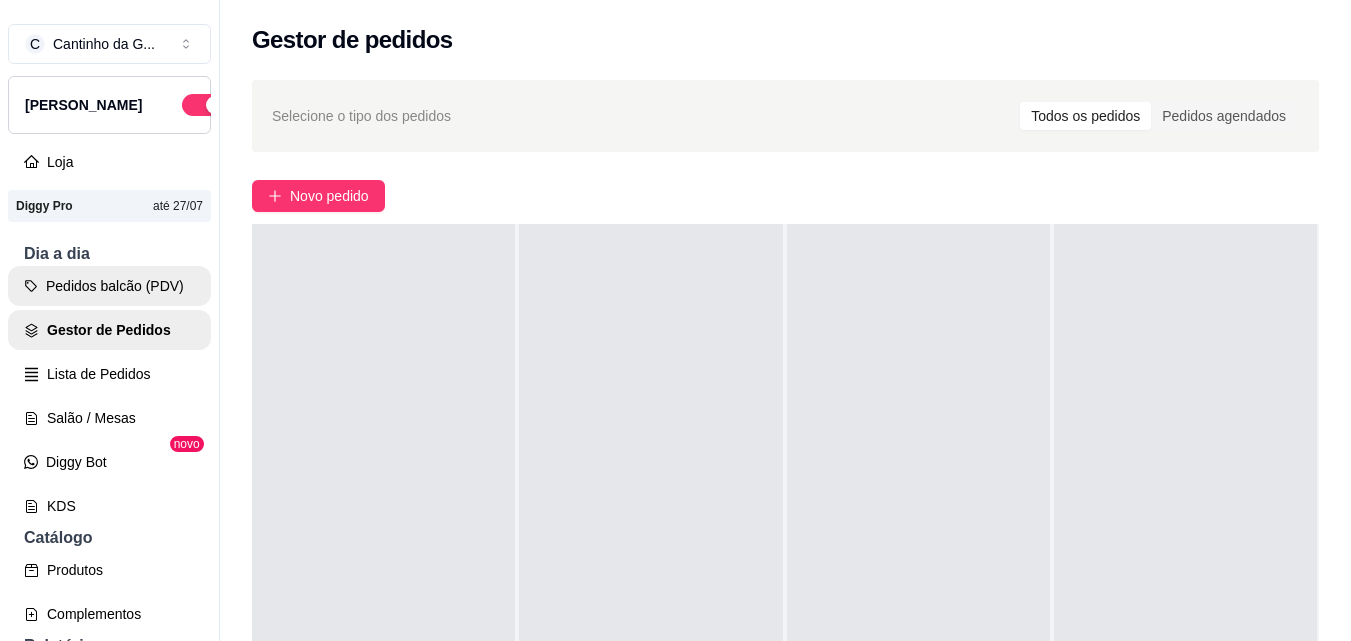 click on "Pedidos balcão (PDV)" at bounding box center [109, 286] 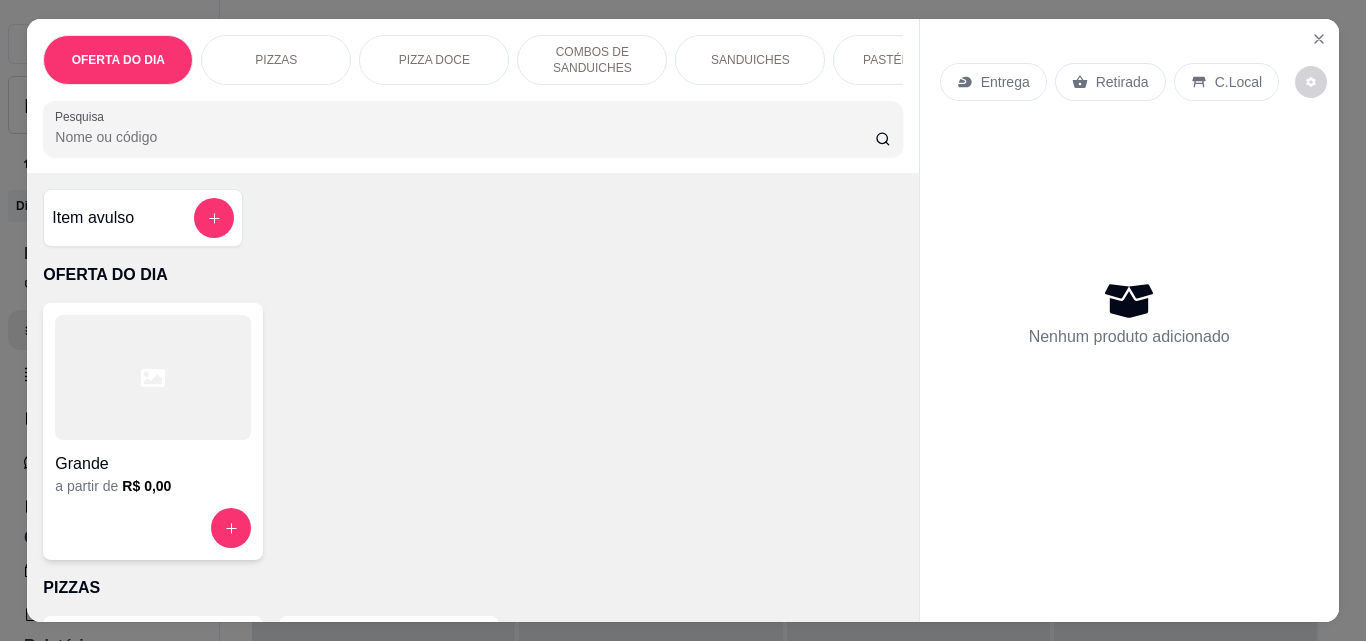 click 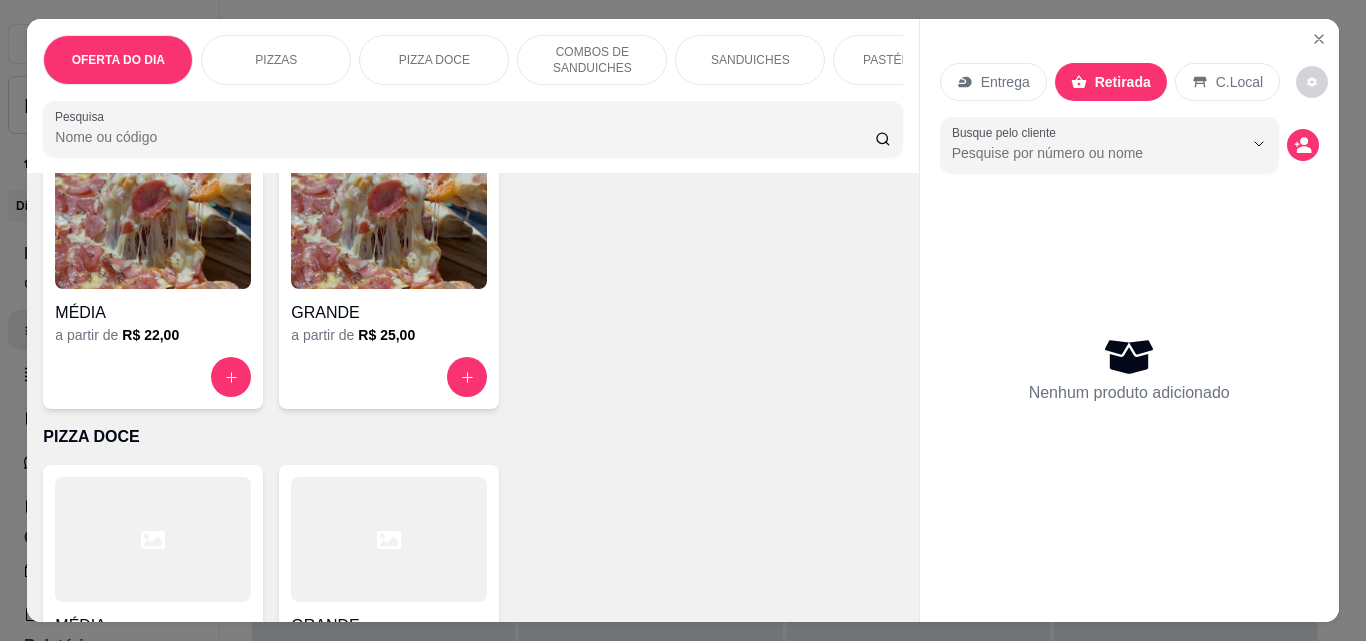scroll, scrollTop: 500, scrollLeft: 0, axis: vertical 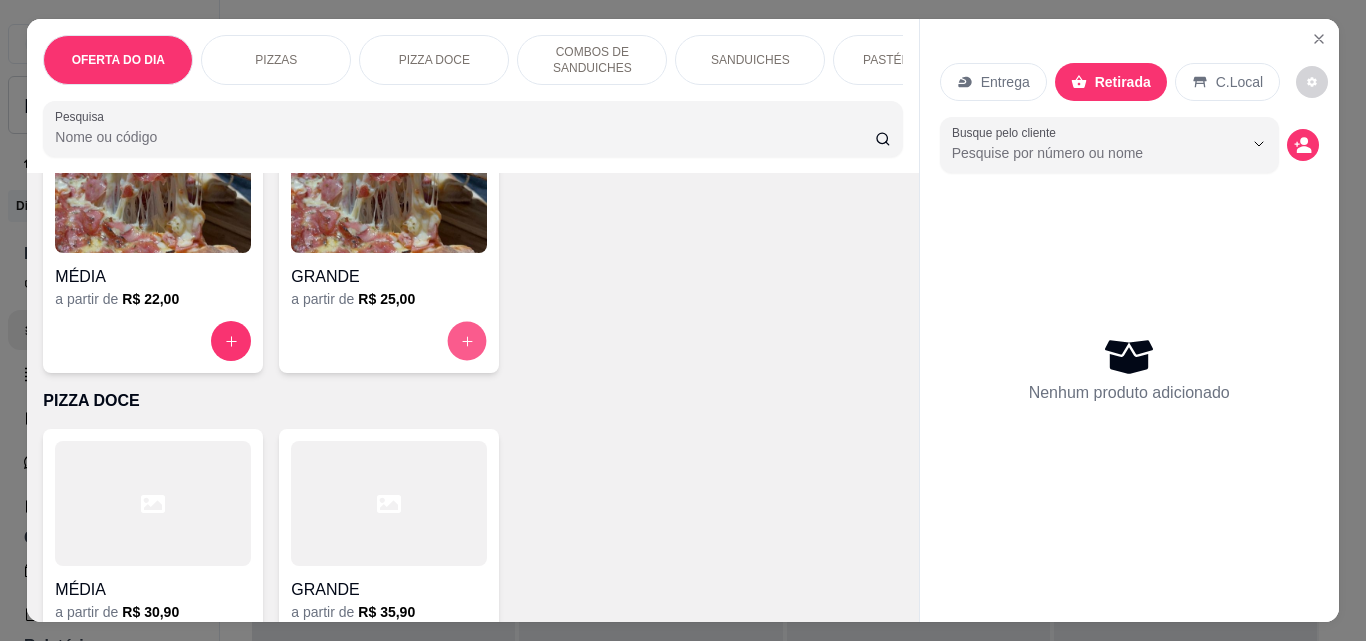 click 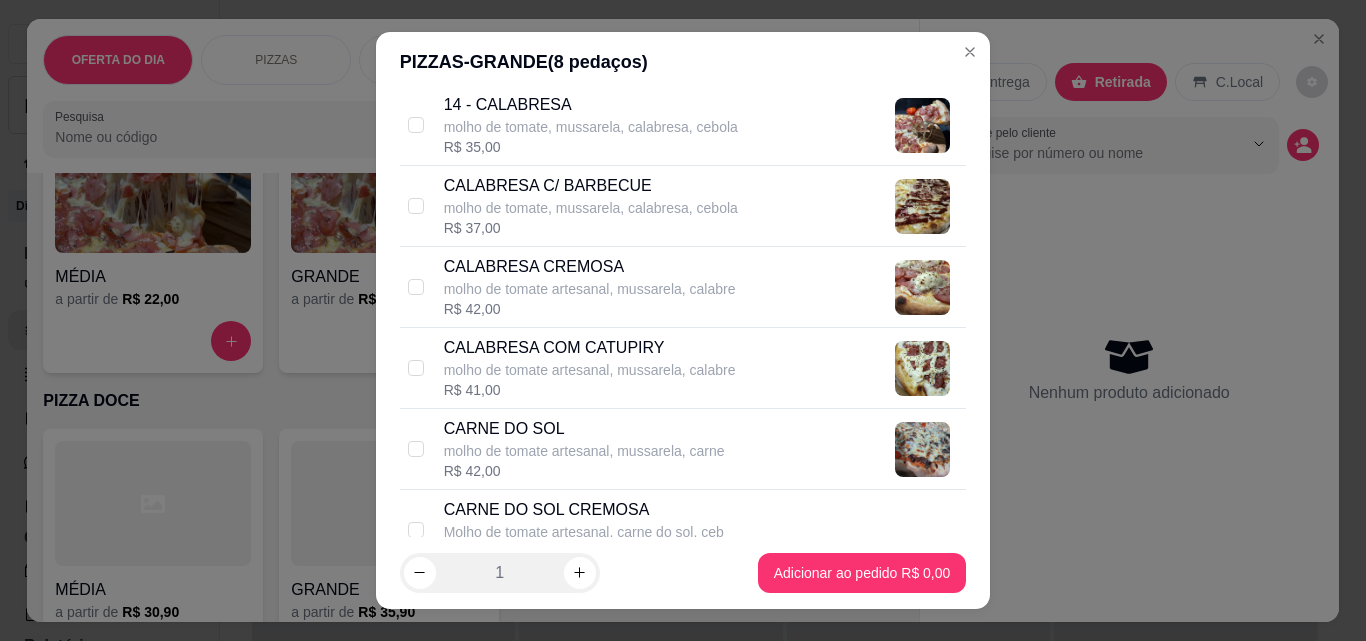 scroll, scrollTop: 1000, scrollLeft: 0, axis: vertical 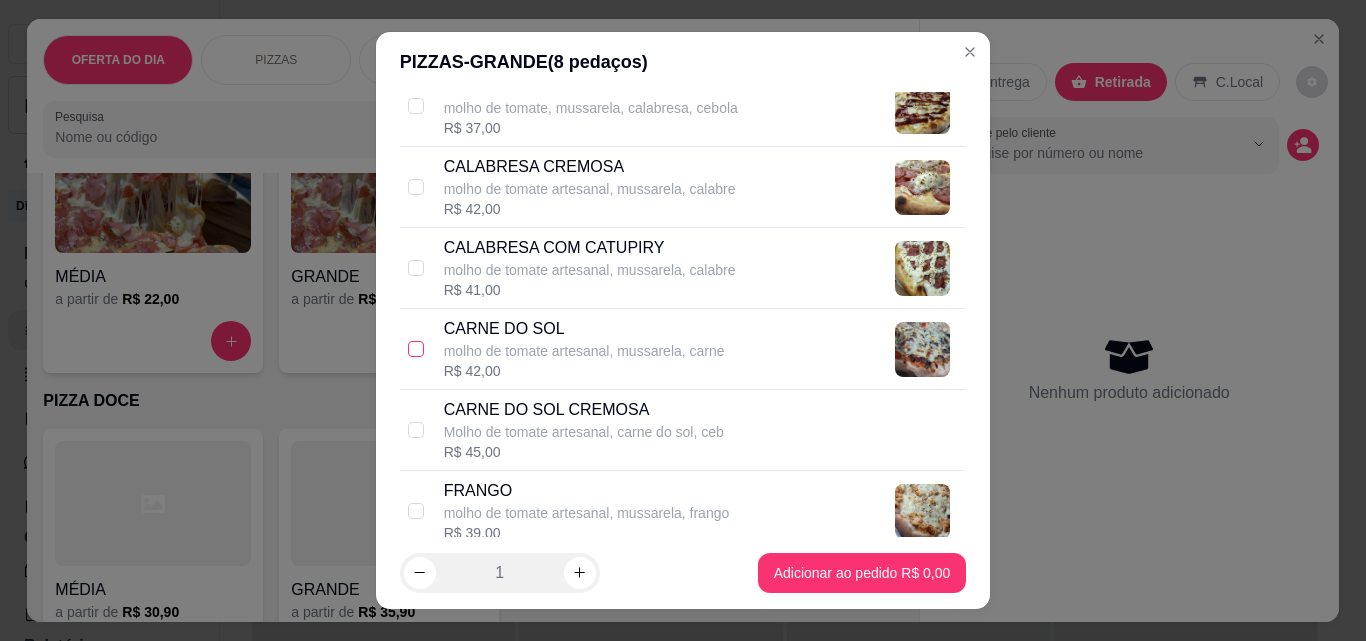 click at bounding box center (416, 349) 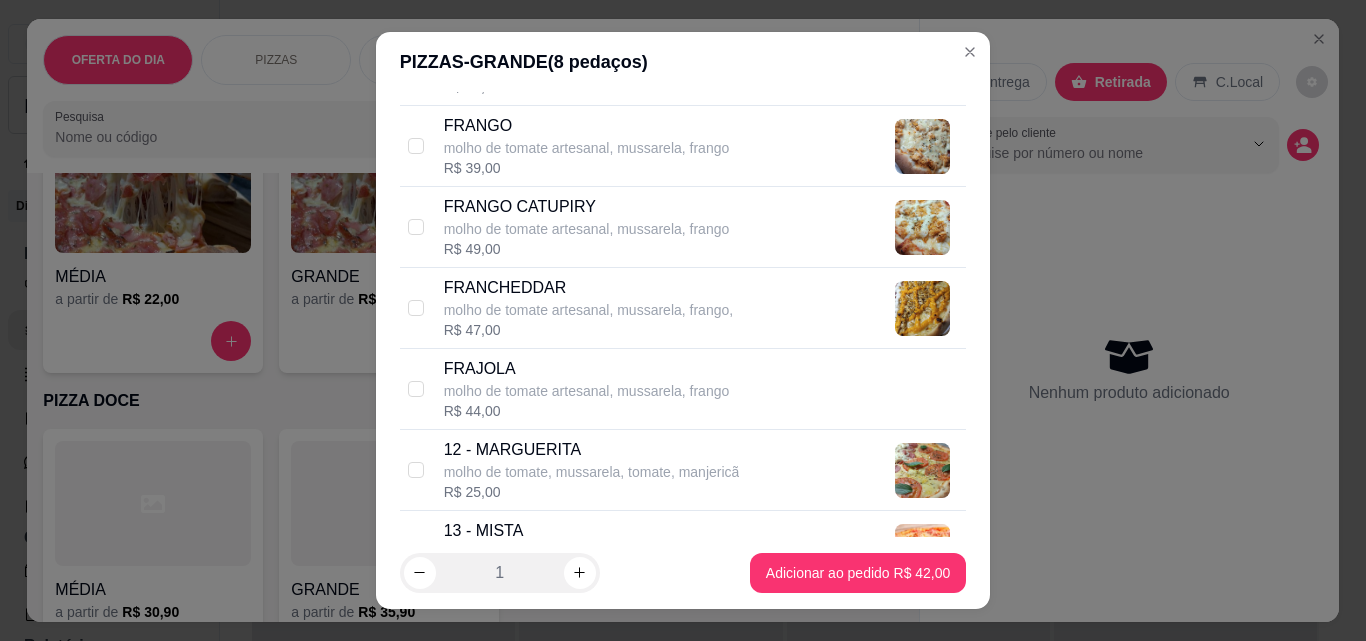 scroll, scrollTop: 1400, scrollLeft: 0, axis: vertical 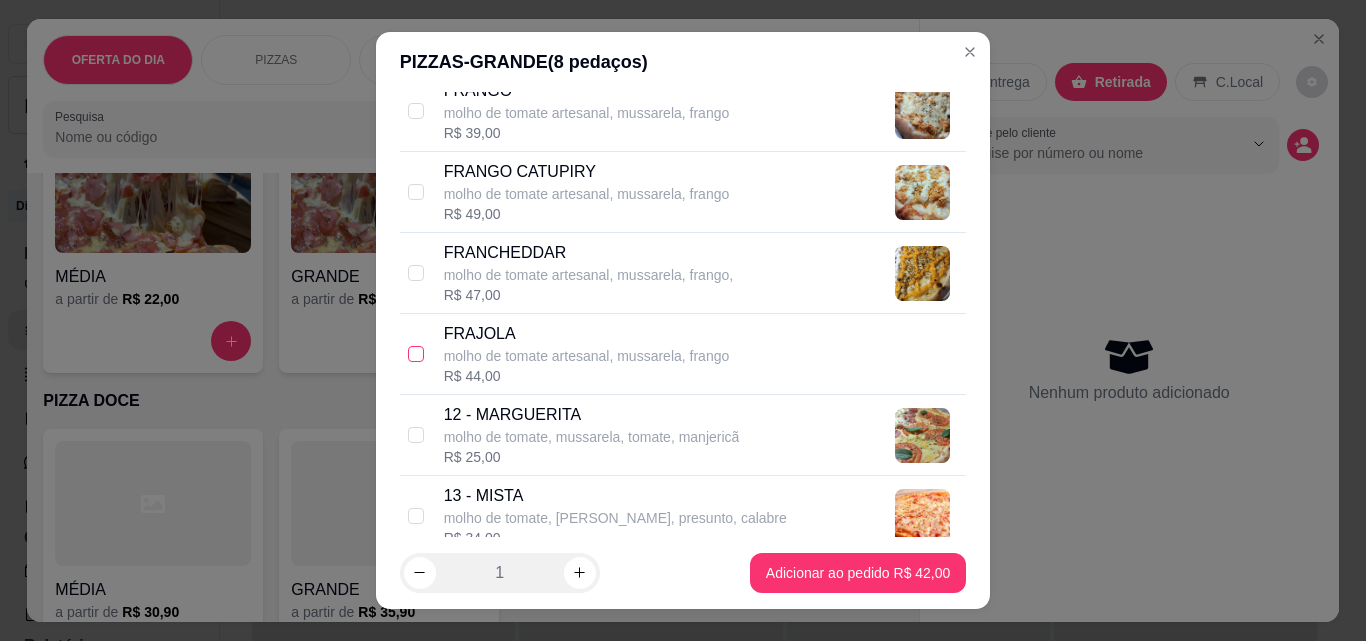 click at bounding box center (416, 354) 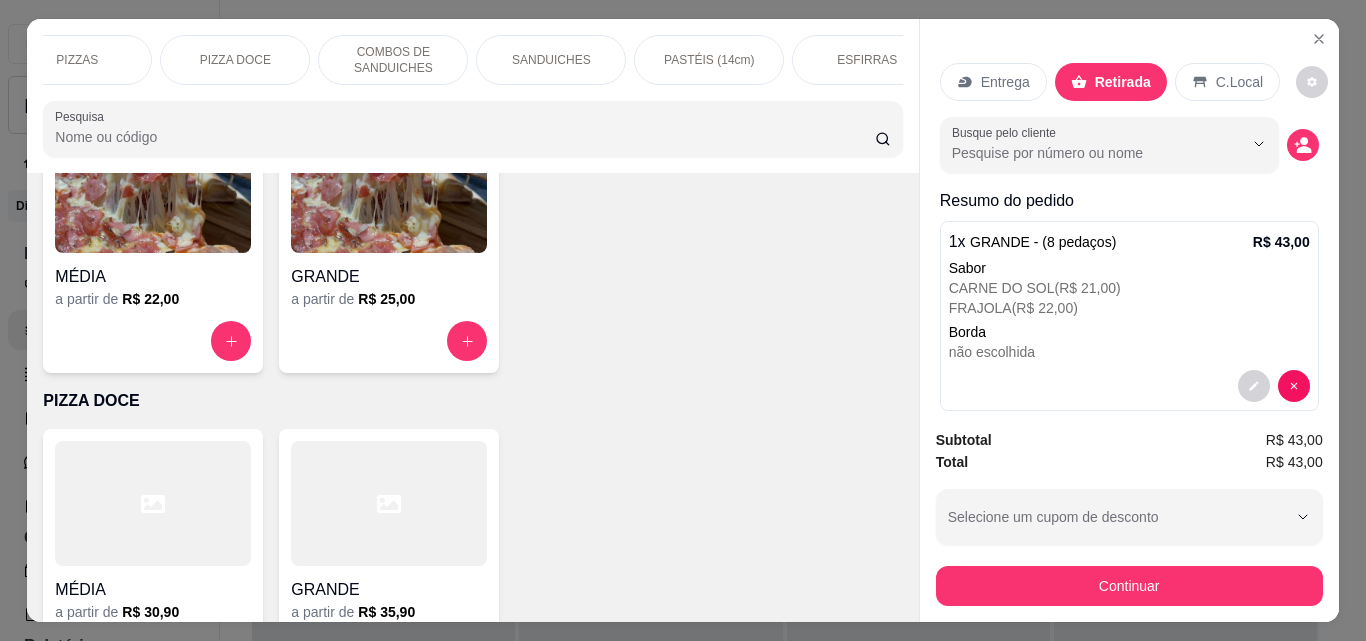 scroll, scrollTop: 0, scrollLeft: 871, axis: horizontal 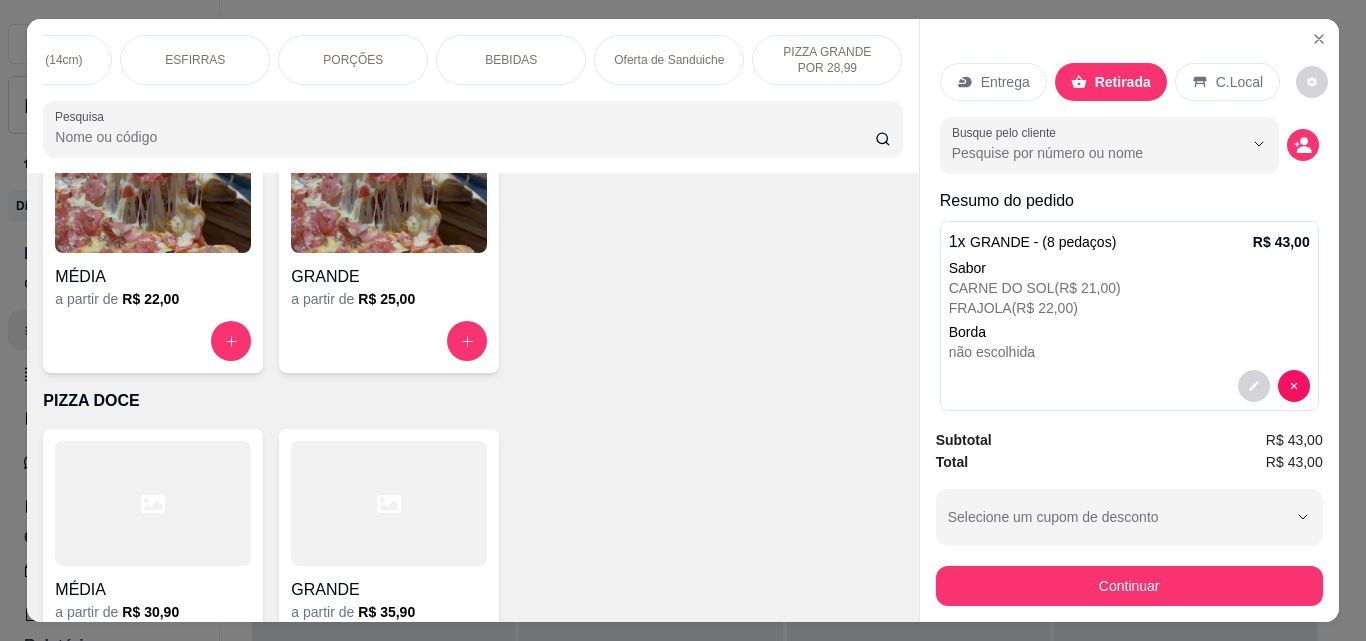click on "BEBIDAS" at bounding box center [511, 60] 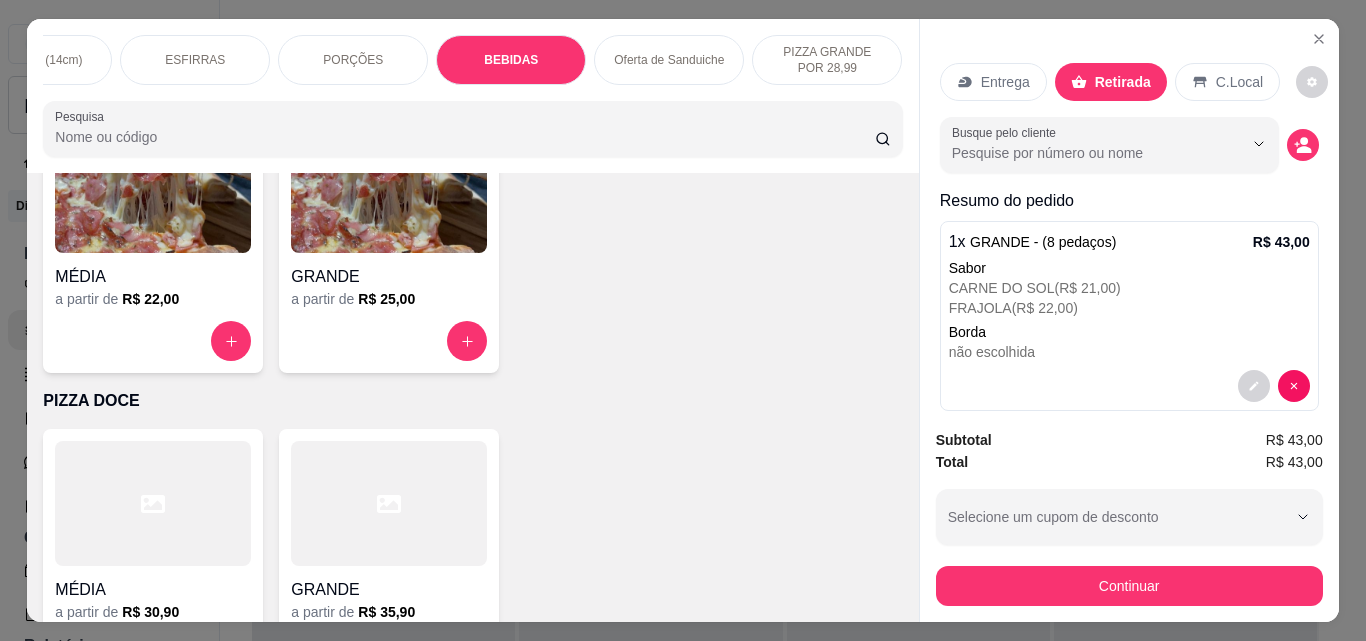 scroll, scrollTop: 5030, scrollLeft: 0, axis: vertical 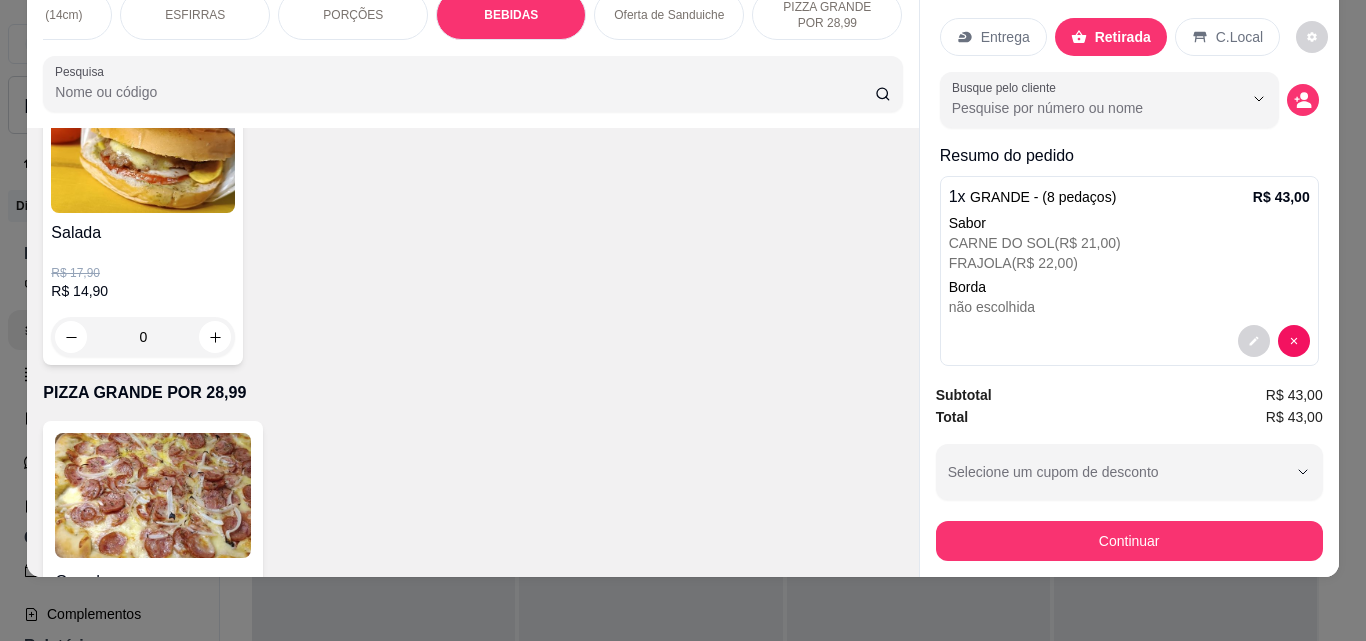 click 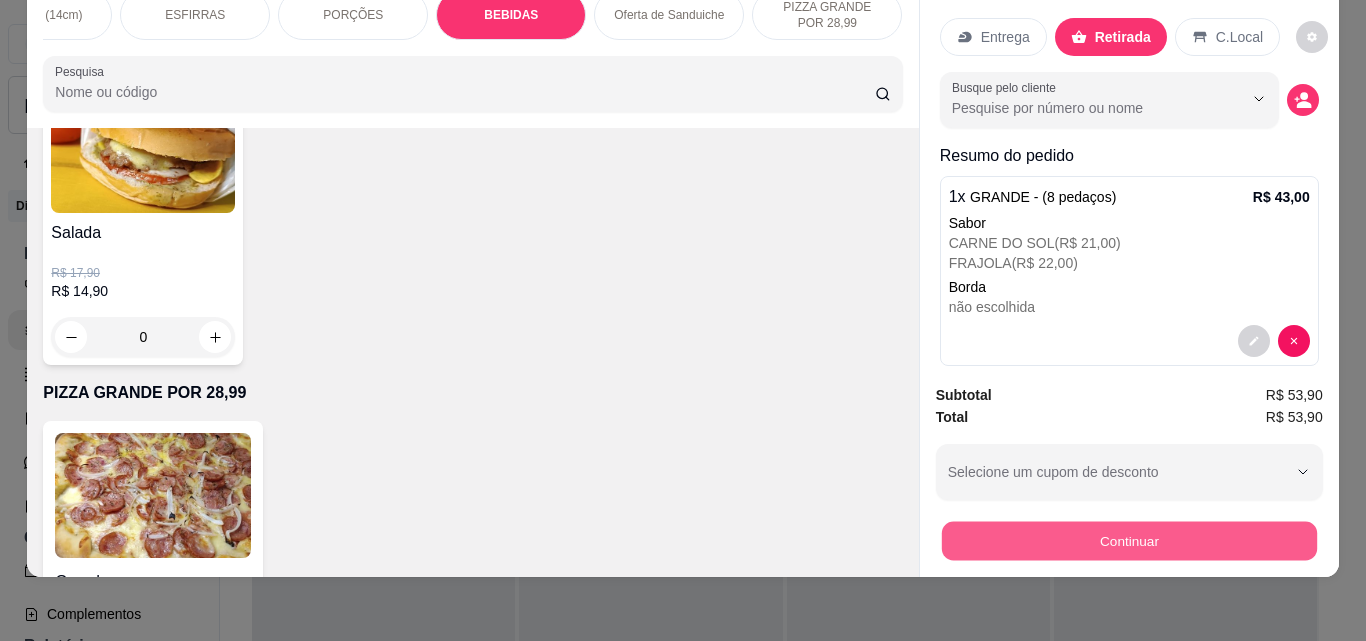 click on "Continuar" at bounding box center (1128, 540) 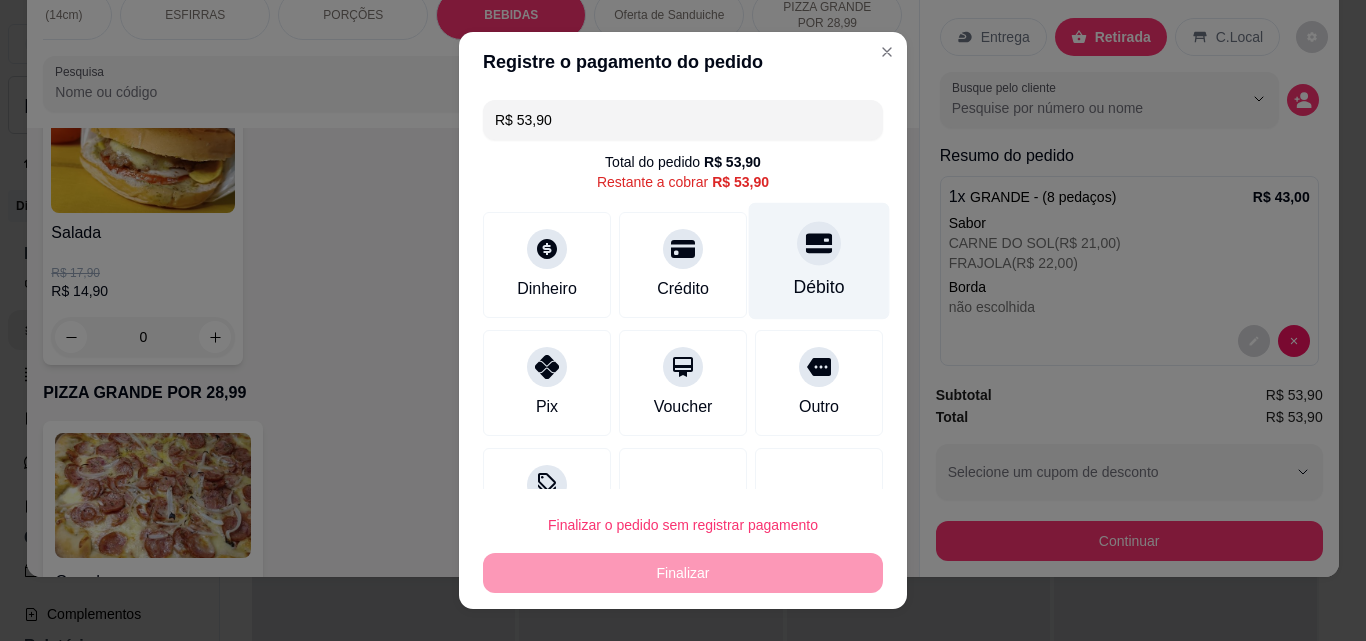 click at bounding box center (819, 243) 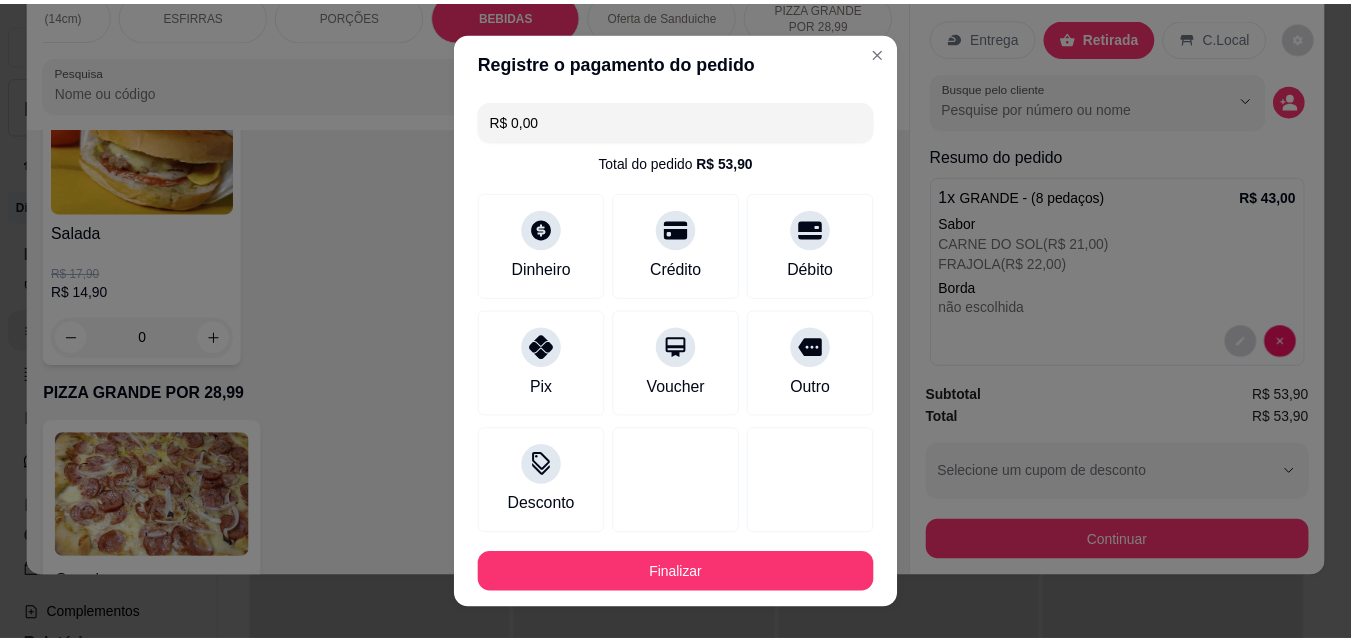 scroll, scrollTop: 109, scrollLeft: 0, axis: vertical 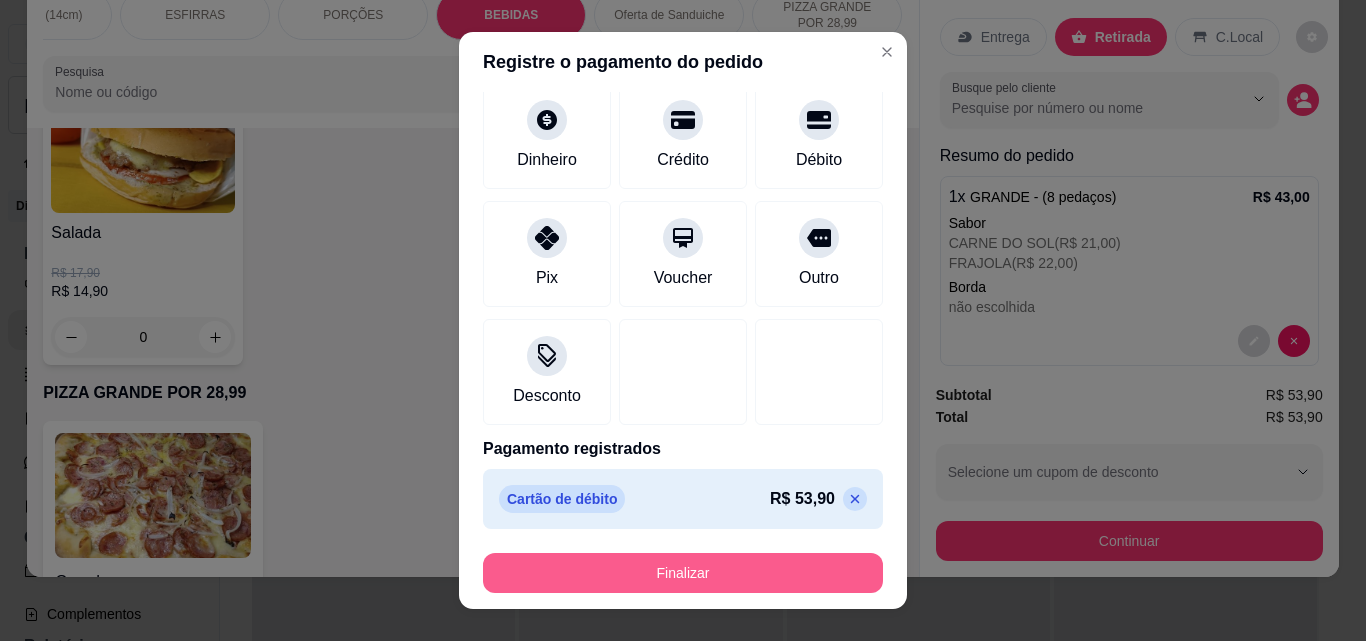 click on "Finalizar" at bounding box center (683, 573) 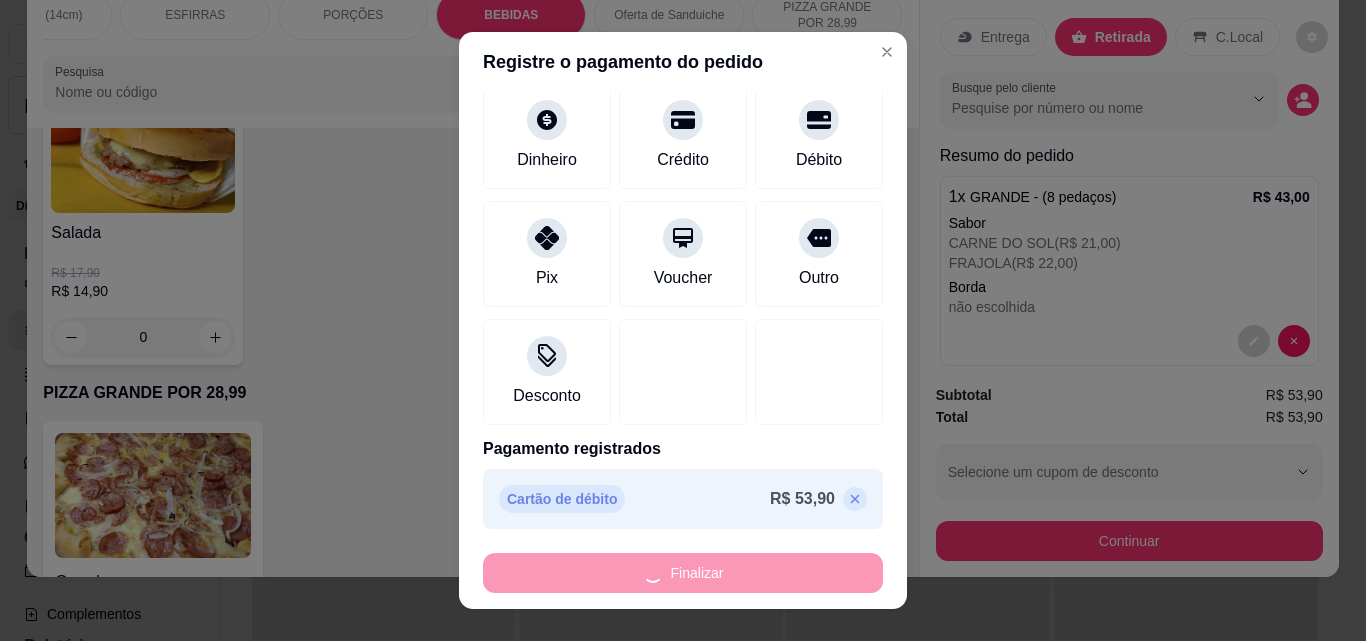 type on "0" 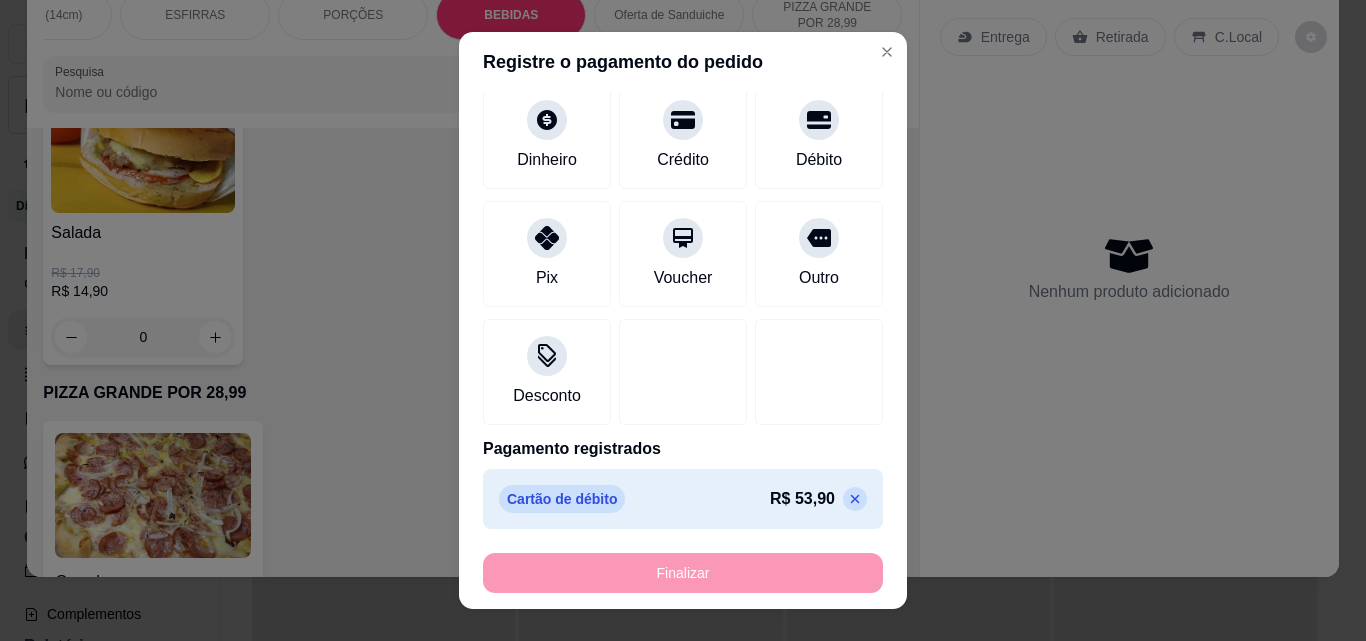 type on "-R$ 53,90" 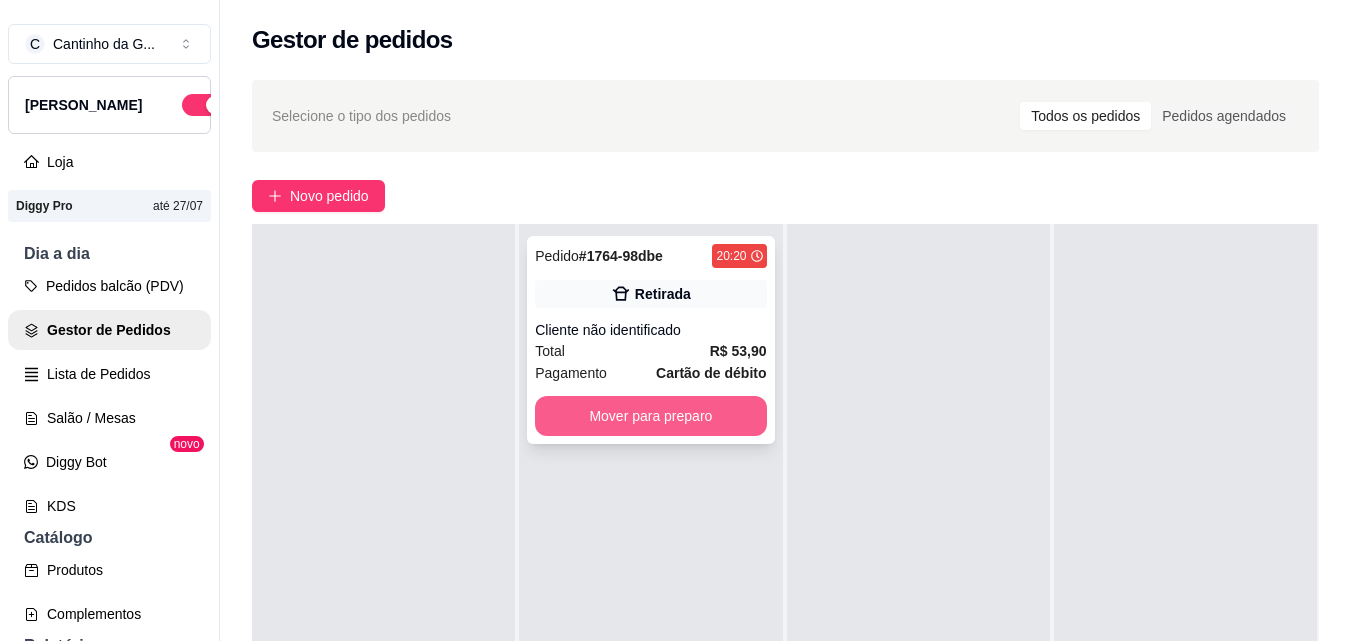 click on "Mover para preparo" at bounding box center (650, 416) 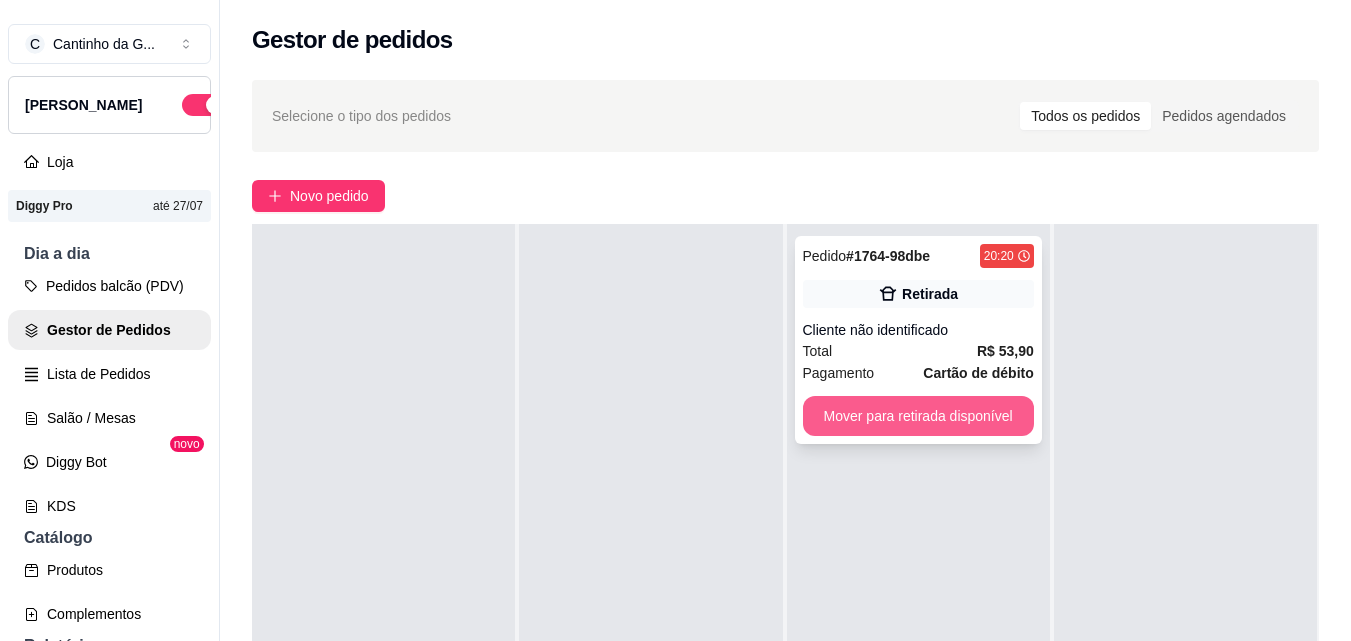 click on "Mover para retirada disponível" at bounding box center [918, 416] 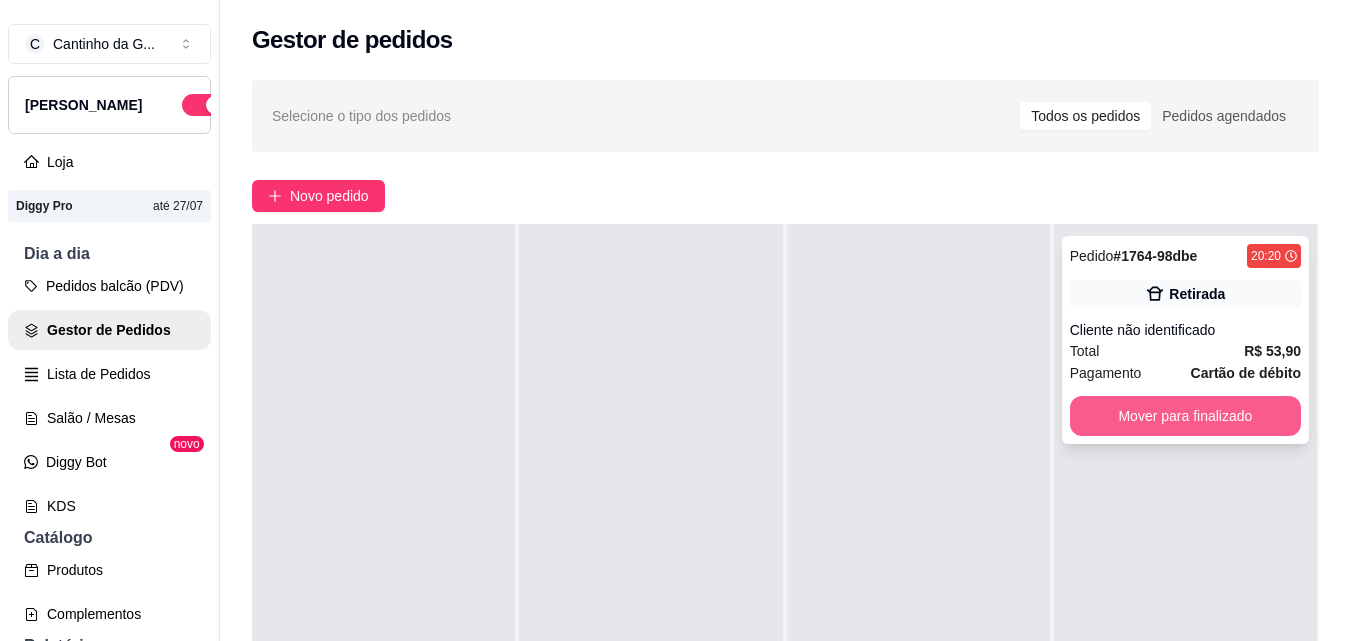 click on "Mover para finalizado" at bounding box center (1185, 416) 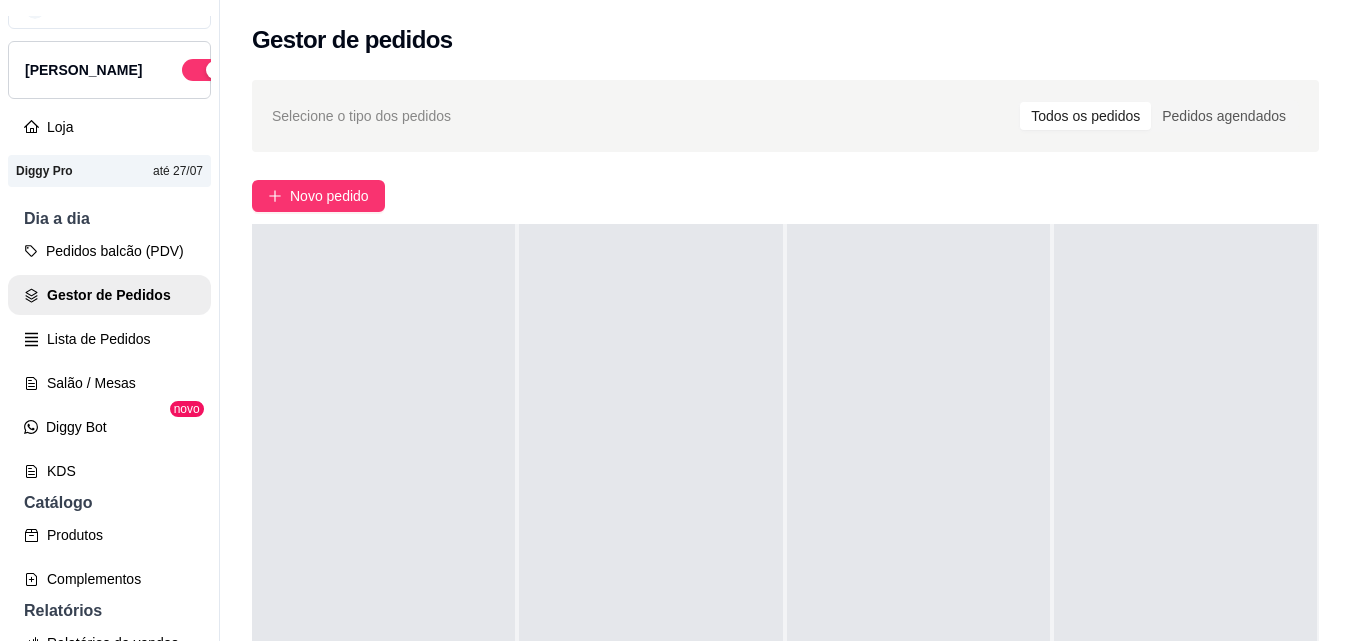scroll, scrollTop: 0, scrollLeft: 0, axis: both 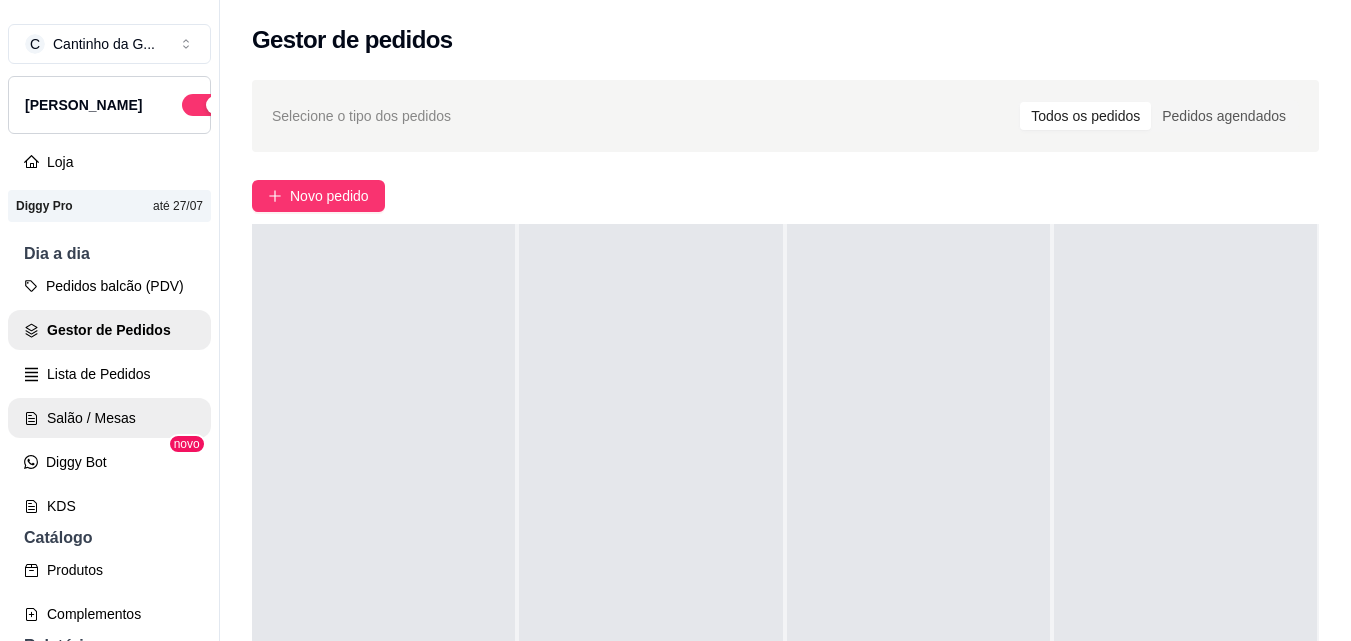 click on "Salão / Mesas" at bounding box center (109, 418) 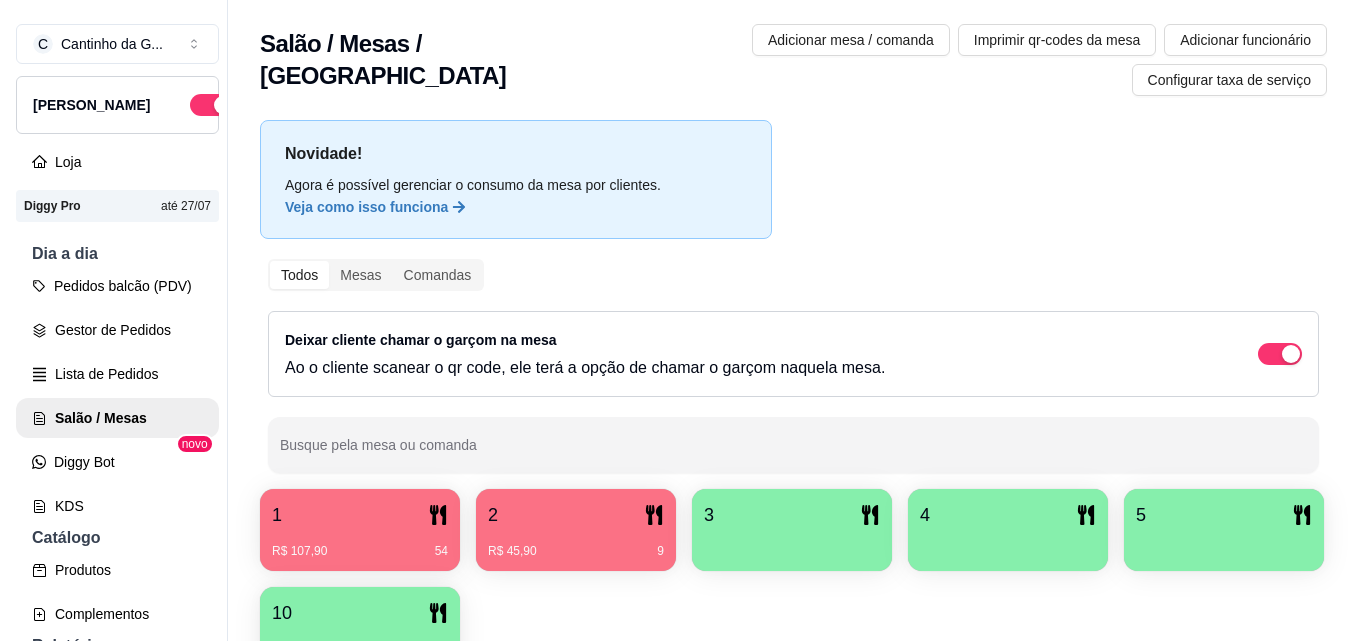scroll, scrollTop: 100, scrollLeft: 0, axis: vertical 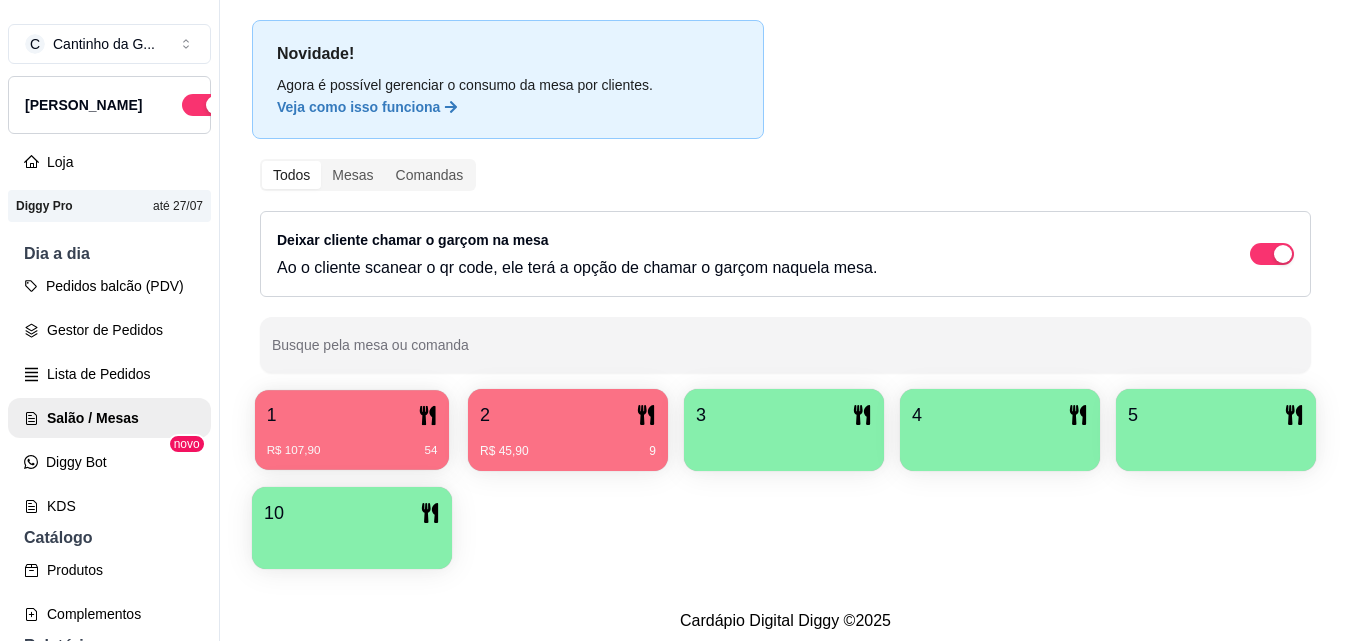 click on "1" at bounding box center (352, 415) 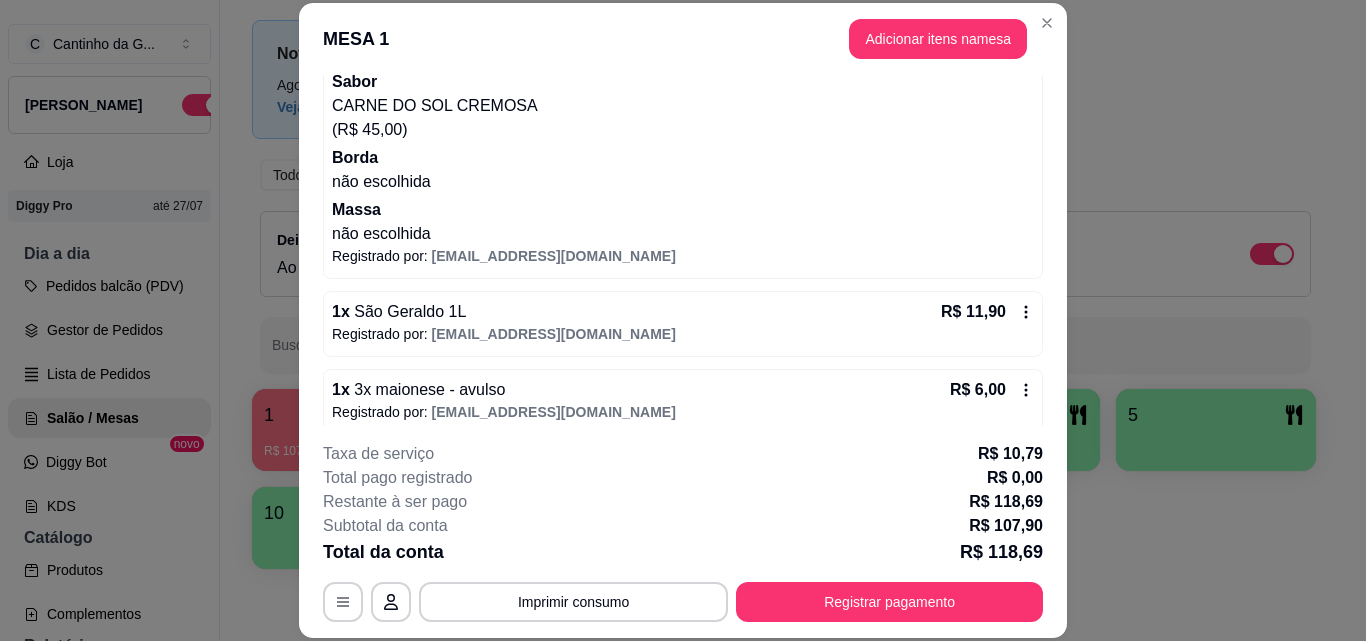 scroll, scrollTop: 248, scrollLeft: 0, axis: vertical 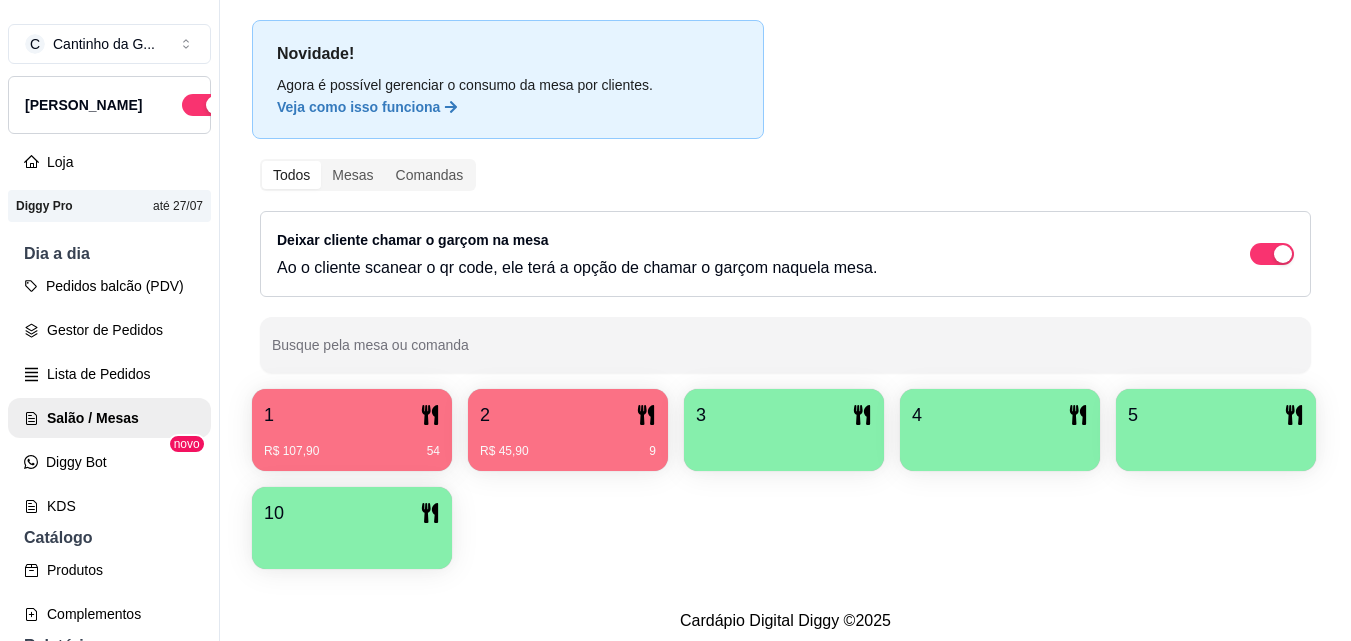 click on "2" at bounding box center [568, 415] 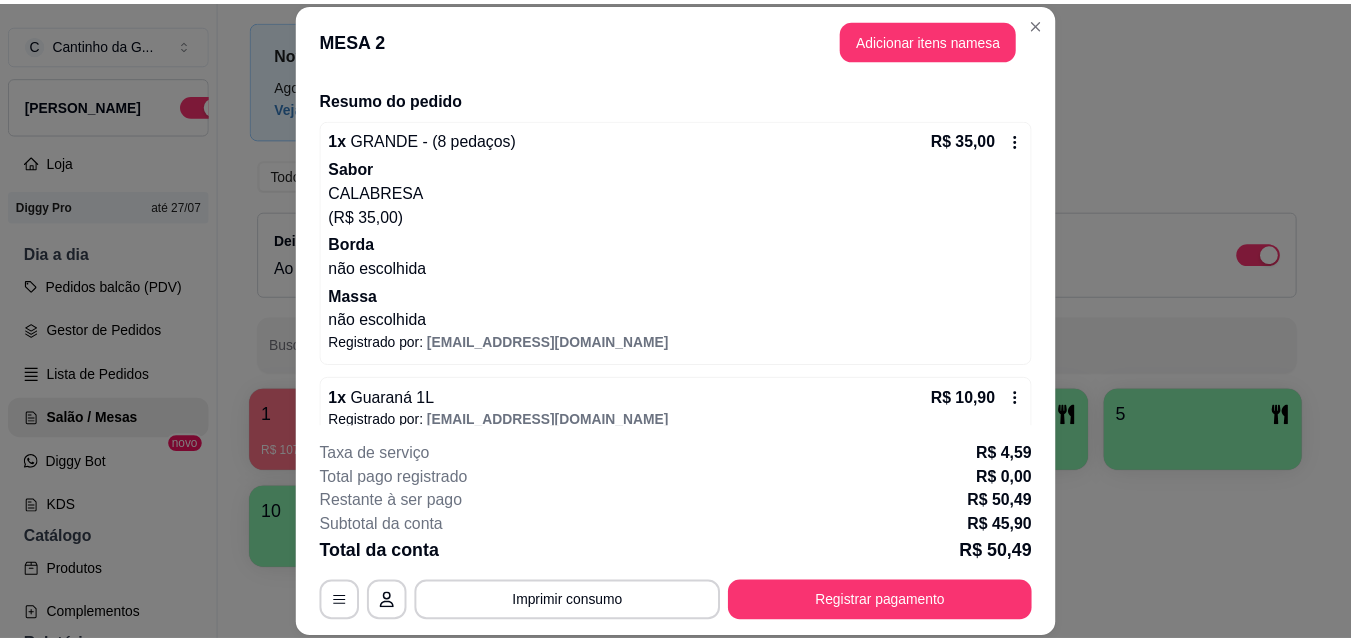 scroll, scrollTop: 170, scrollLeft: 0, axis: vertical 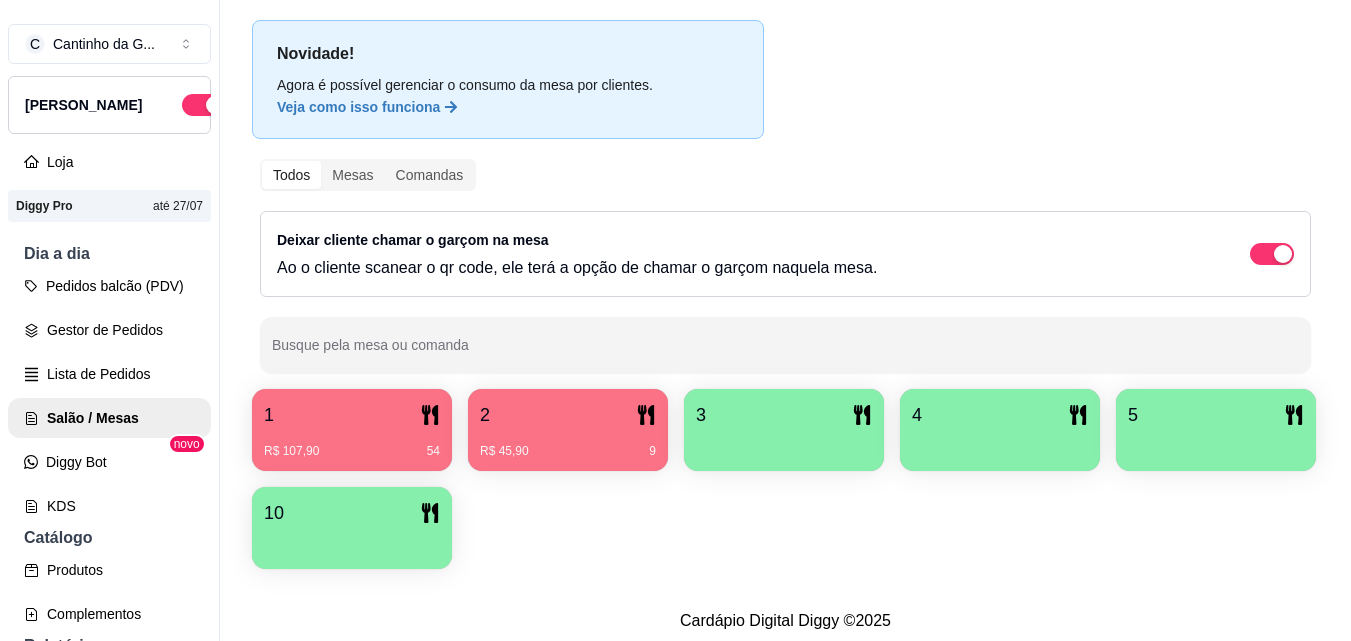 click on "R$ 107,90 54" at bounding box center (352, 444) 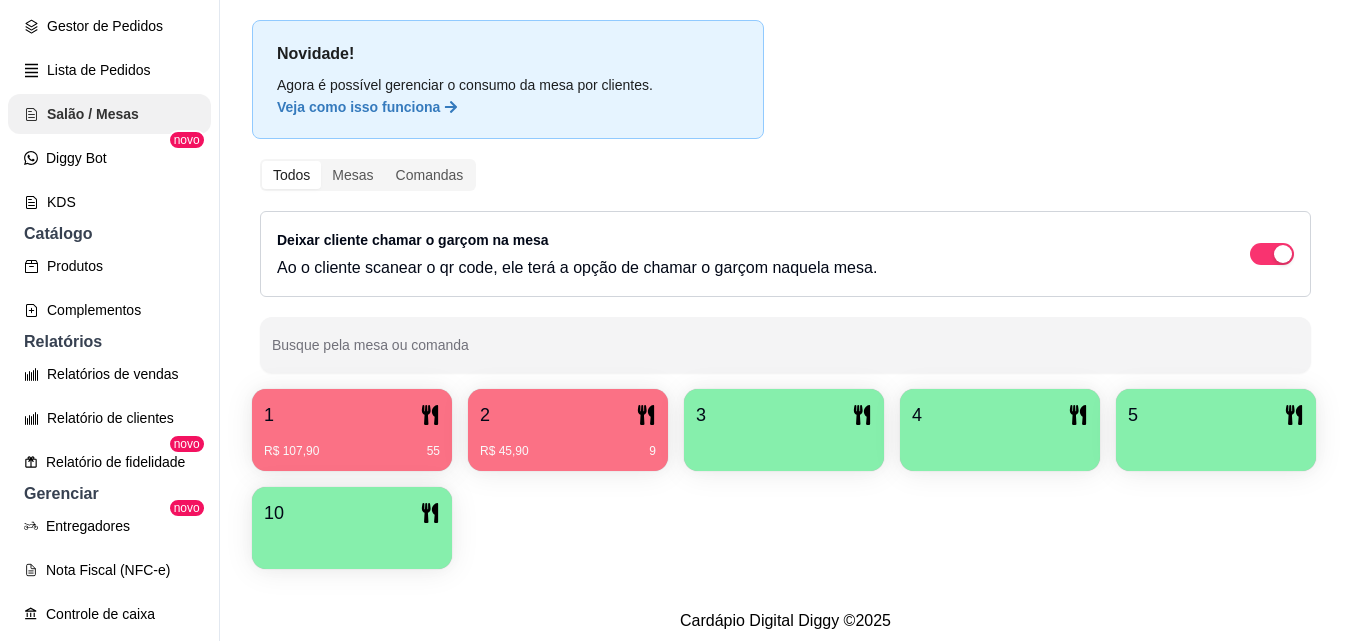scroll, scrollTop: 400, scrollLeft: 0, axis: vertical 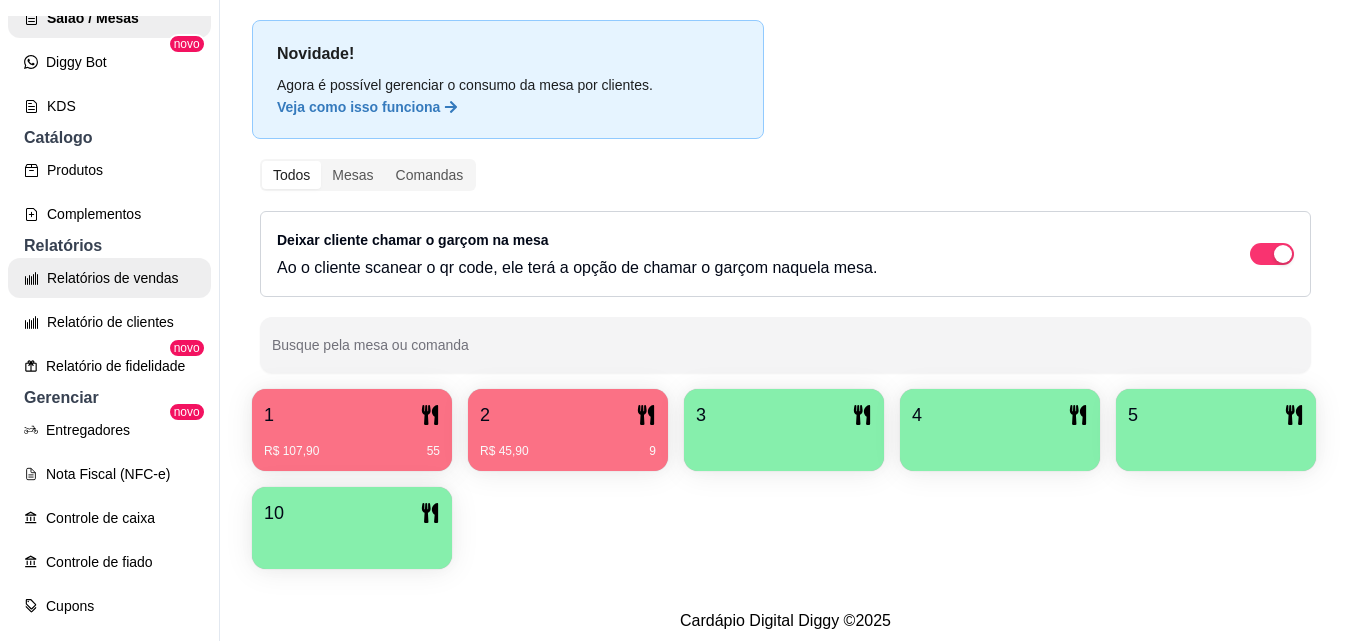 click on "Relatórios de vendas" at bounding box center (109, 278) 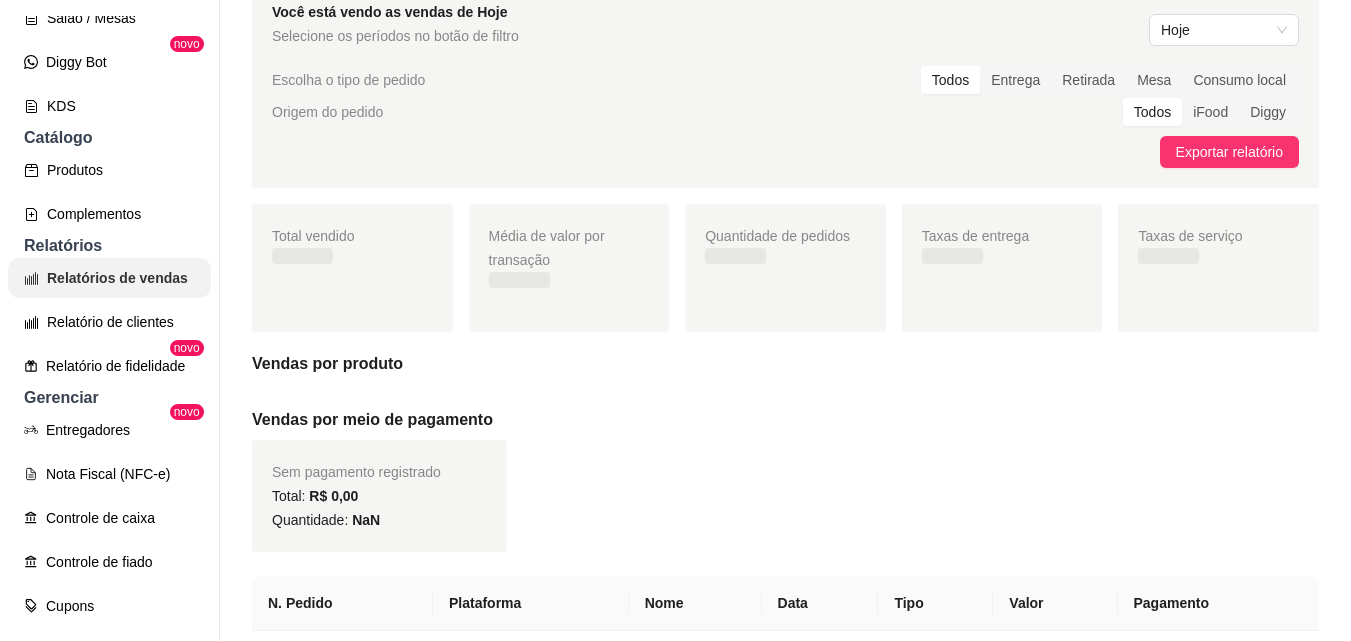 scroll, scrollTop: 0, scrollLeft: 0, axis: both 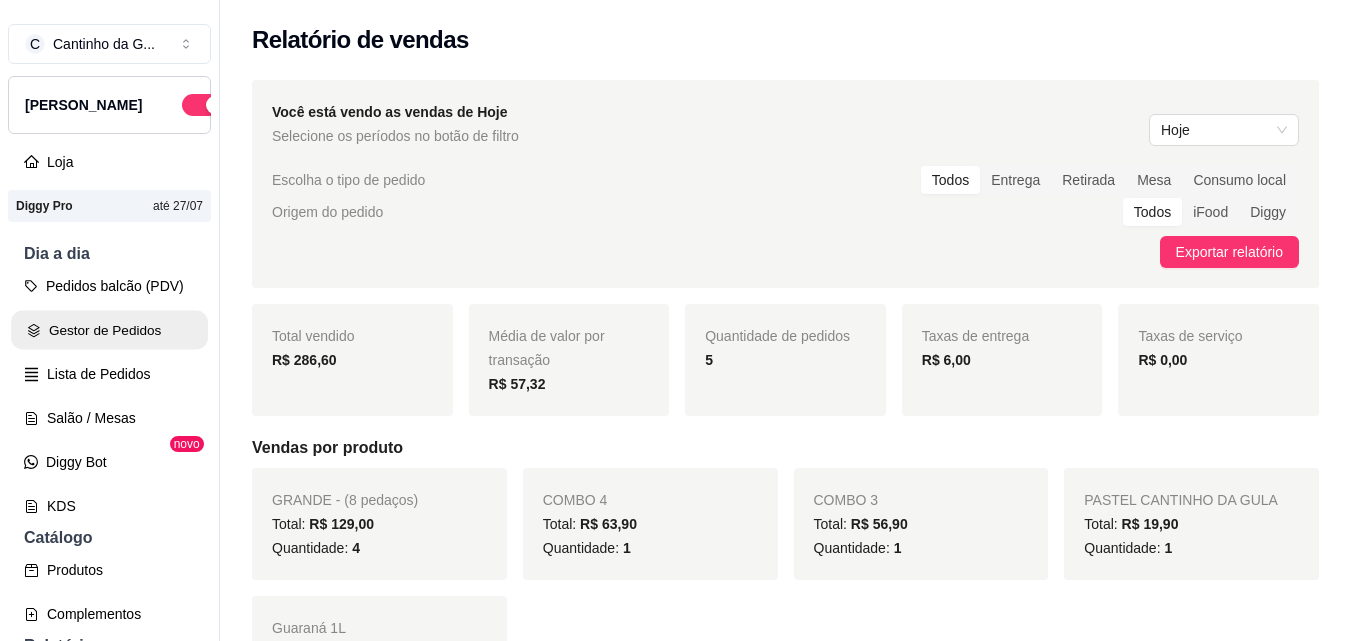 click on "Gestor de Pedidos" at bounding box center (109, 330) 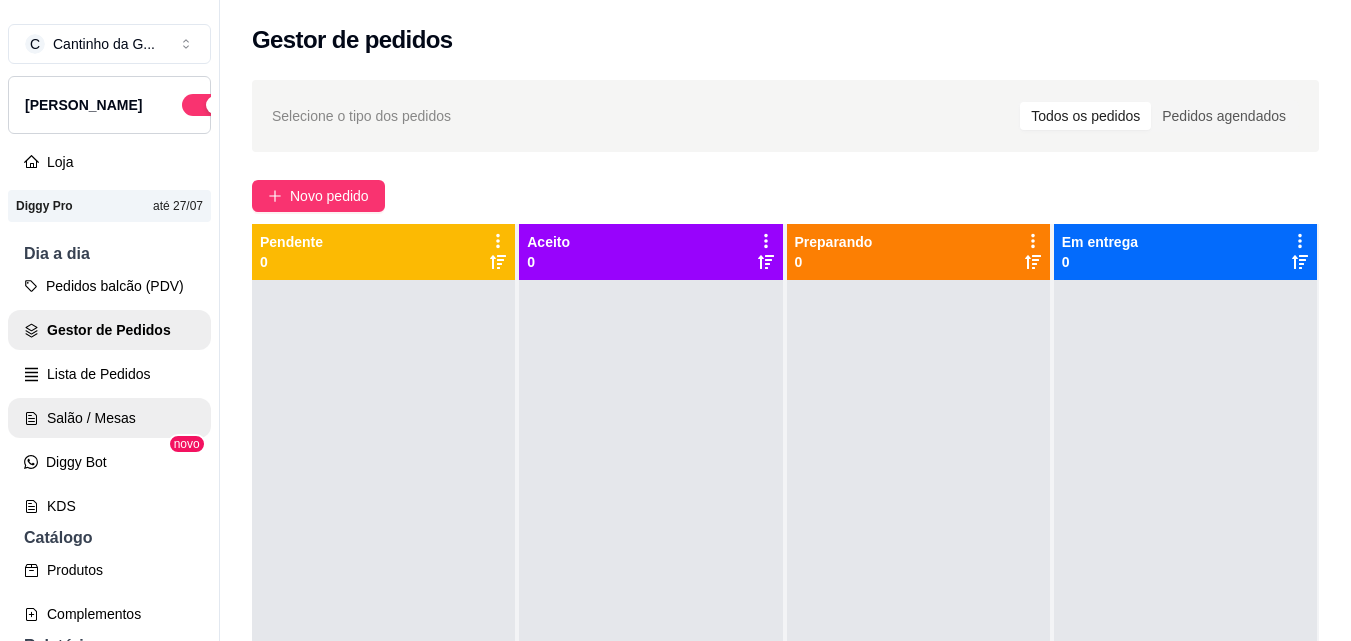 click on "Salão / Mesas" at bounding box center (109, 418) 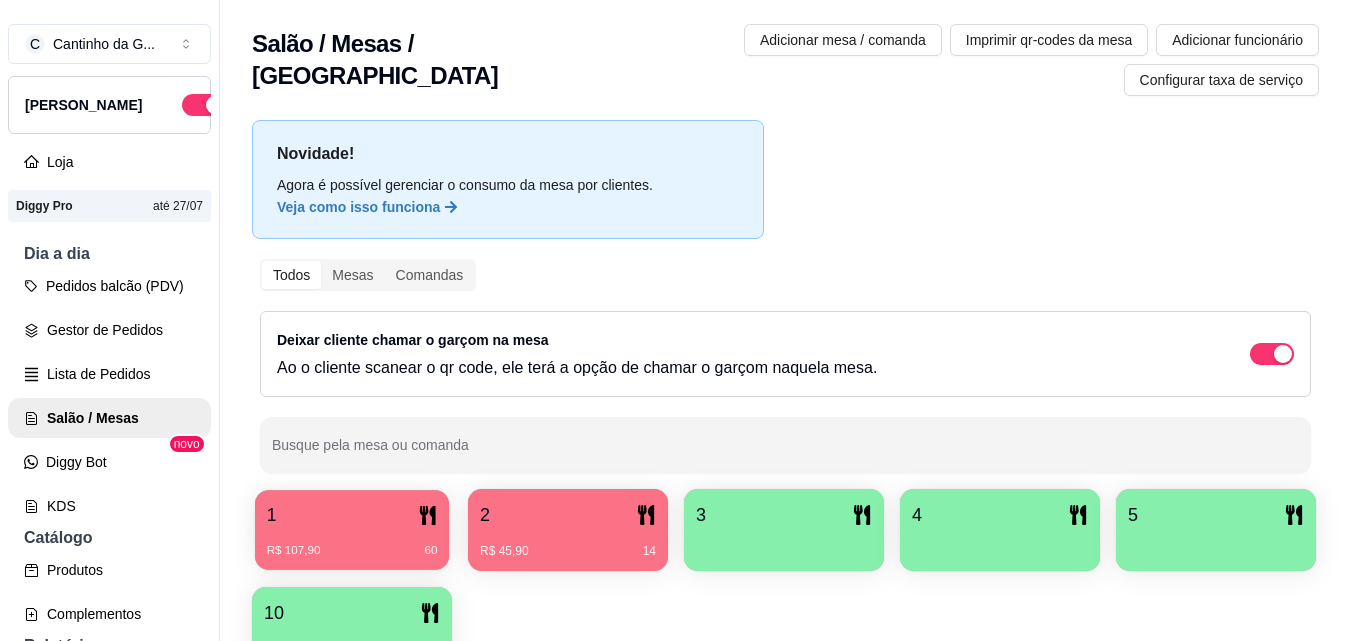 click on "R$ 107,90 60" at bounding box center [352, 543] 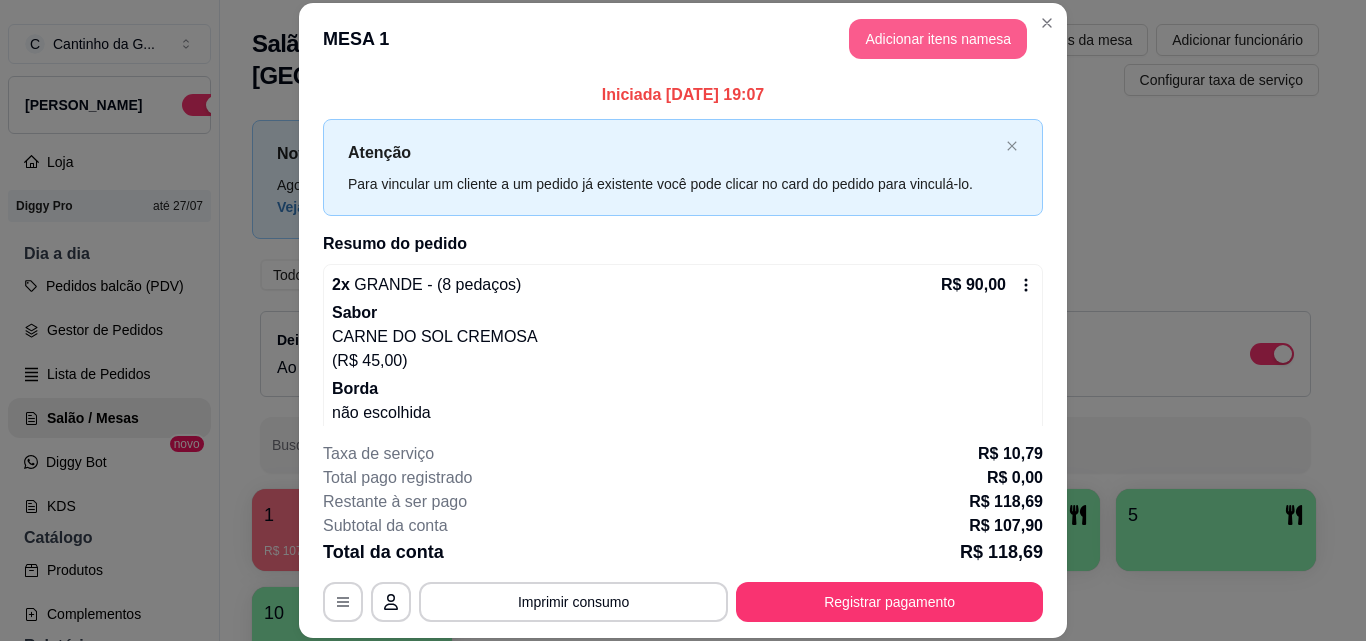 click on "Adicionar itens na  mesa" at bounding box center [938, 39] 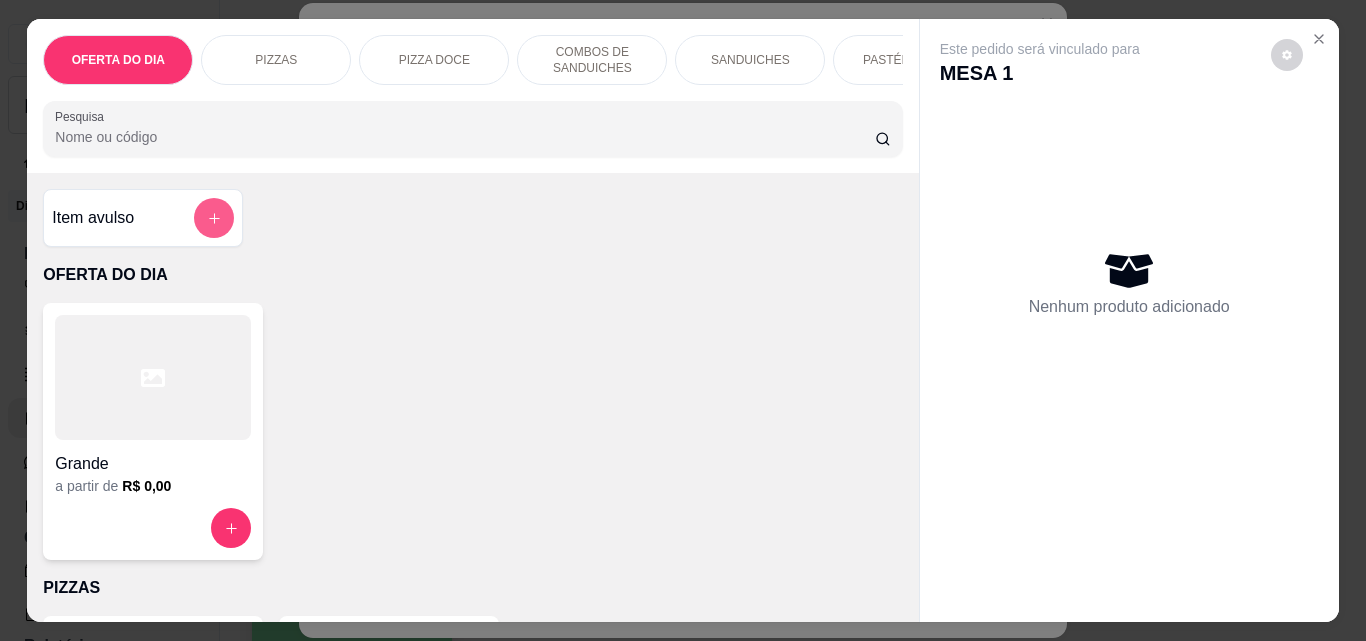 click 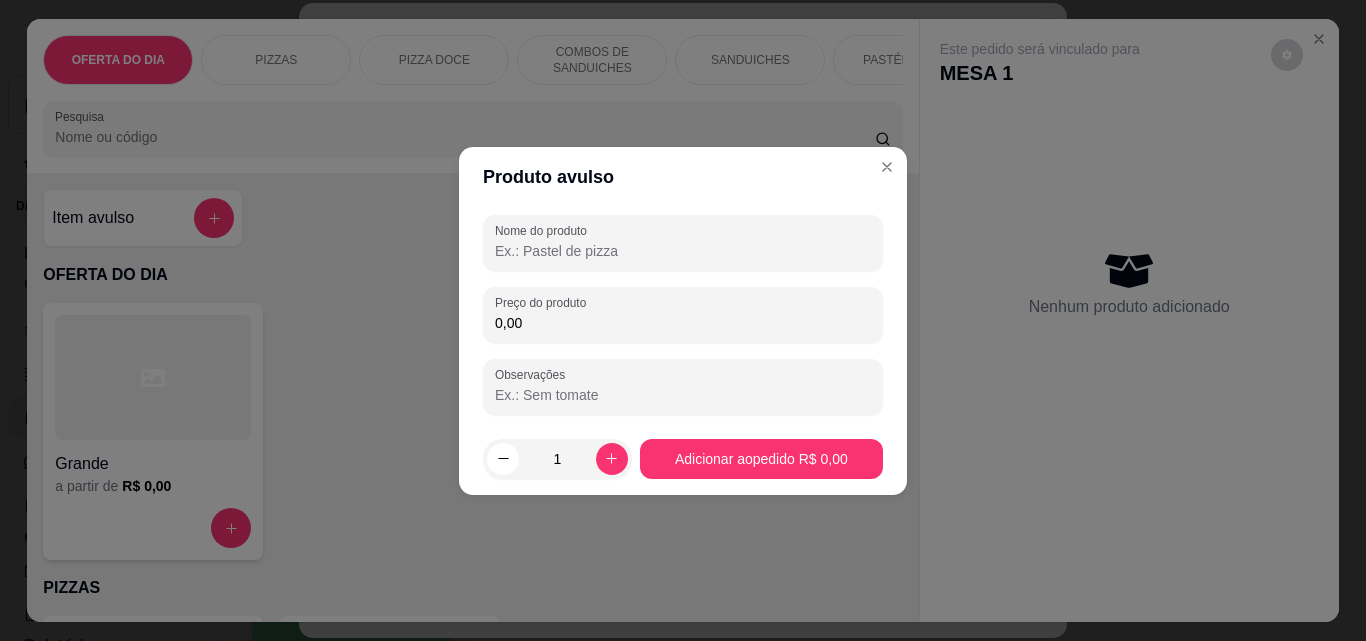 click on "Nome do produto" at bounding box center (683, 251) 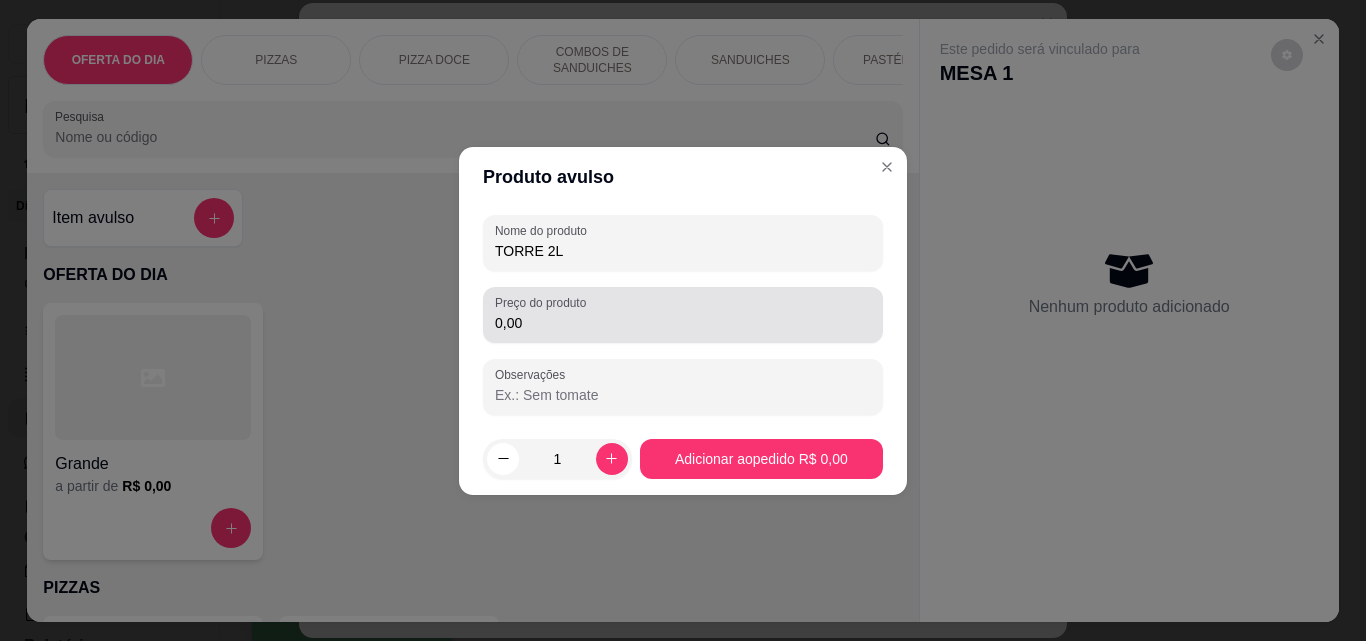 type on "TORRE 2L" 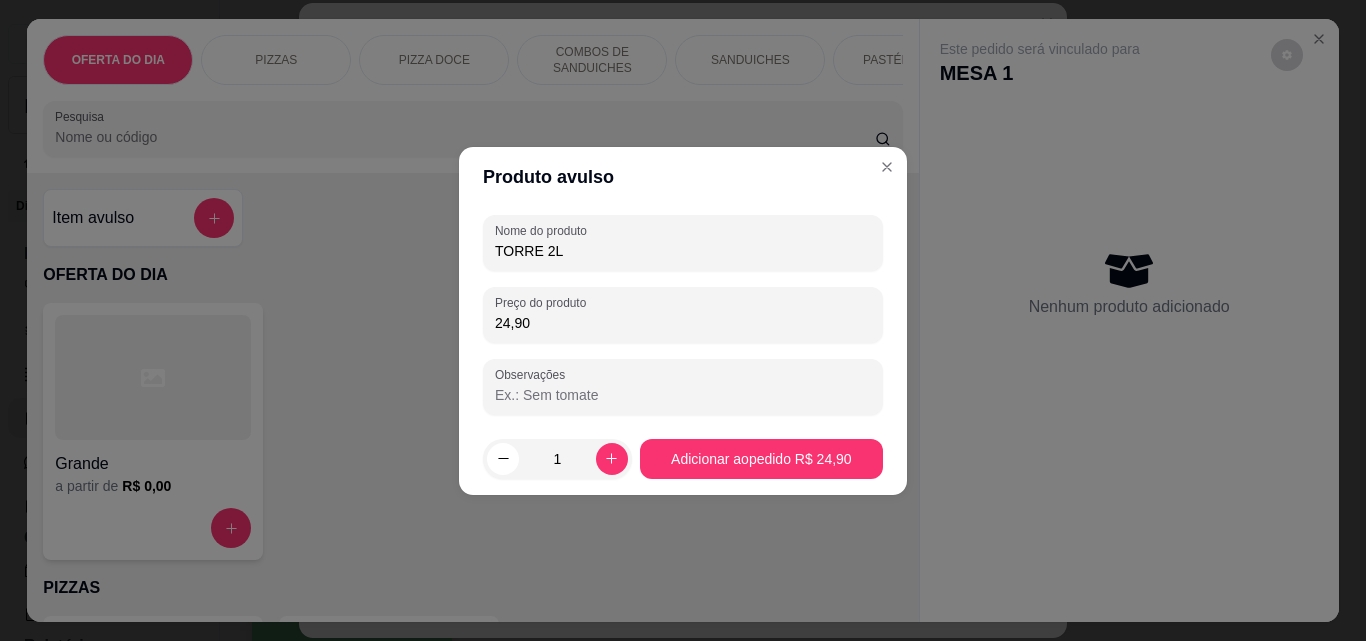 type on "24,90" 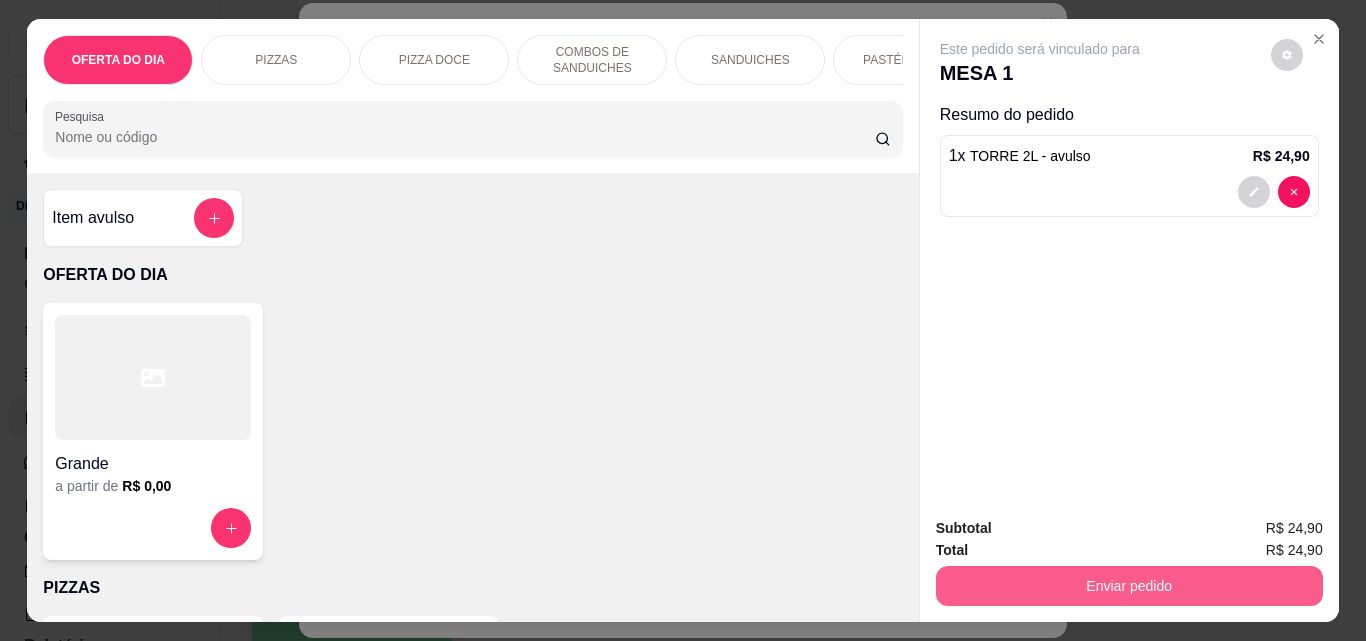 click on "Enviar pedido" at bounding box center [1129, 586] 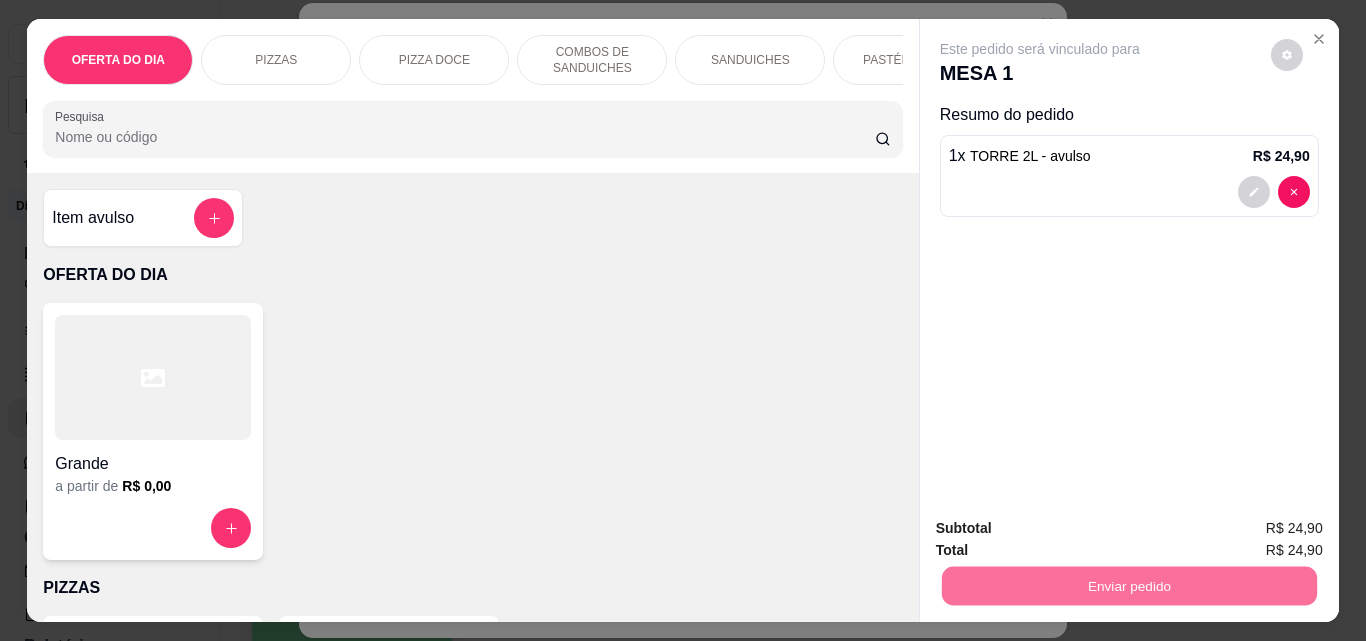 click on "Não registrar e enviar pedido" at bounding box center [1063, 529] 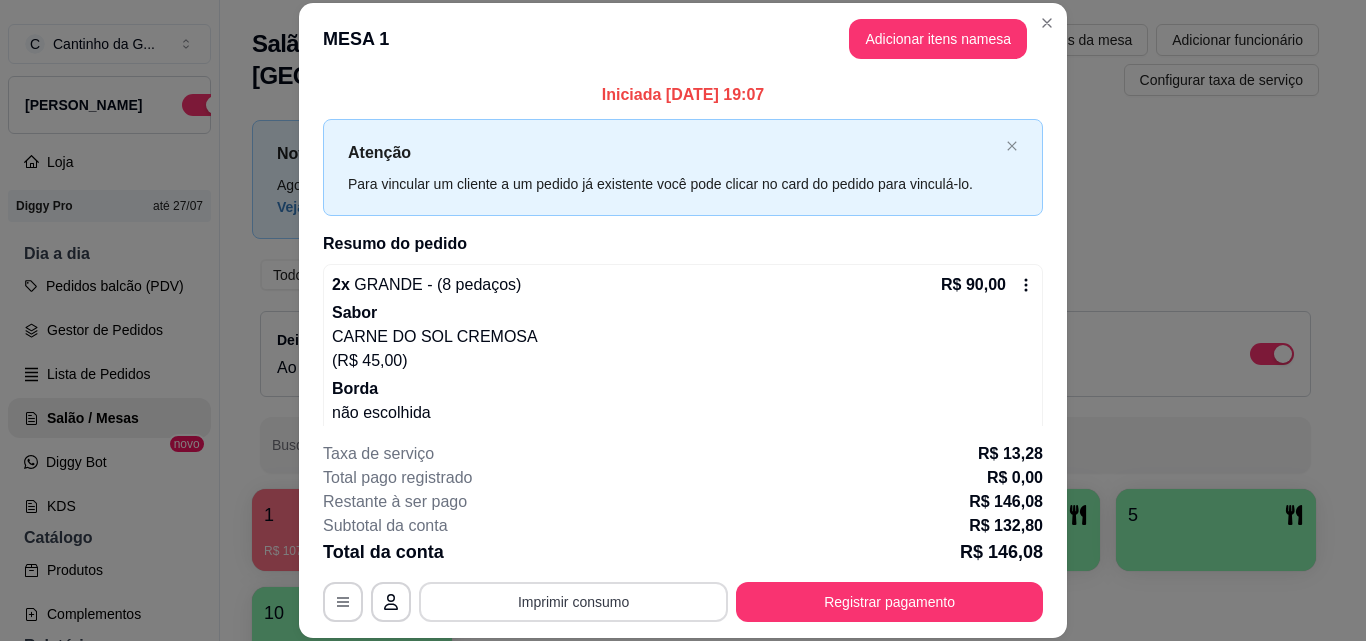 click on "Imprimir consumo" at bounding box center [573, 602] 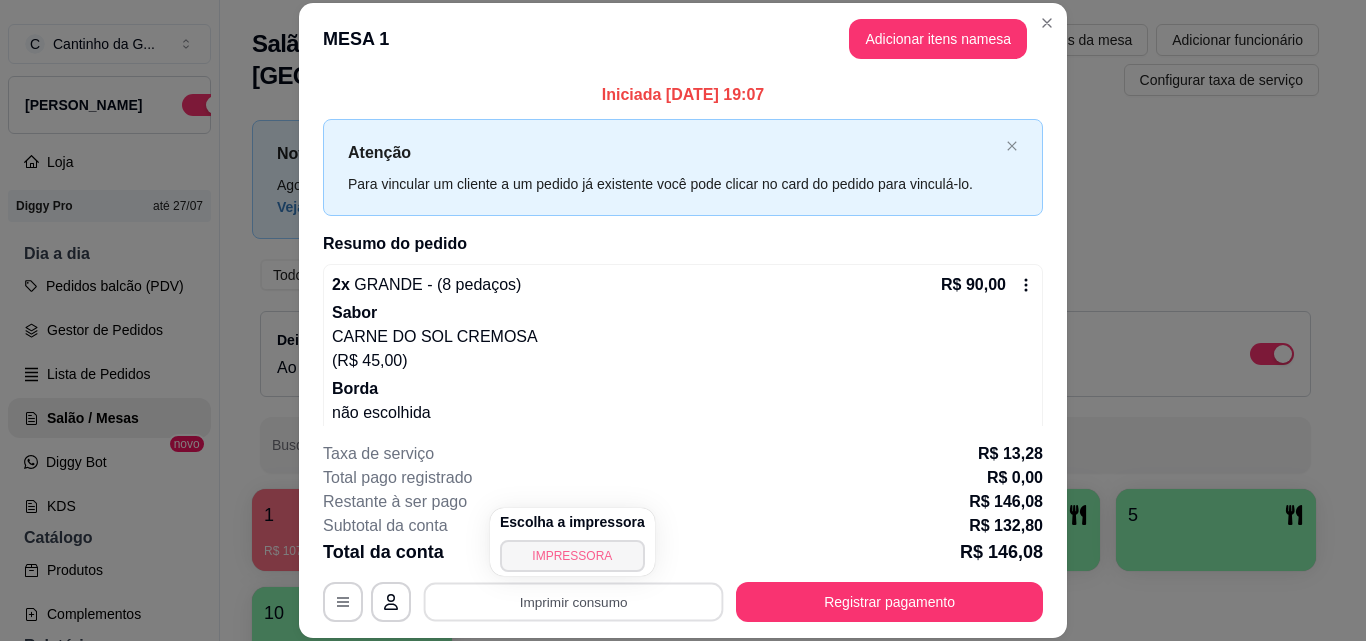 click on "IMPRESSORA" at bounding box center [572, 556] 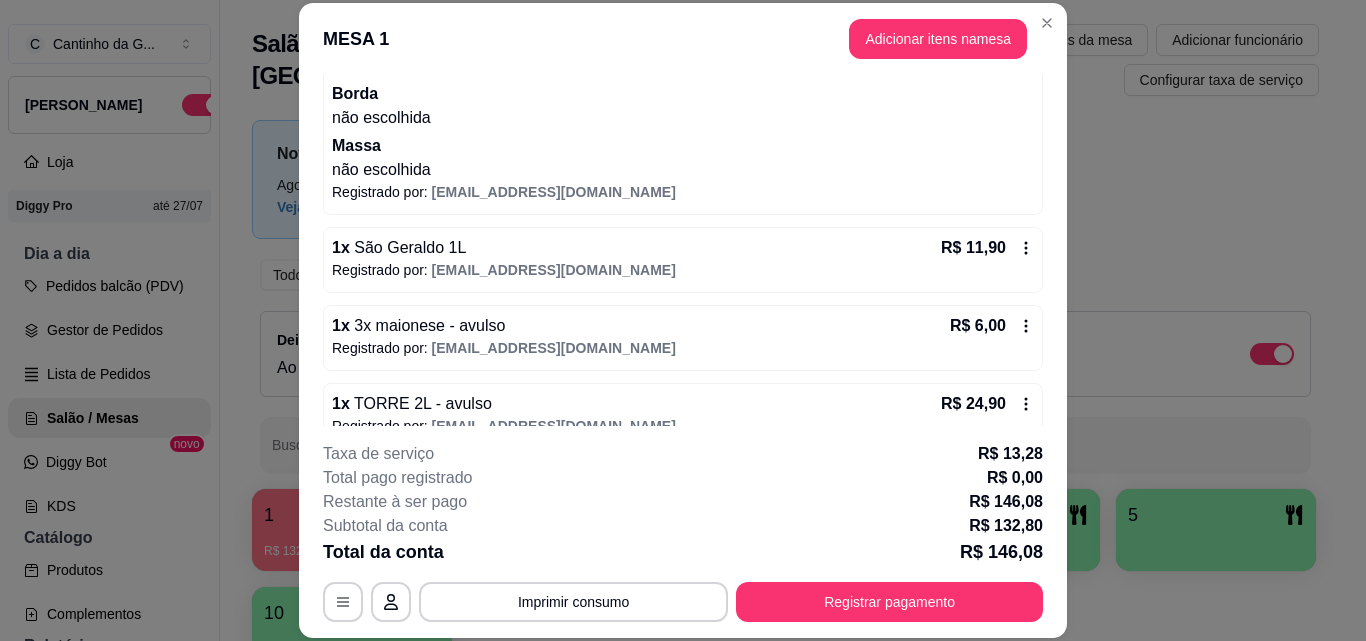 scroll, scrollTop: 326, scrollLeft: 0, axis: vertical 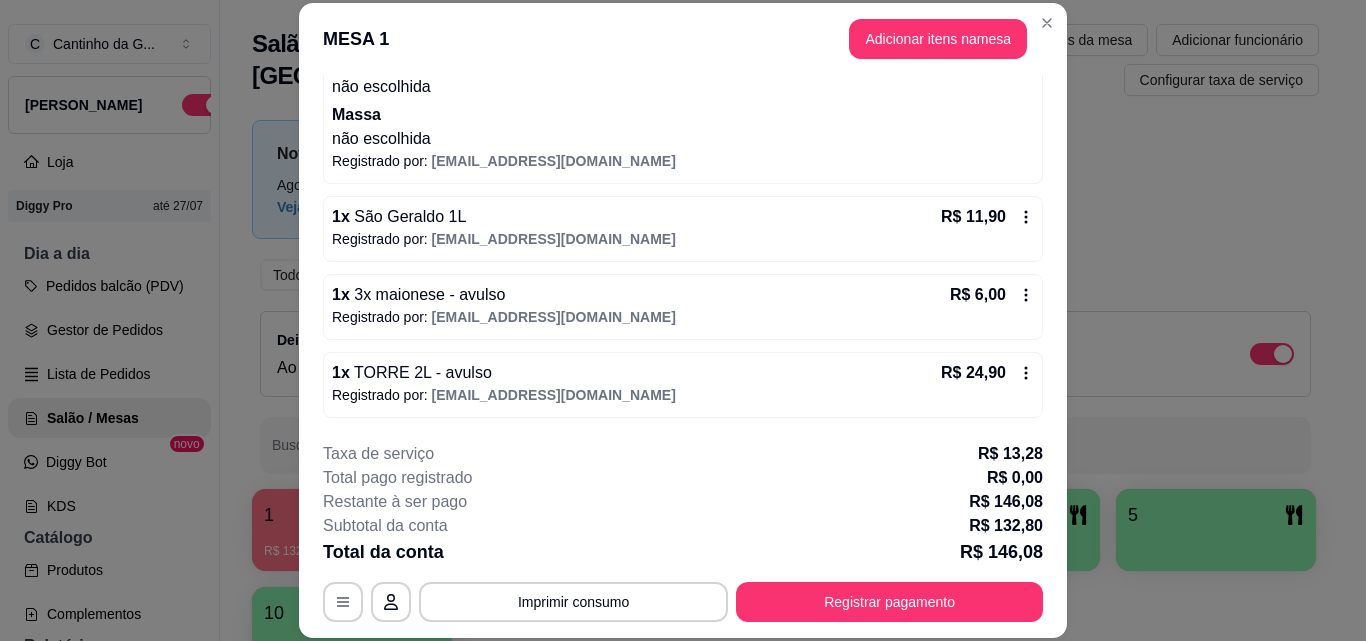 click 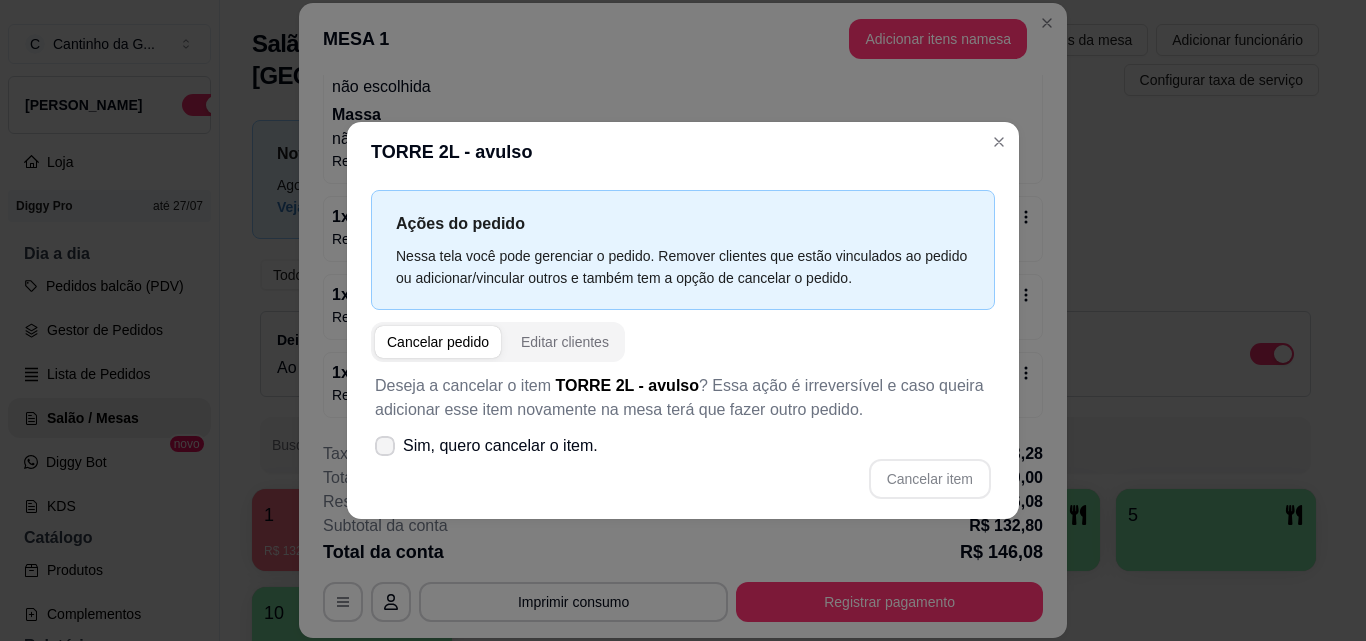 click 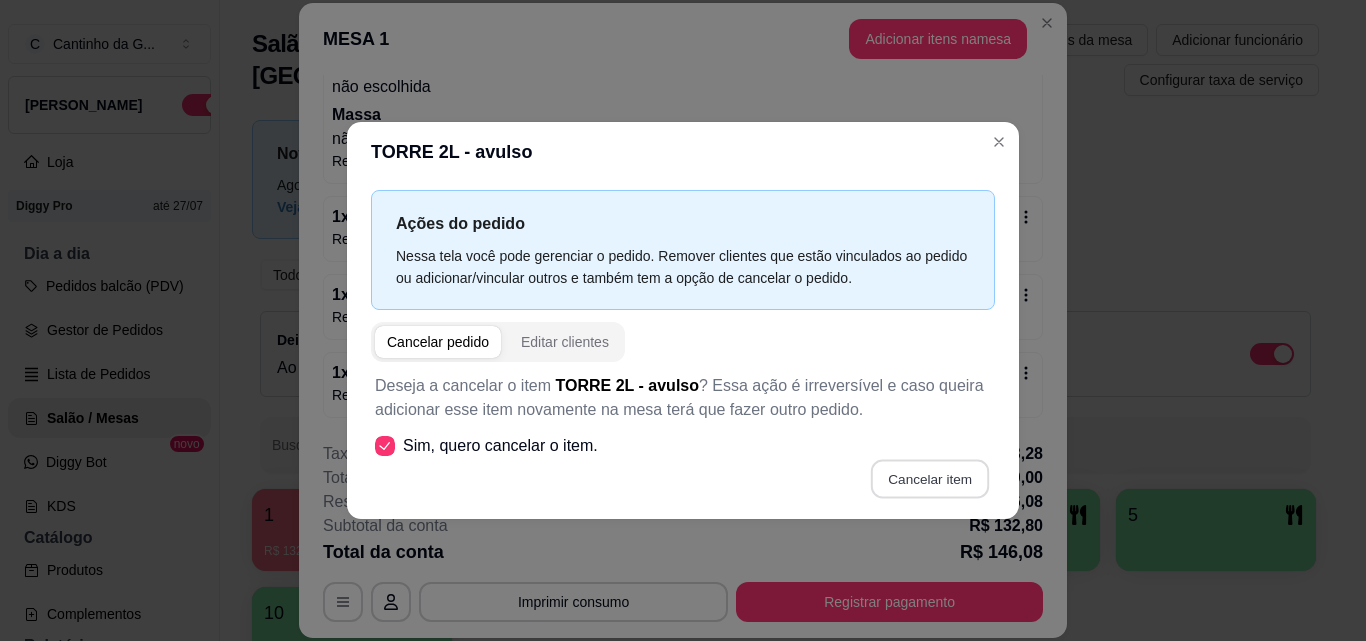 click on "Cancelar item" at bounding box center [929, 478] 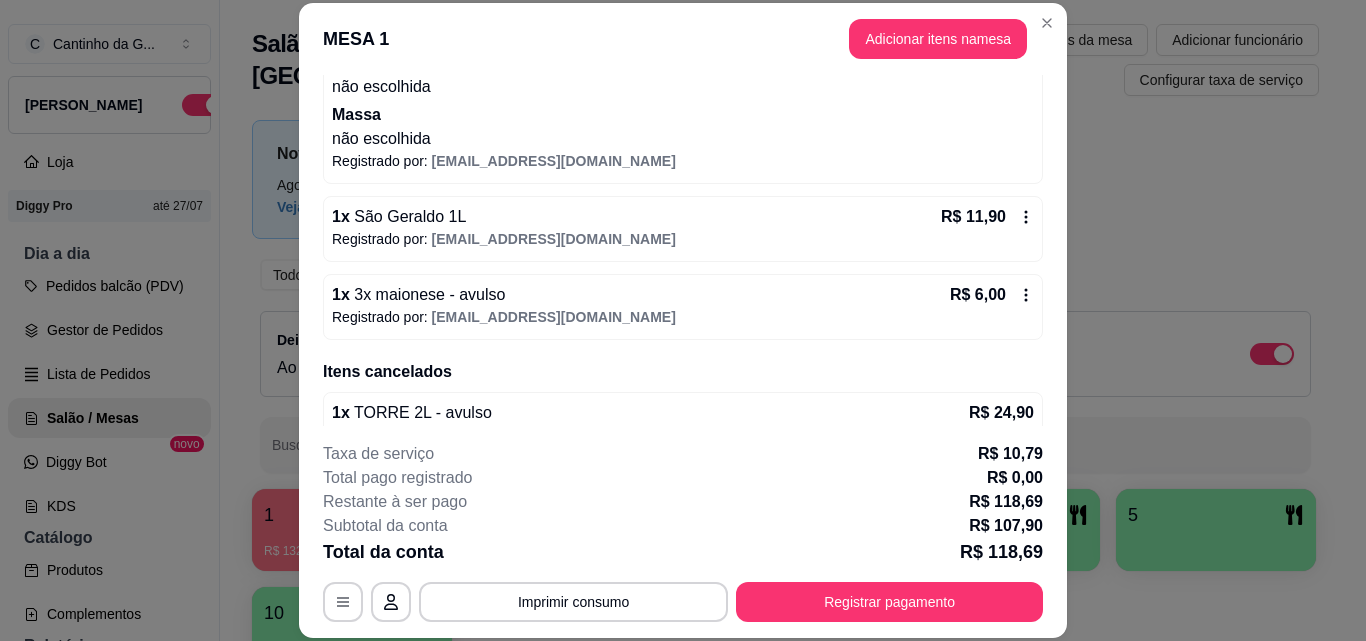 scroll, scrollTop: 61, scrollLeft: 0, axis: vertical 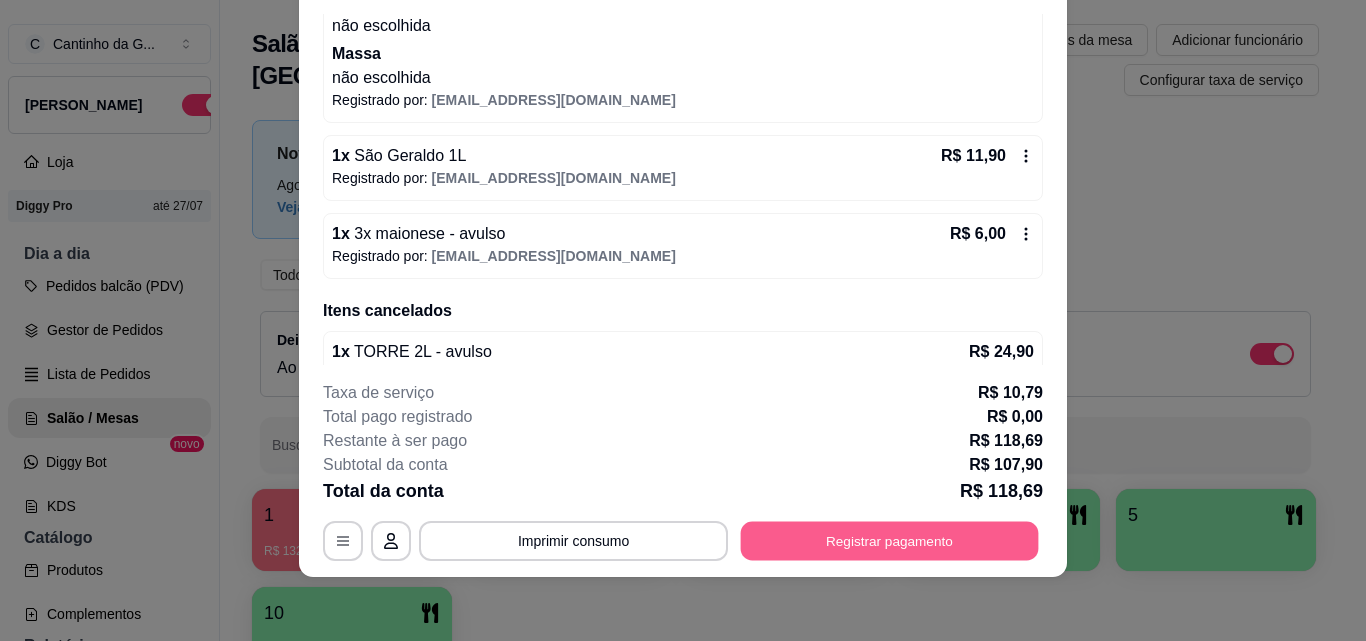 click on "Registrar pagamento" at bounding box center (890, 540) 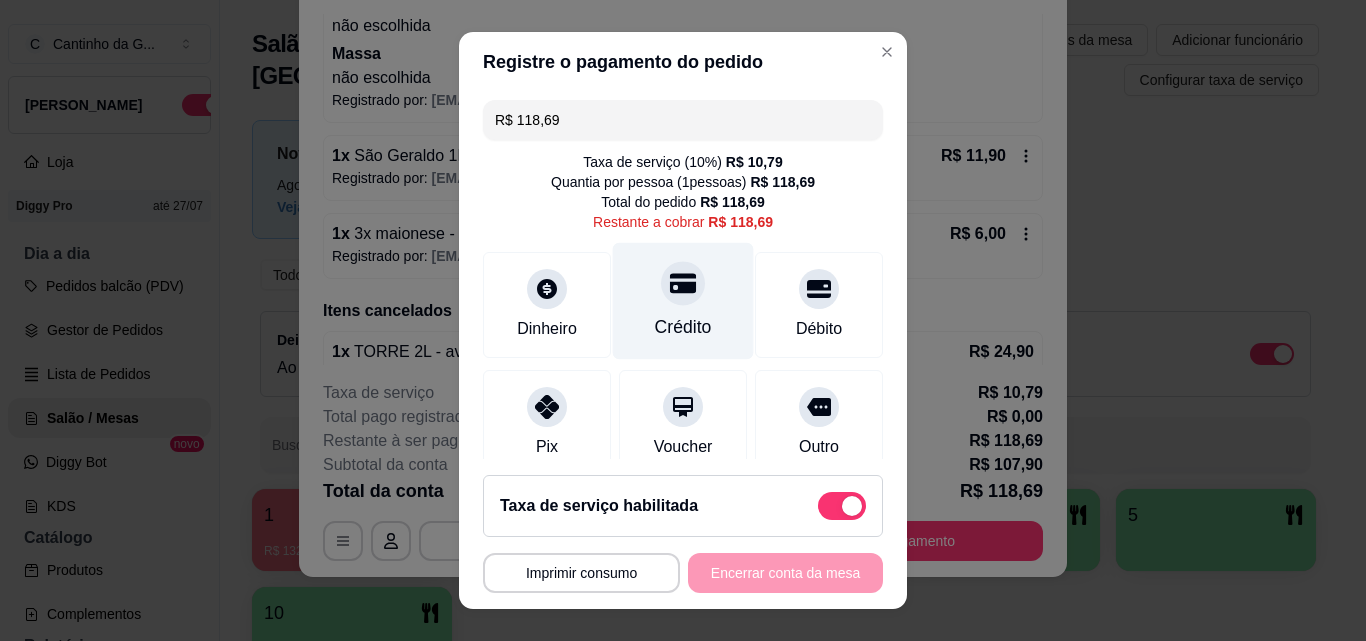 click on "Crédito" at bounding box center [683, 327] 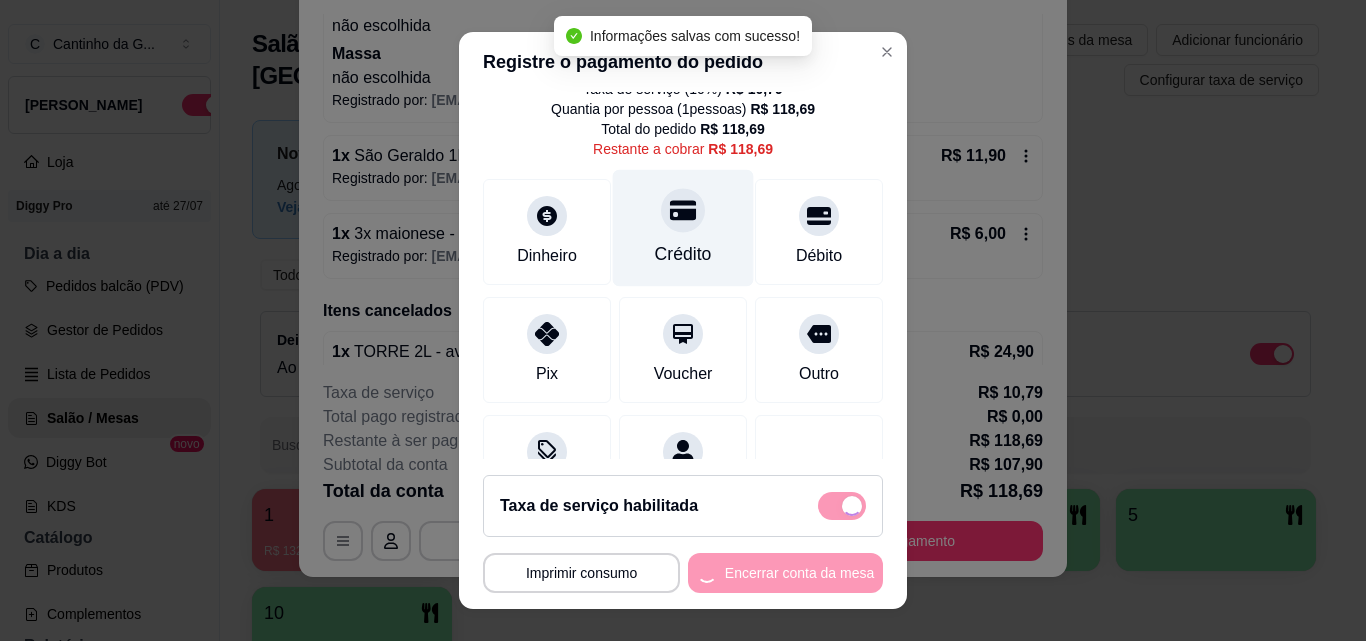 scroll, scrollTop: 167, scrollLeft: 0, axis: vertical 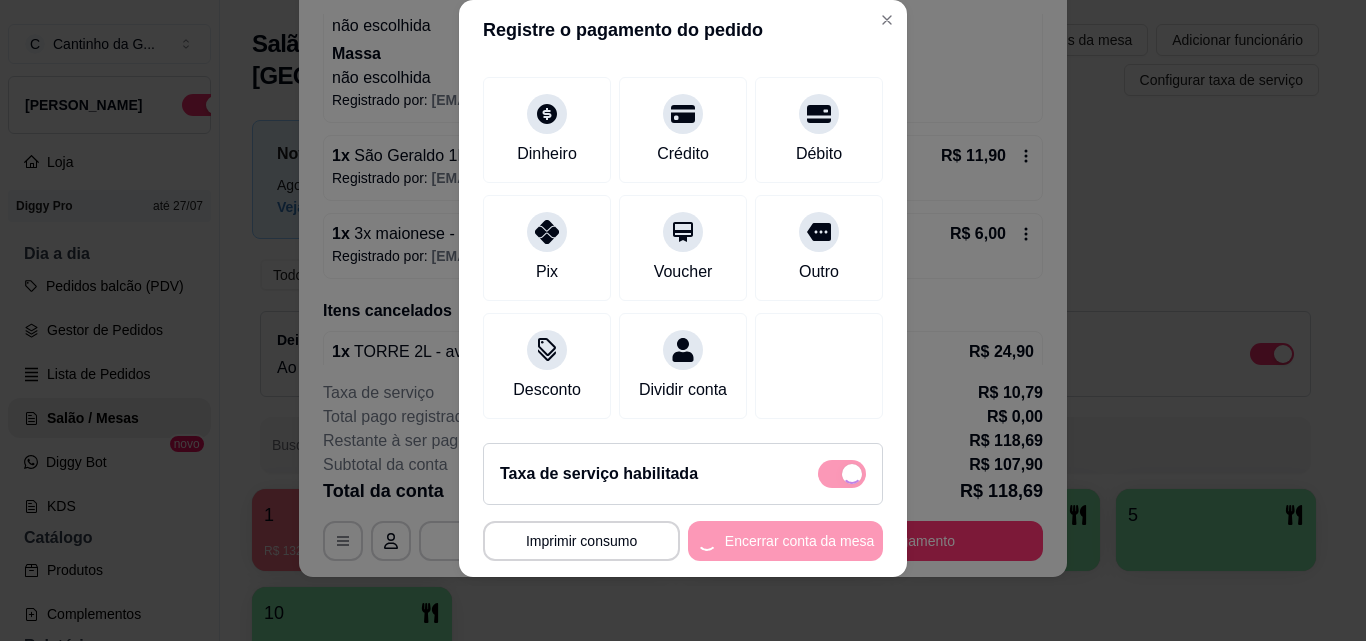 type on "R$ 0,00" 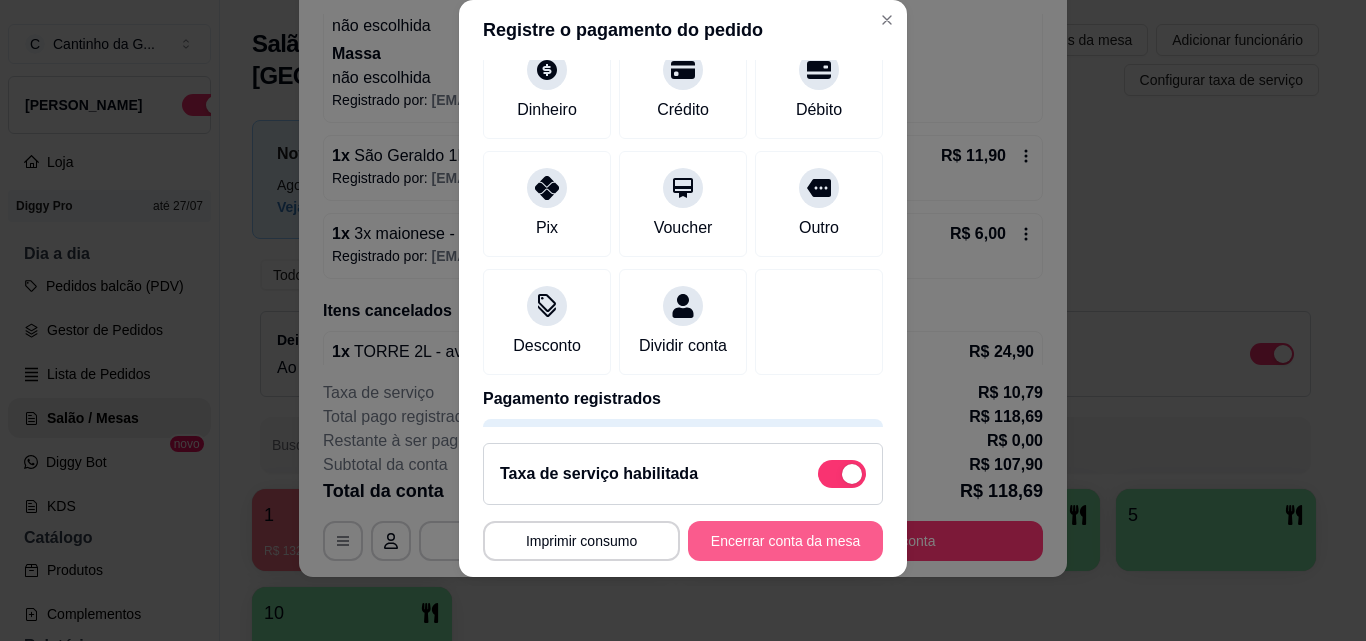 scroll, scrollTop: 147, scrollLeft: 0, axis: vertical 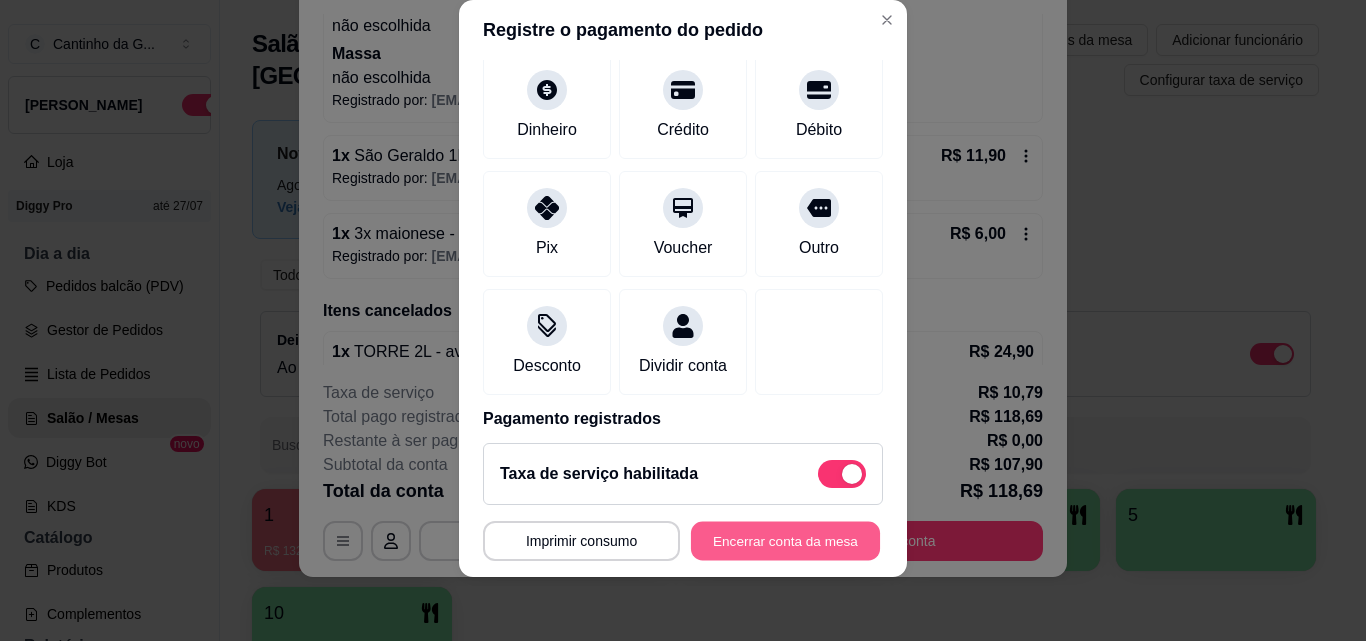 click on "Encerrar conta da mesa" at bounding box center [785, 541] 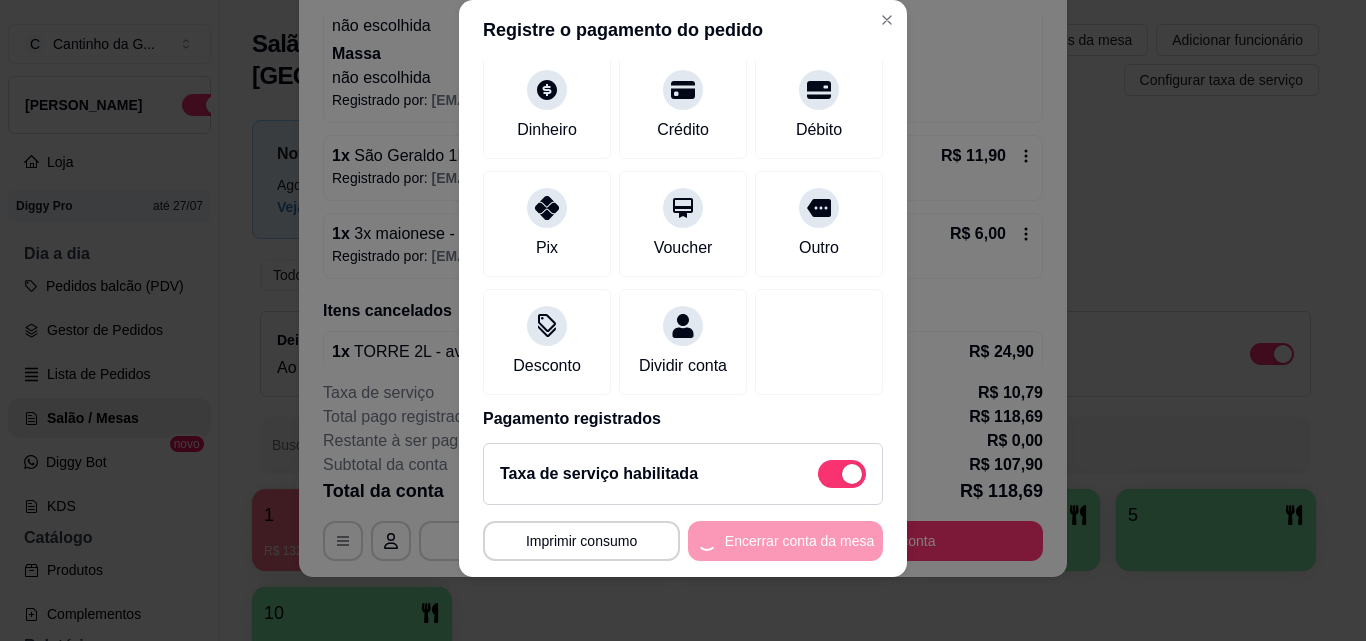 scroll, scrollTop: 0, scrollLeft: 0, axis: both 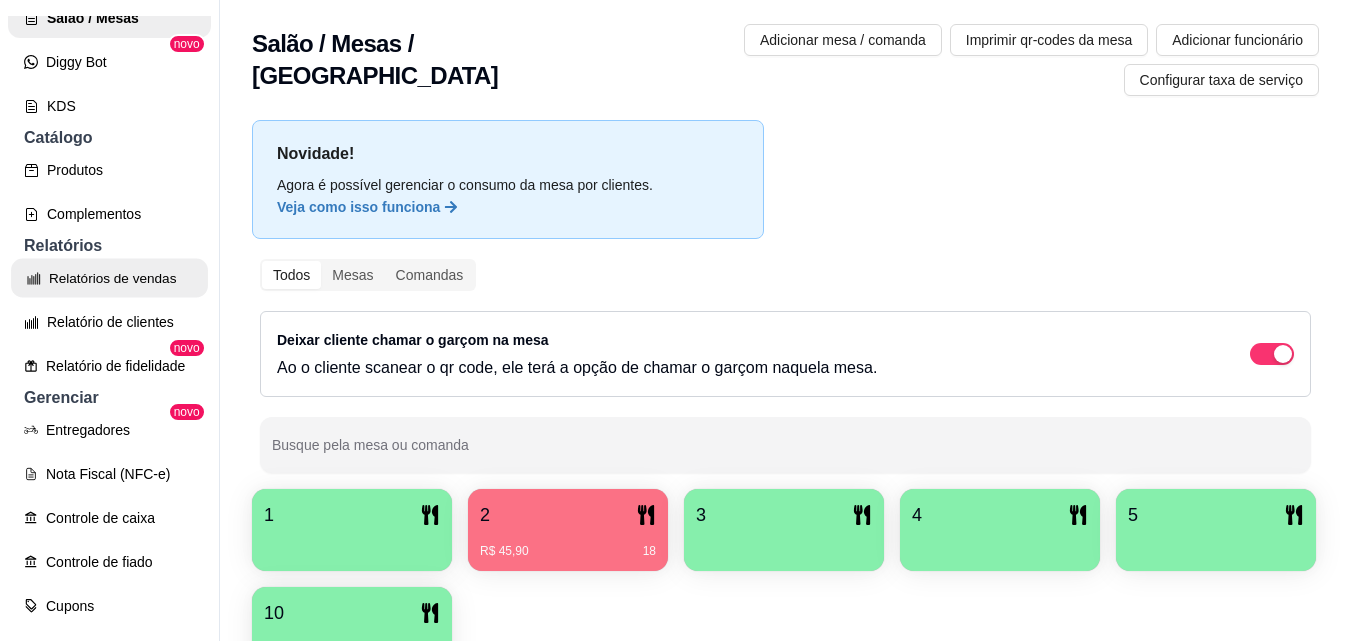click on "Relatórios de vendas" at bounding box center [109, 278] 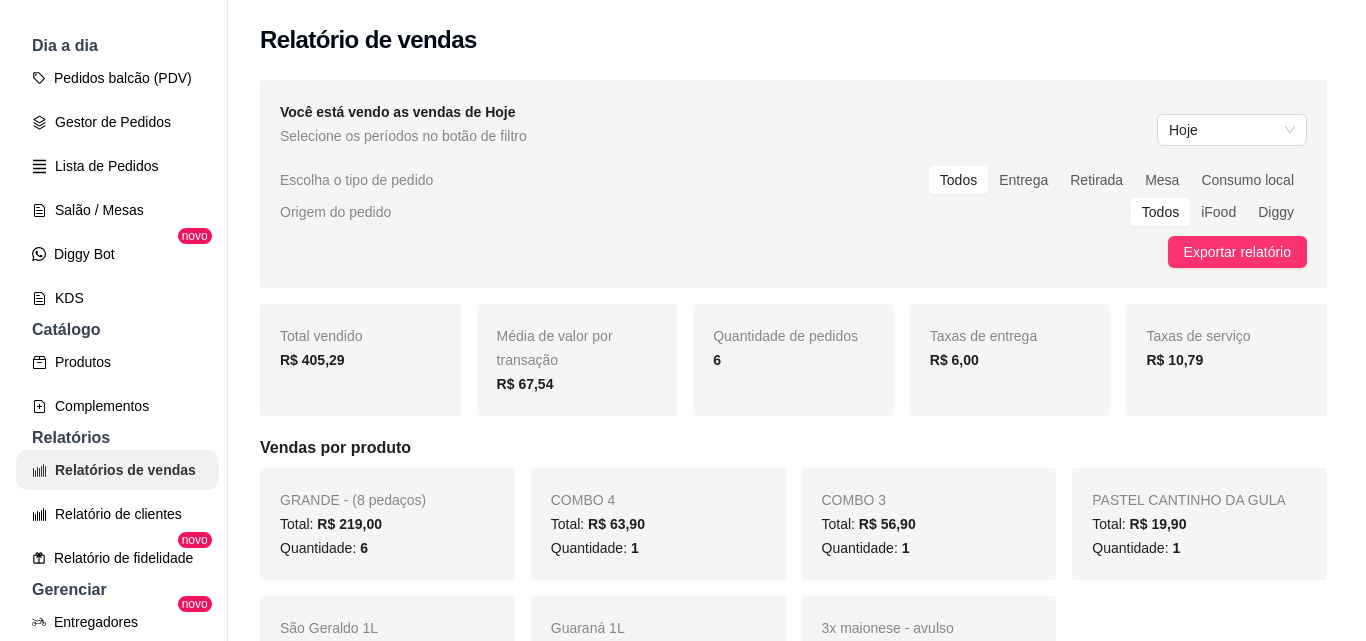 scroll, scrollTop: 200, scrollLeft: 0, axis: vertical 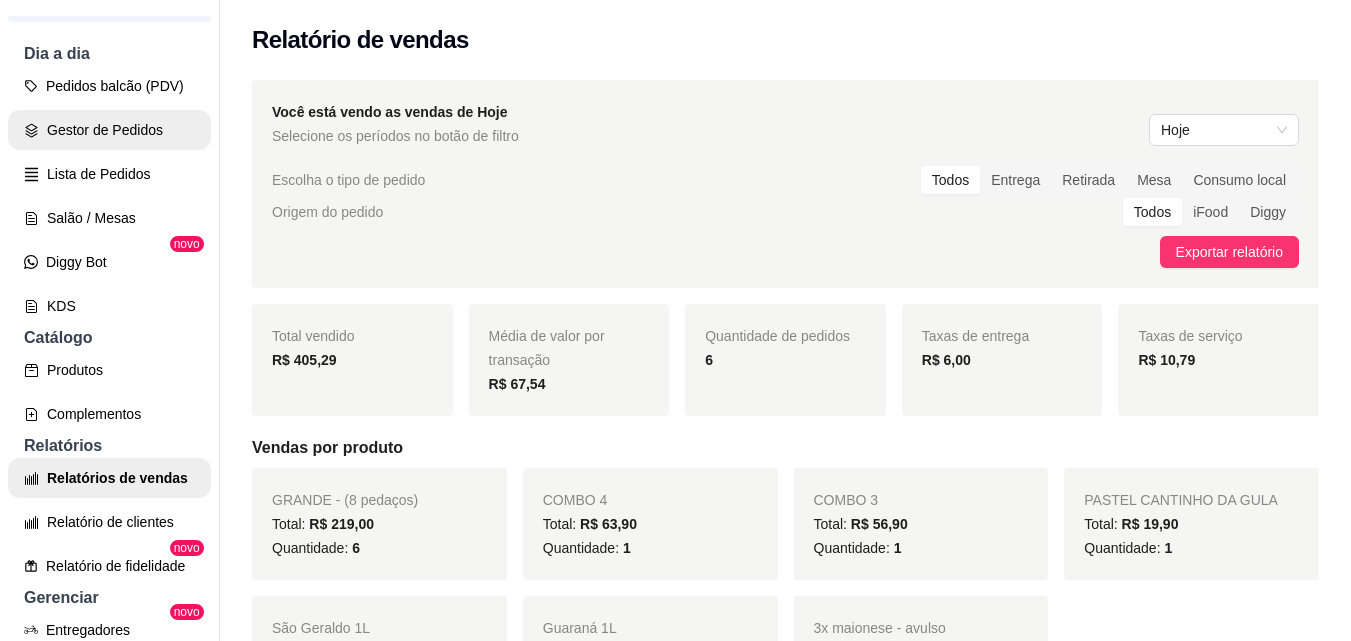 click on "Gestor de Pedidos" at bounding box center (109, 130) 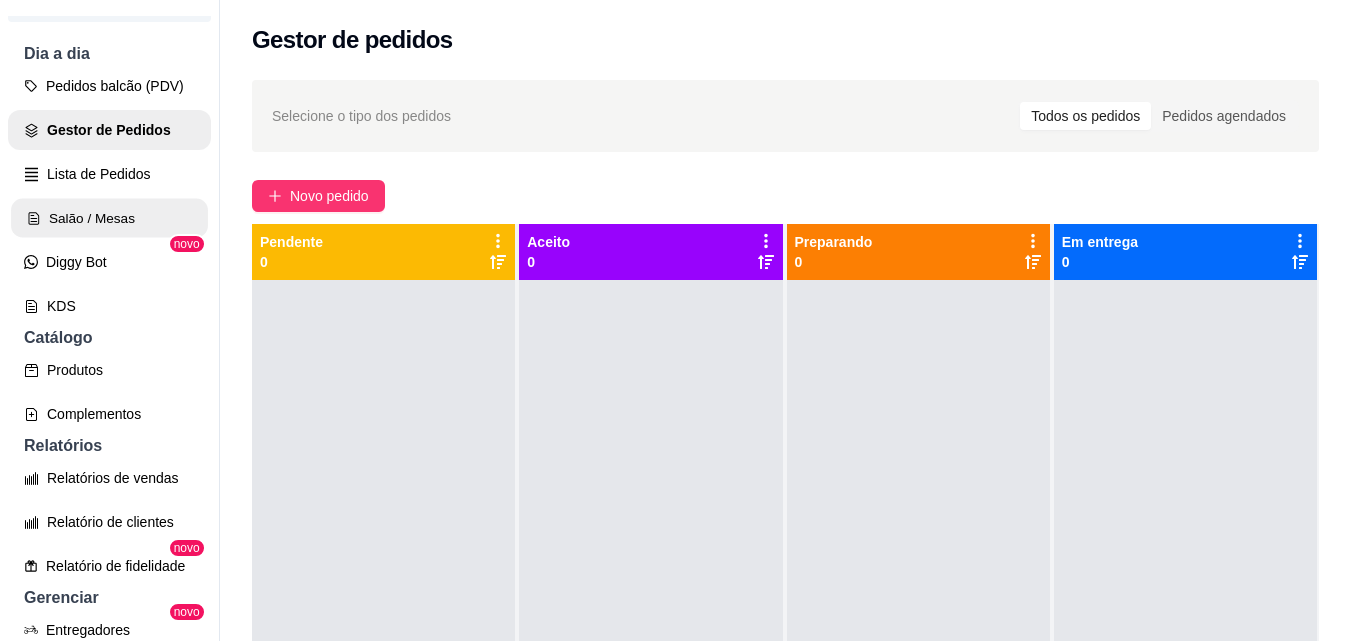 click on "Salão / Mesas" at bounding box center [109, 218] 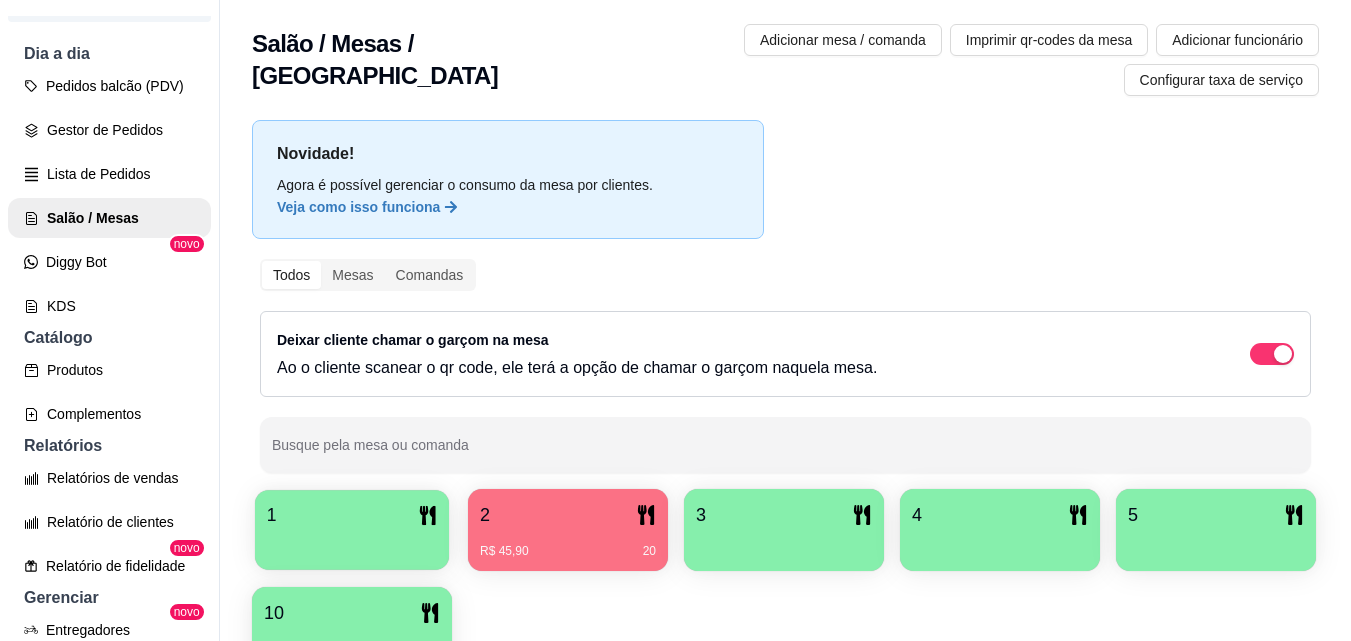 click on "1" at bounding box center (352, 515) 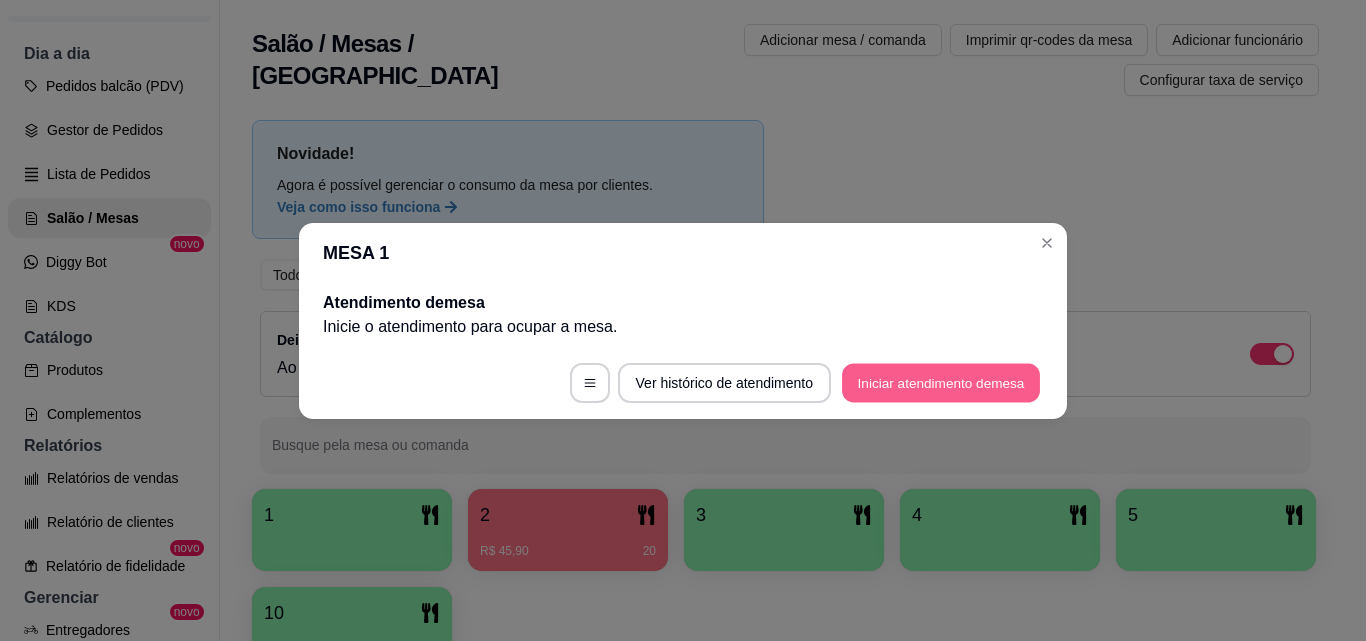 click on "Iniciar atendimento de  mesa" at bounding box center [941, 382] 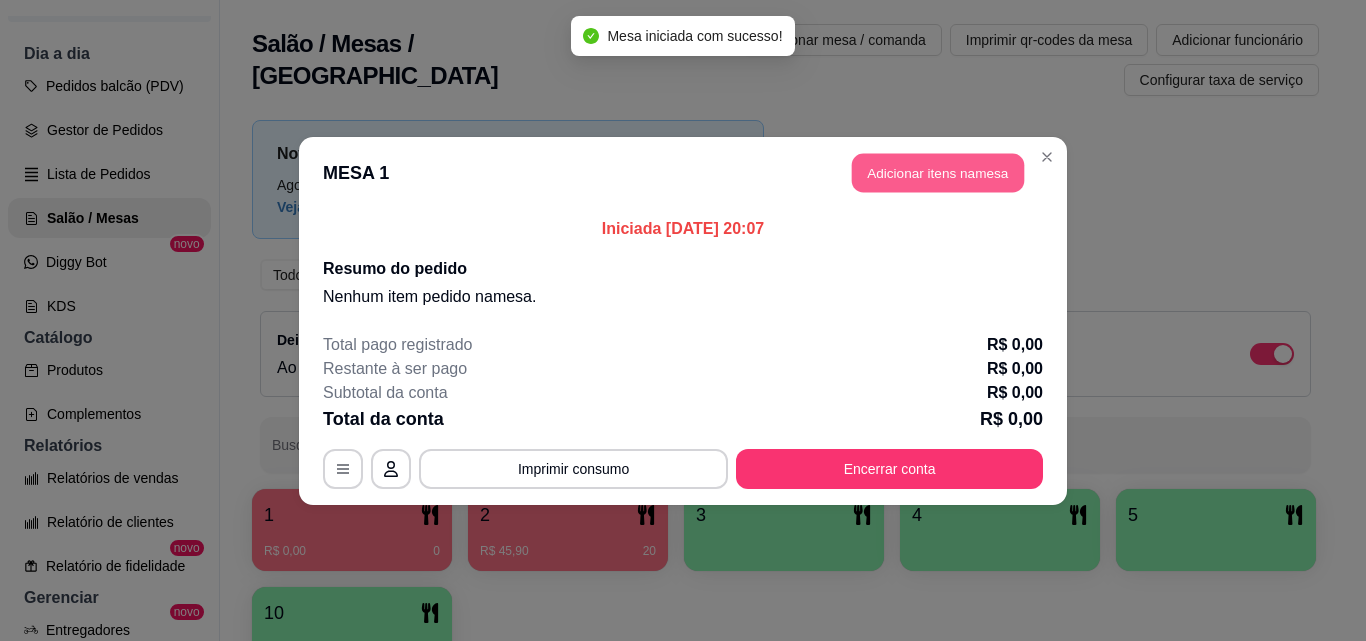 click on "Adicionar itens na  mesa" at bounding box center (938, 172) 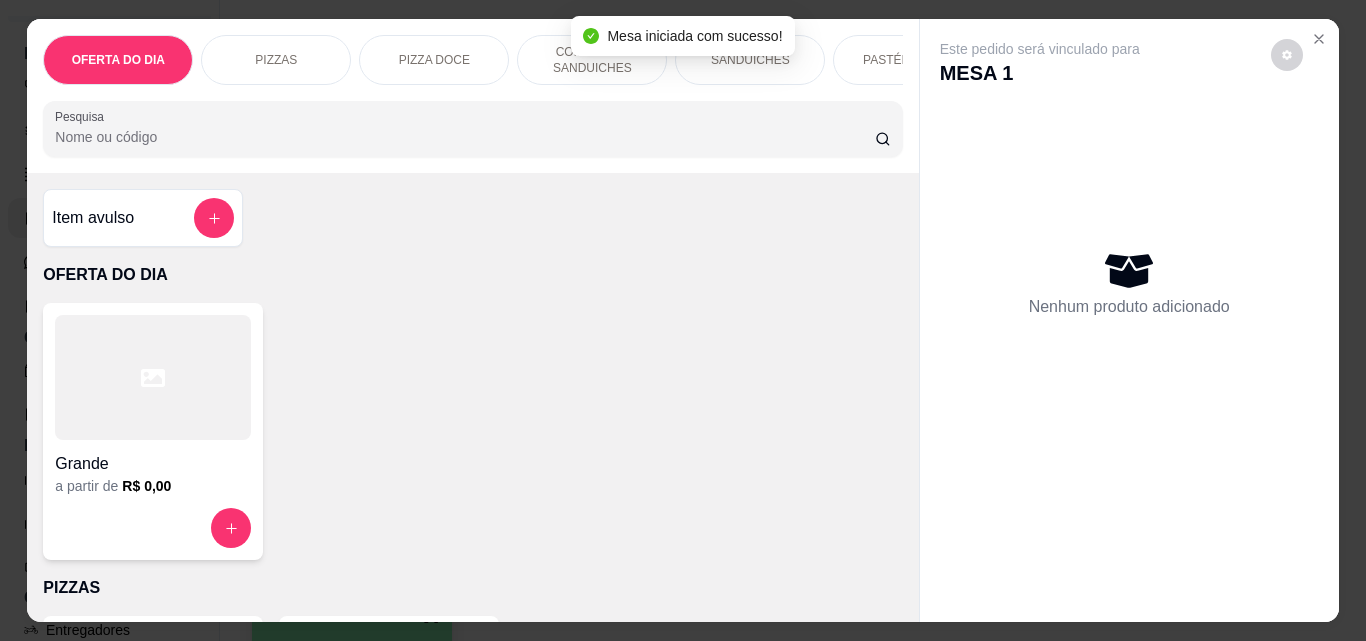 click on "COMBOS DE SANDUICHES" at bounding box center (592, 60) 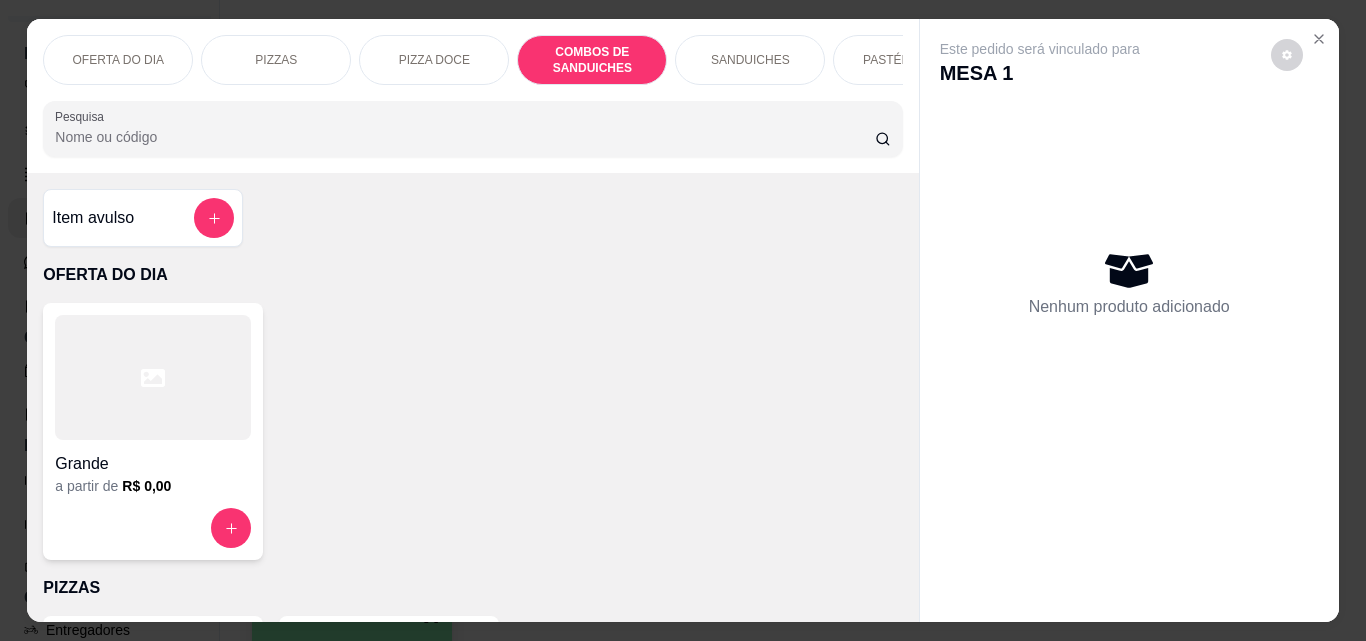 scroll, scrollTop: 1029, scrollLeft: 0, axis: vertical 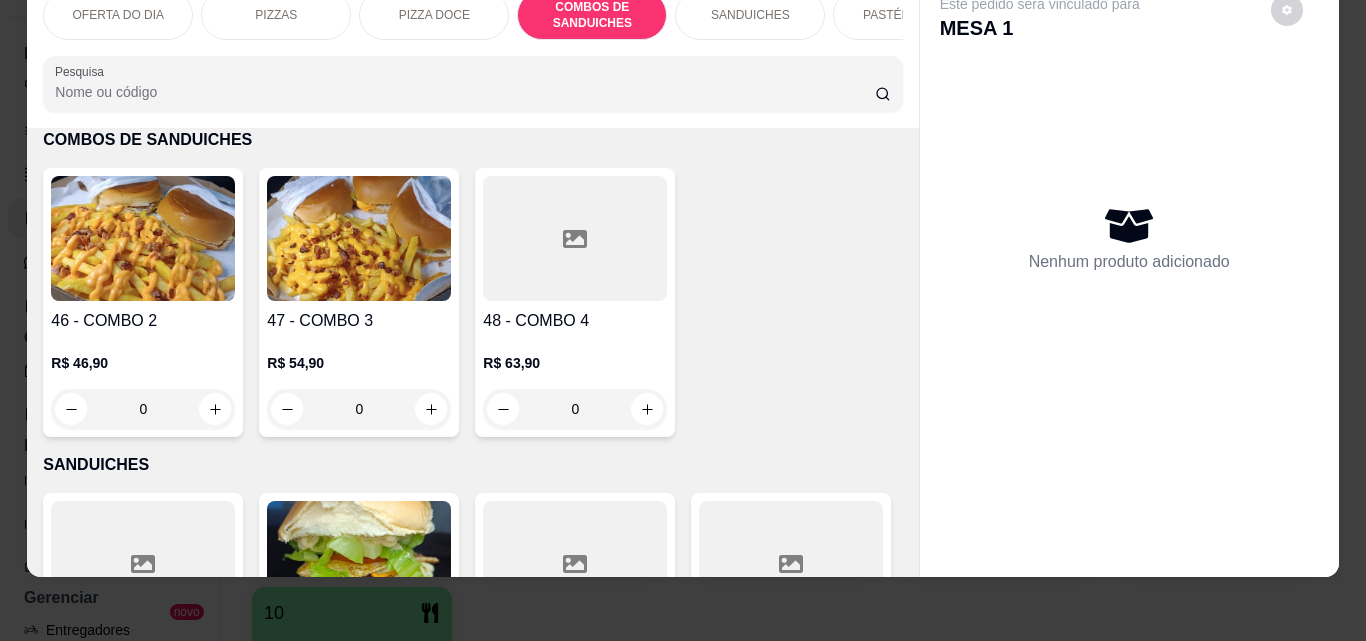 click on "0" at bounding box center [143, 409] 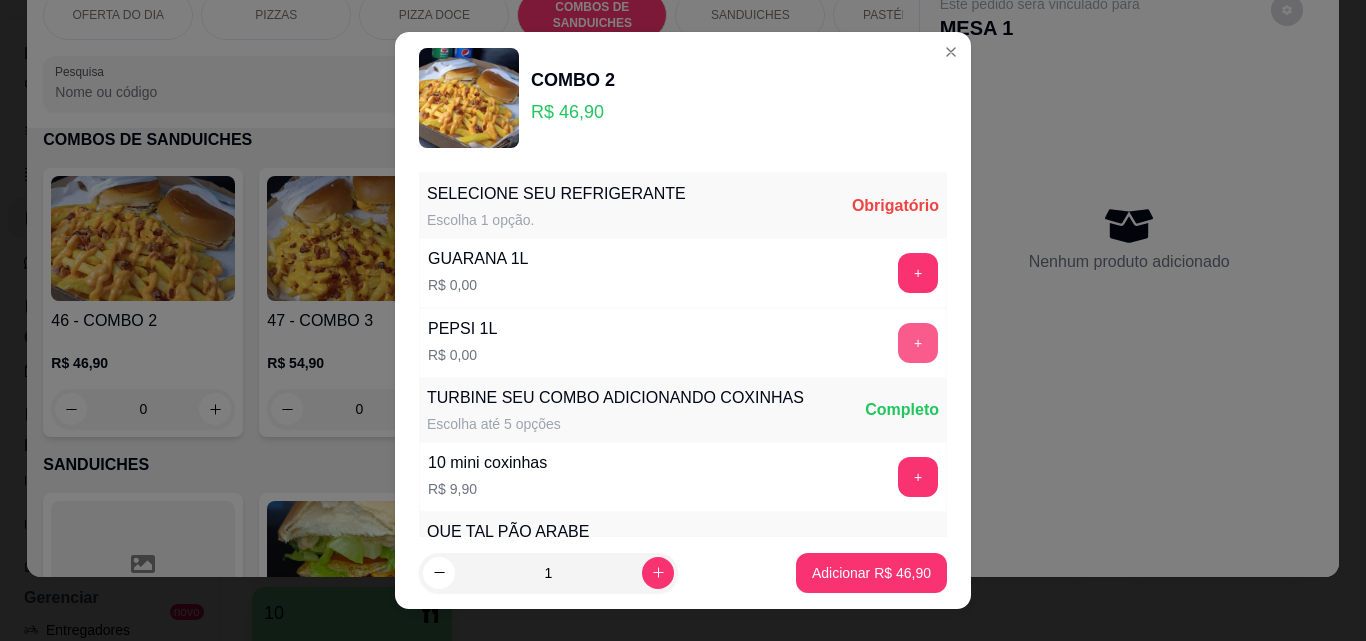 click on "+" at bounding box center (918, 343) 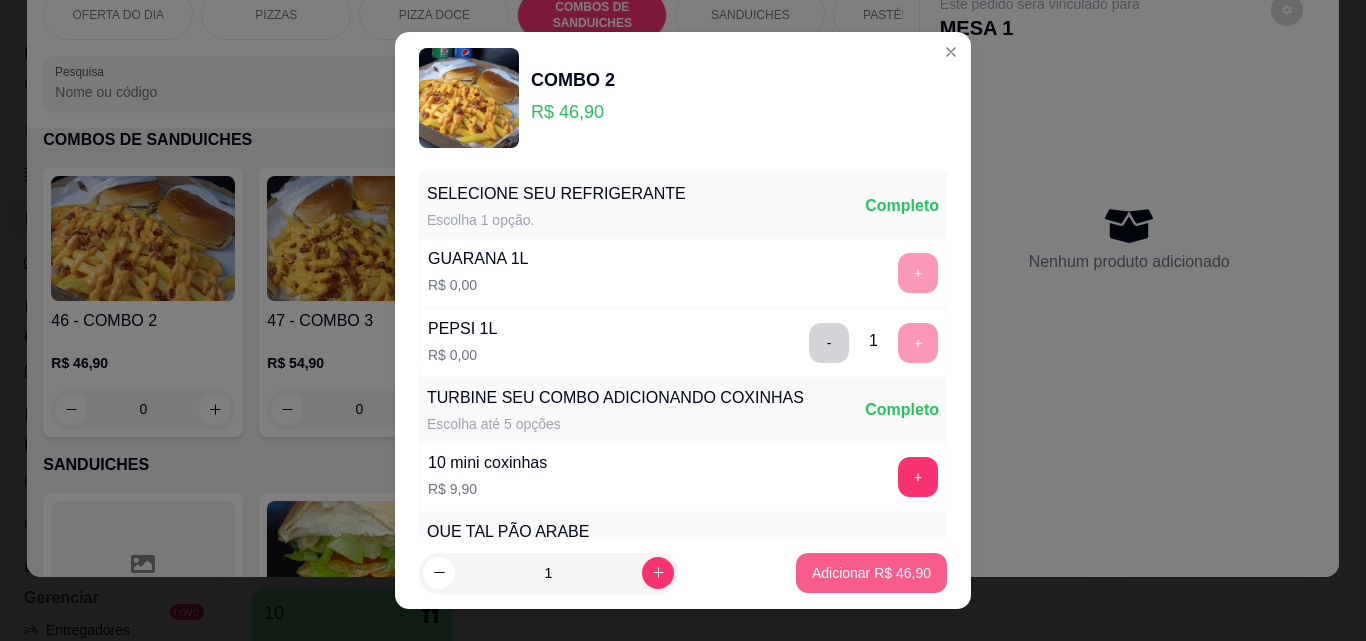click on "Adicionar   R$ 46,90" at bounding box center [871, 573] 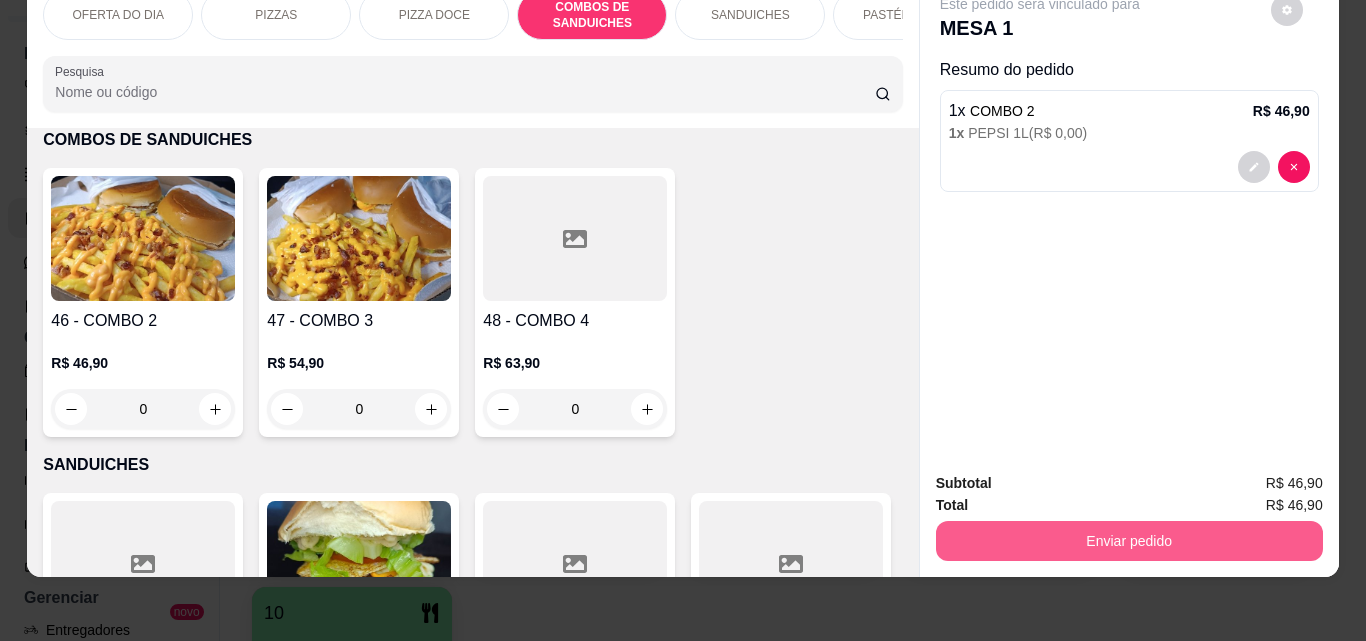 click on "Enviar pedido" at bounding box center (1129, 541) 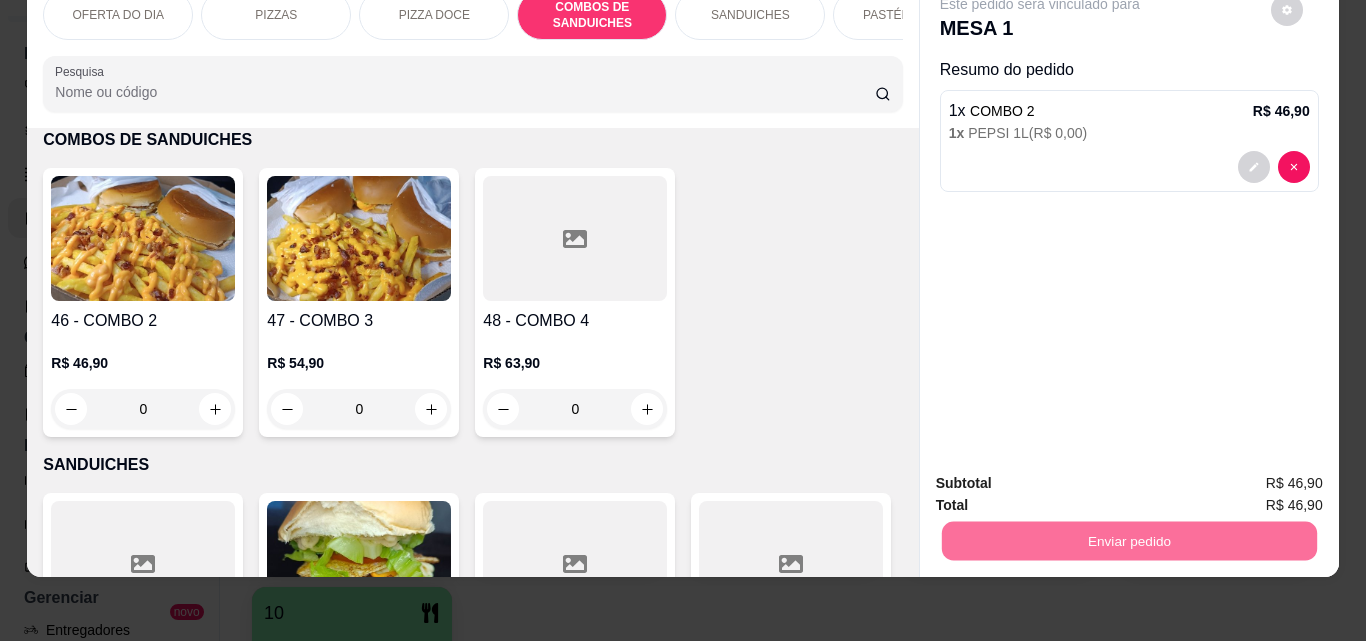 click on "Não registrar e enviar pedido" at bounding box center (1063, 477) 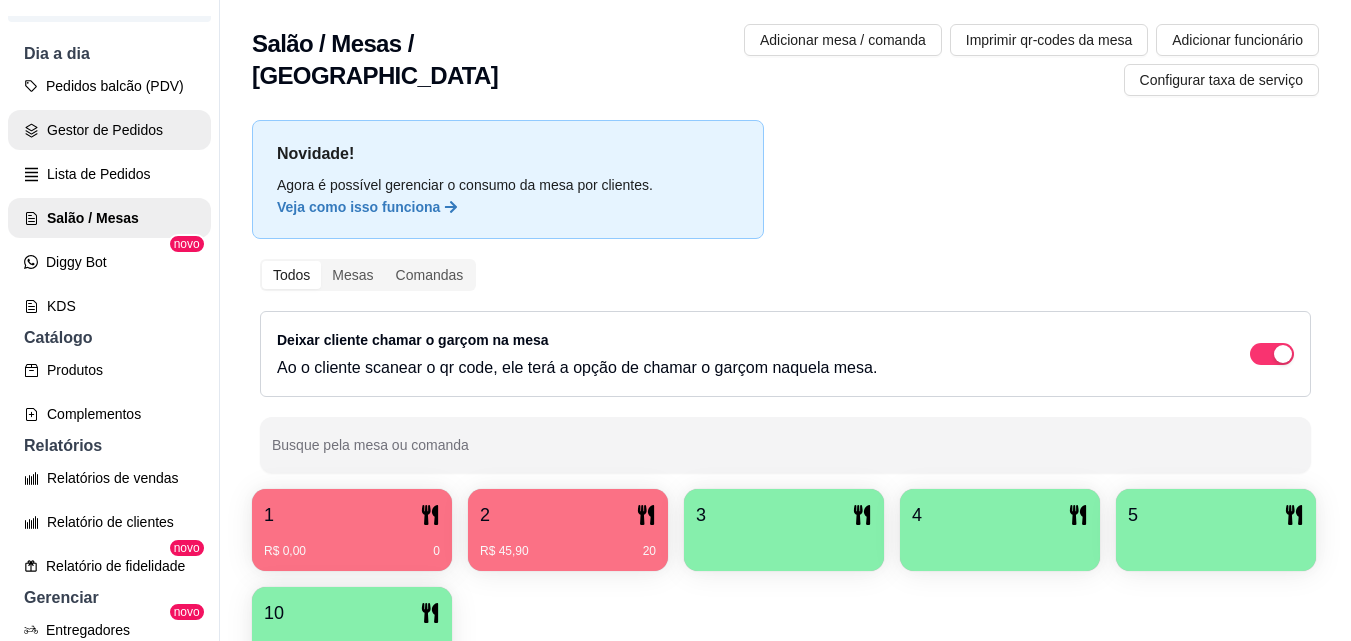 click on "Gestor de Pedidos" at bounding box center (109, 130) 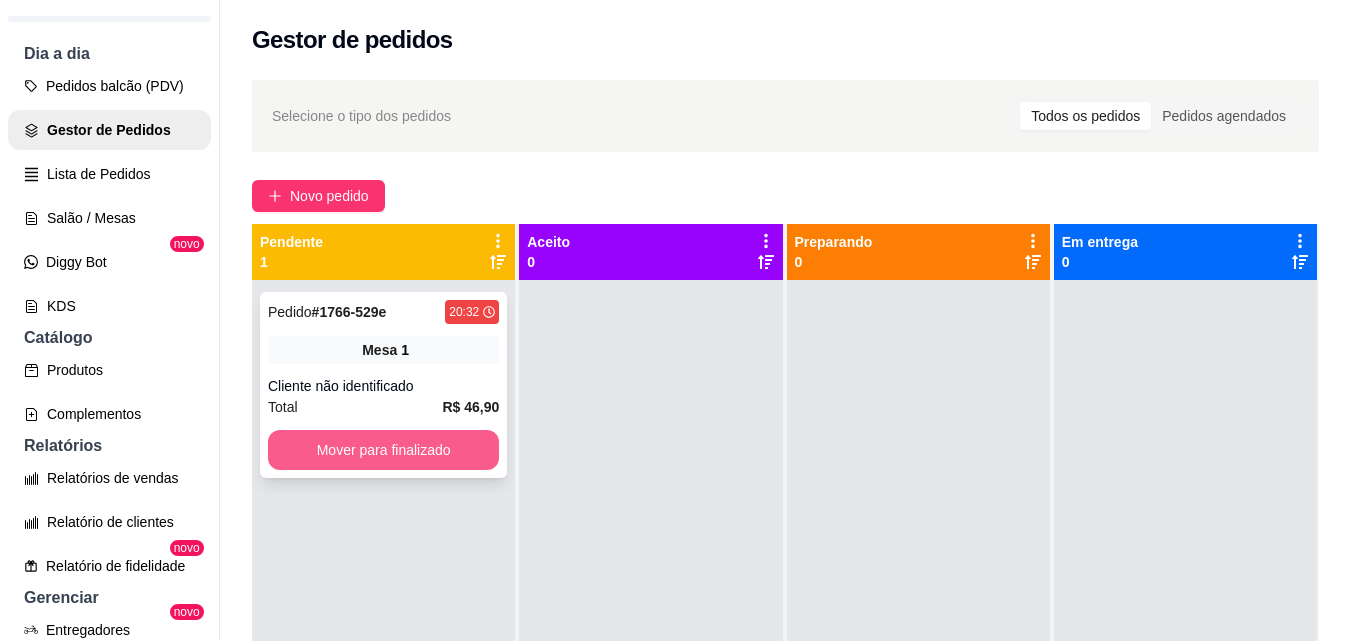 click on "Mover para finalizado" at bounding box center [383, 450] 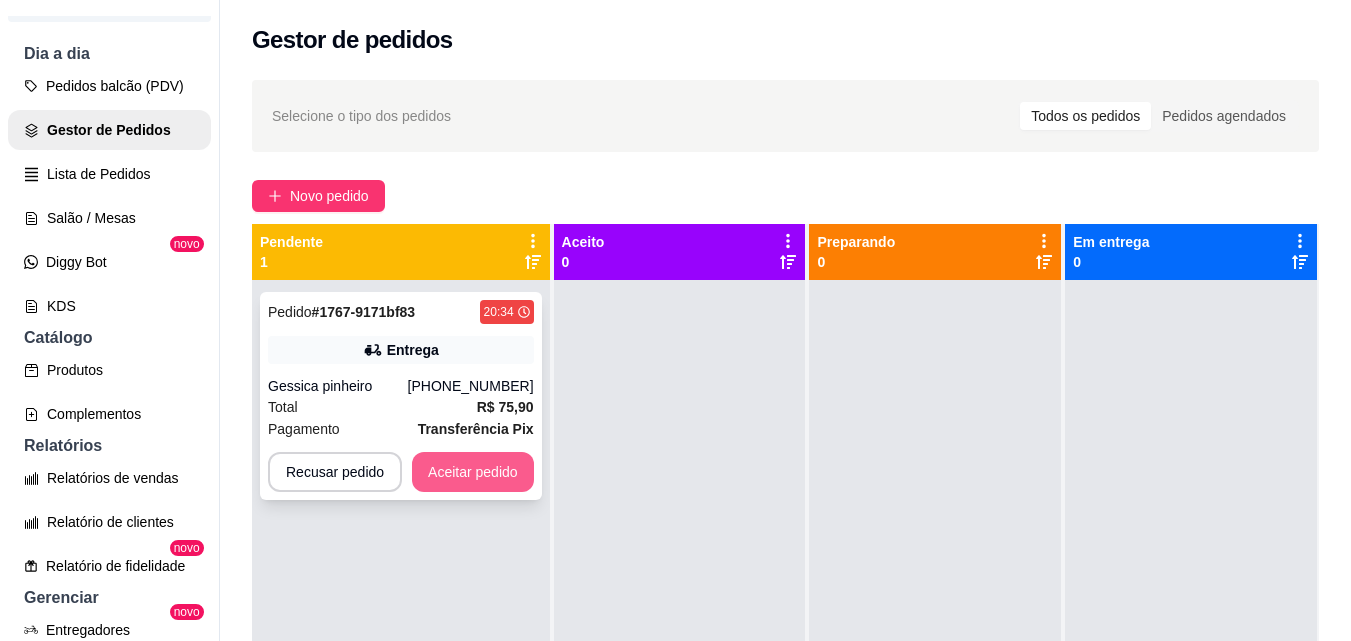 click on "Aceitar pedido" at bounding box center [473, 472] 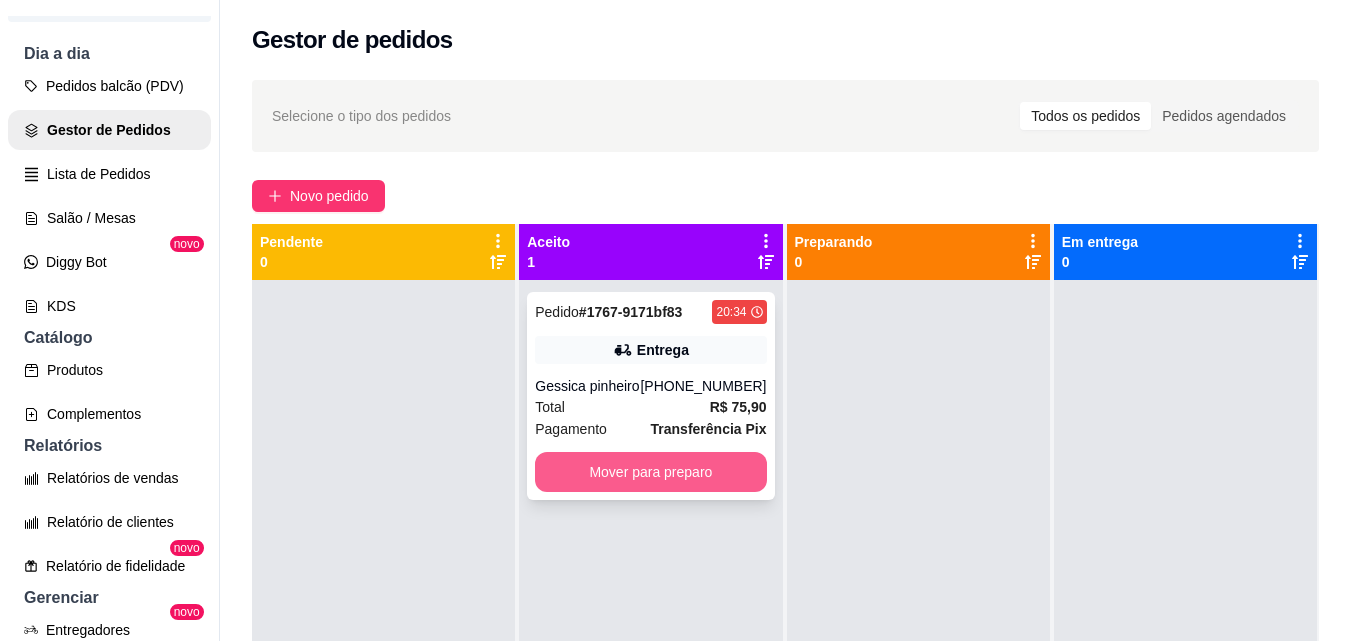 click on "Mover para preparo" at bounding box center [650, 472] 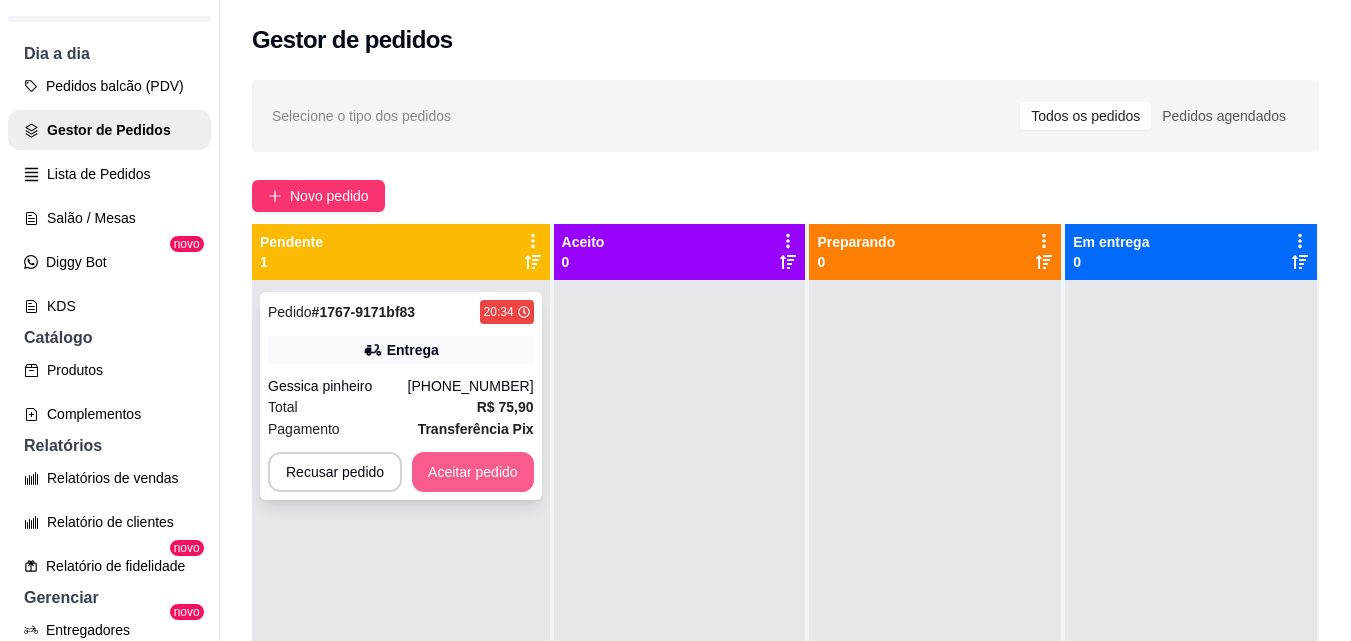 click on "Aceitar pedido" at bounding box center [473, 472] 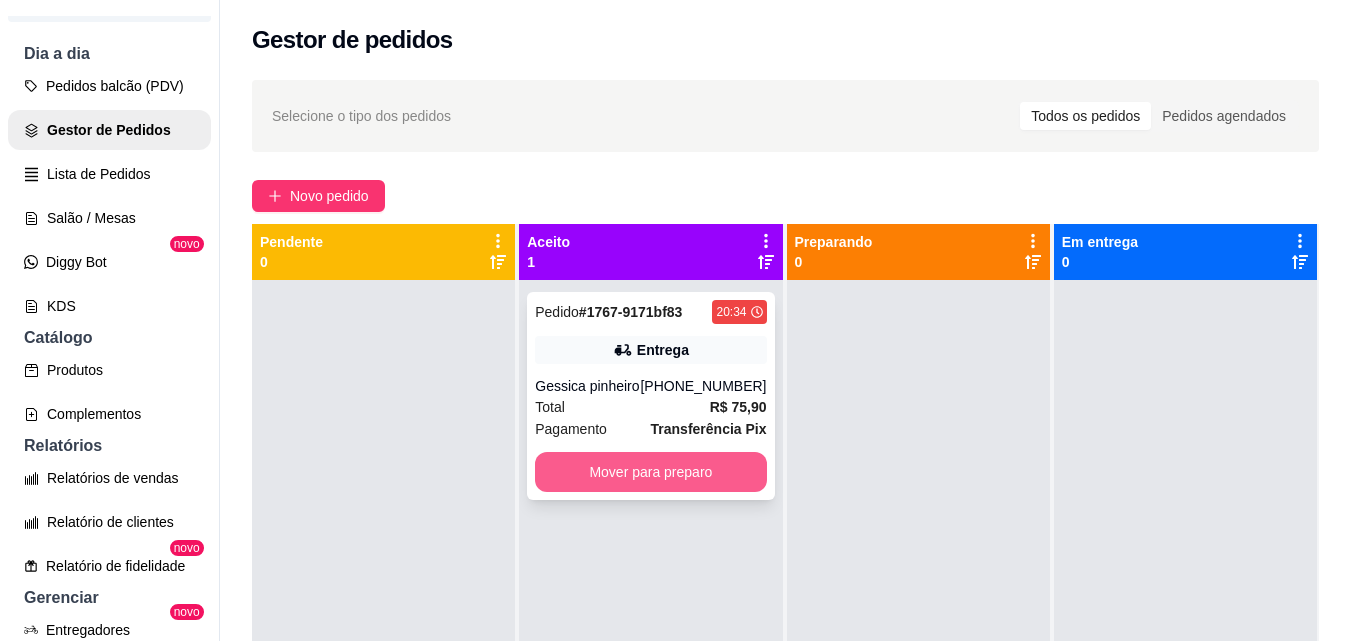 click on "Mover para preparo" at bounding box center (650, 472) 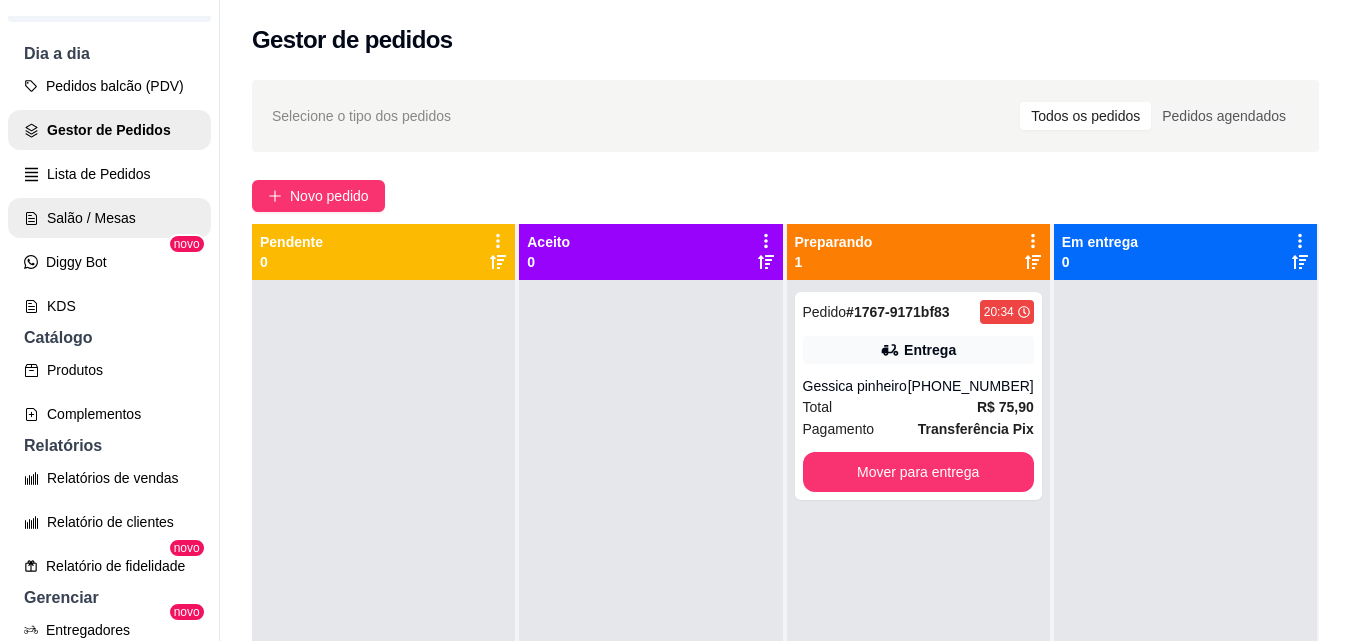 click on "Salão / Mesas" at bounding box center [109, 218] 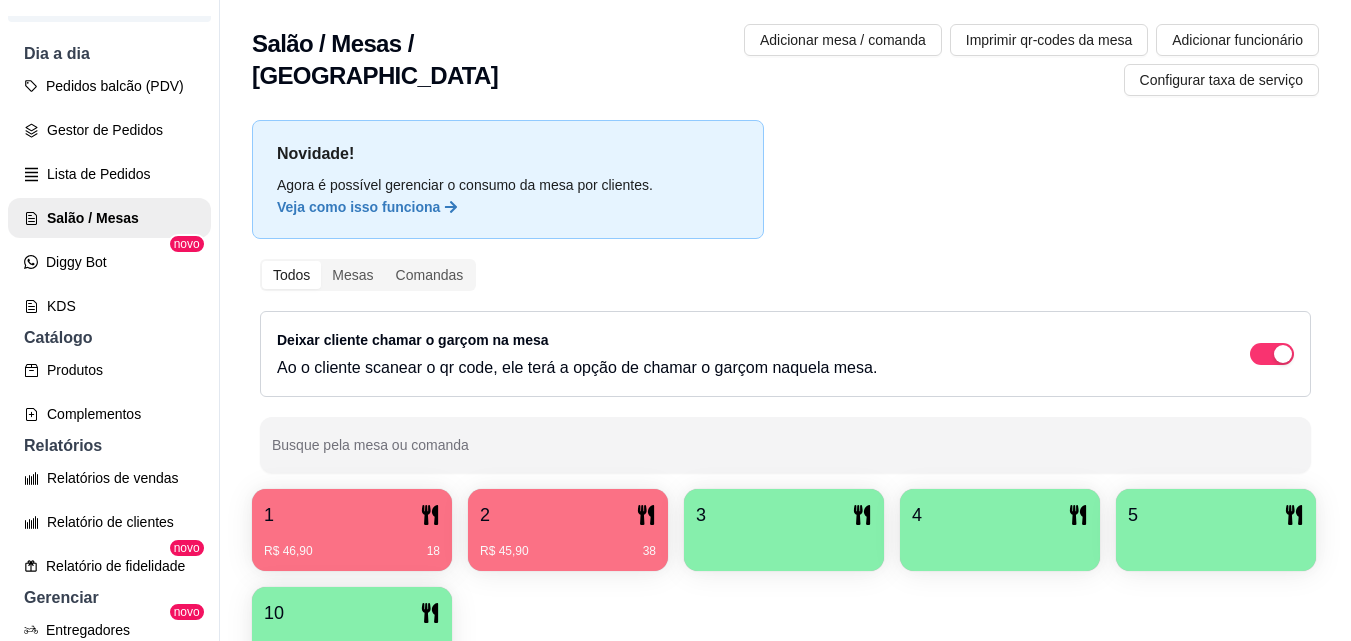 click on "R$ 45,90 38" at bounding box center [568, 544] 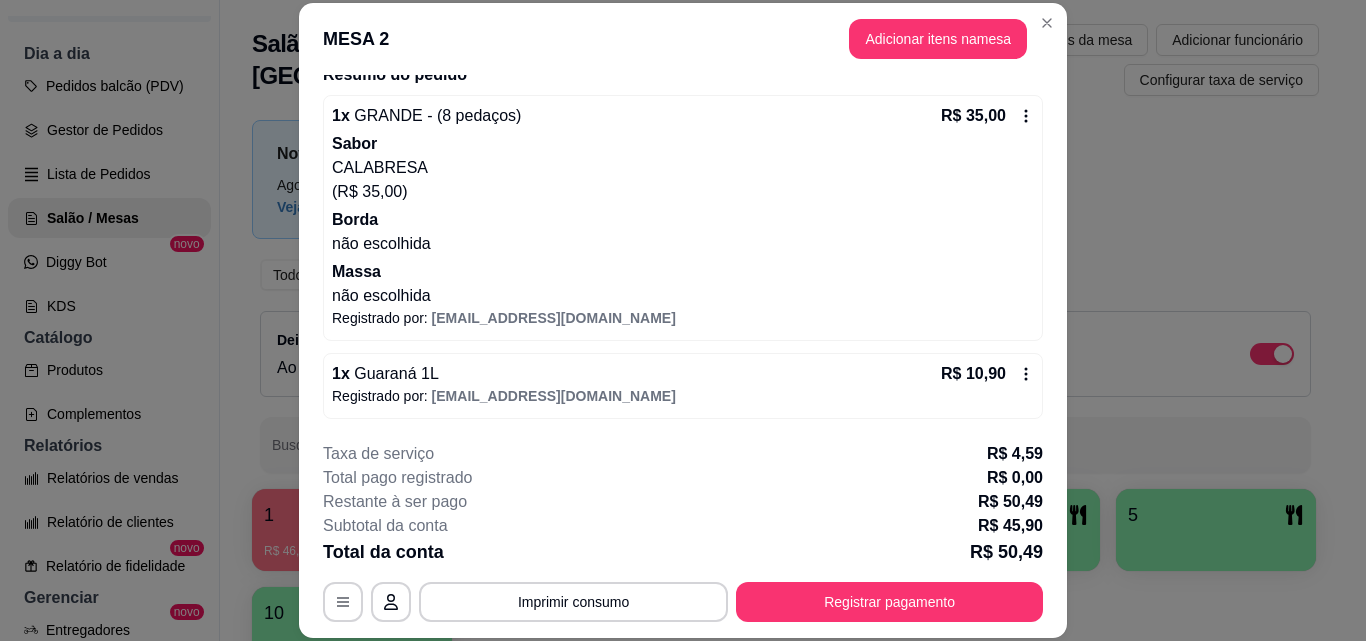 scroll, scrollTop: 170, scrollLeft: 0, axis: vertical 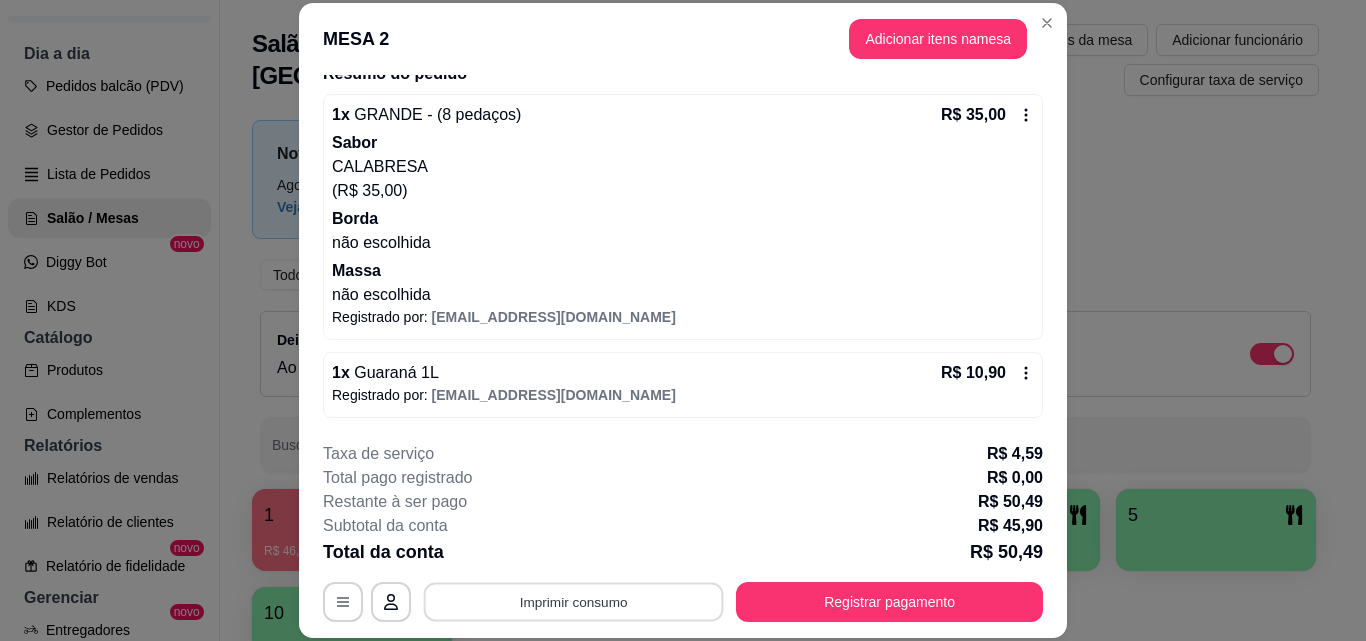 click on "Imprimir consumo" at bounding box center (574, 601) 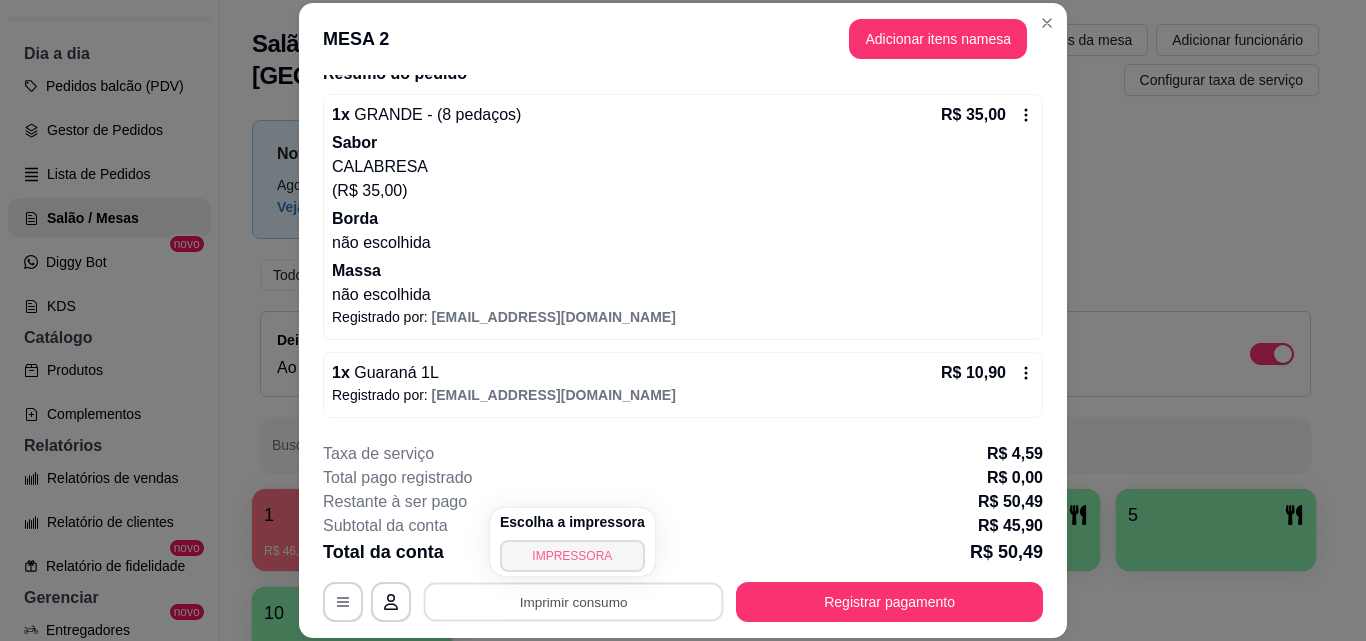 click on "IMPRESSORA" at bounding box center [572, 556] 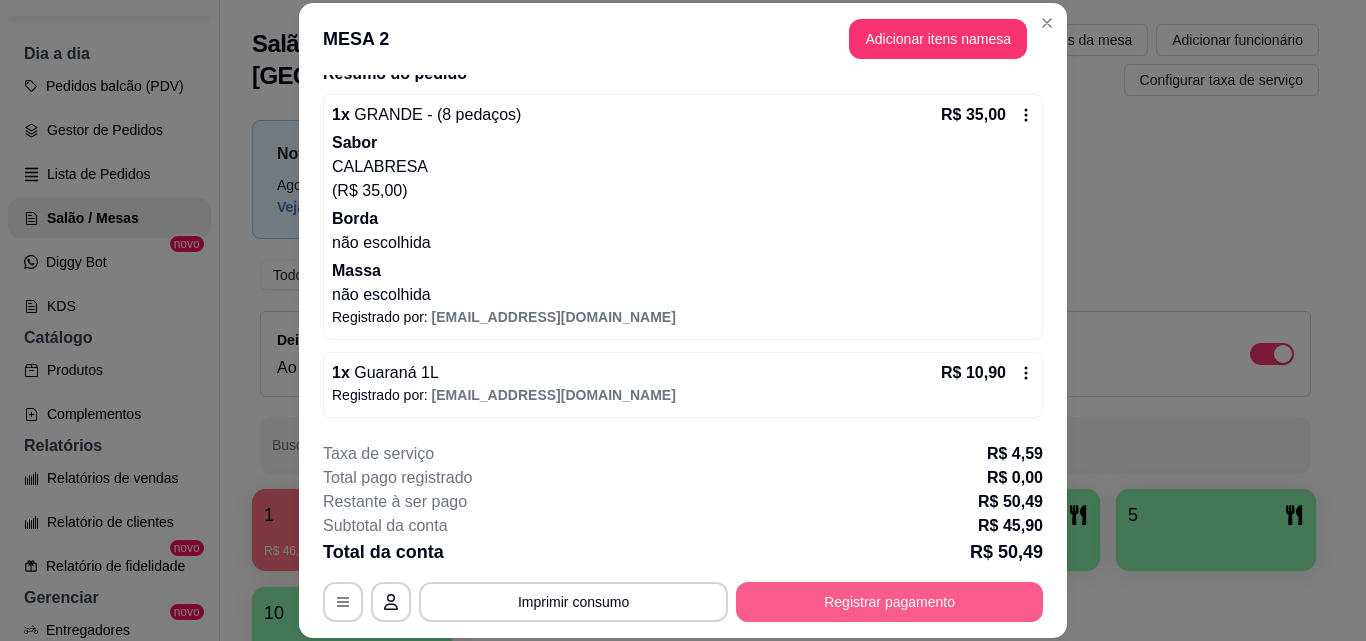click on "Registrar pagamento" at bounding box center (889, 602) 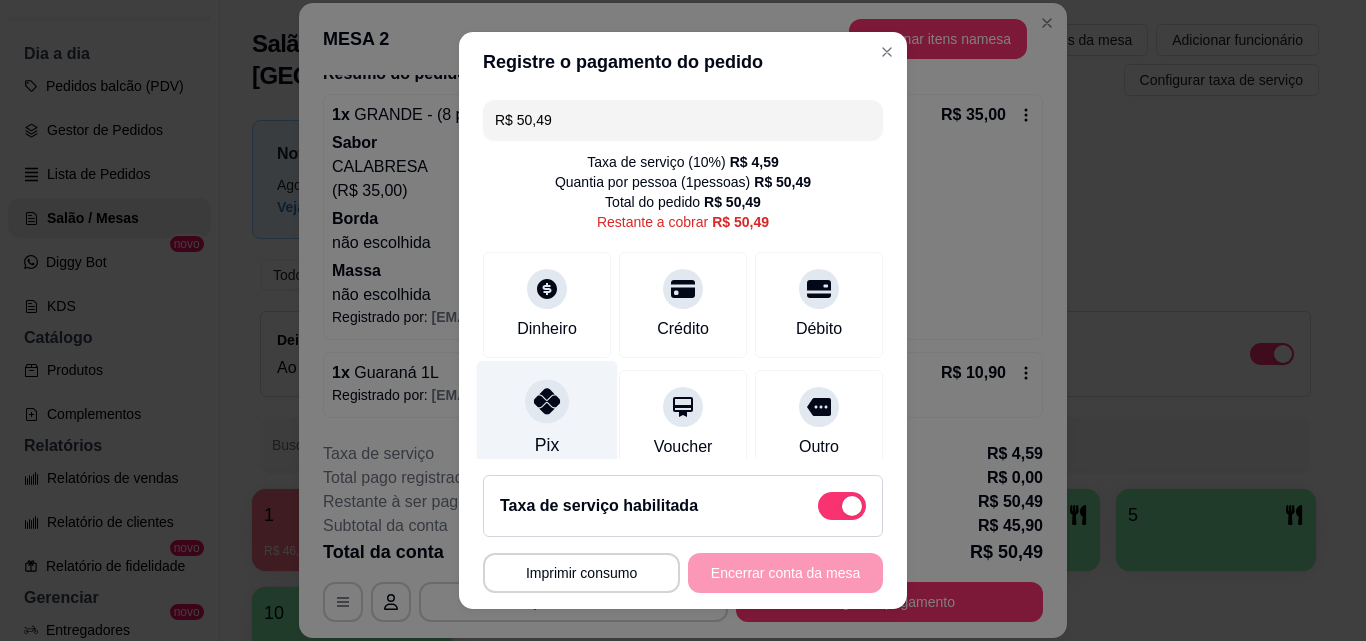 click 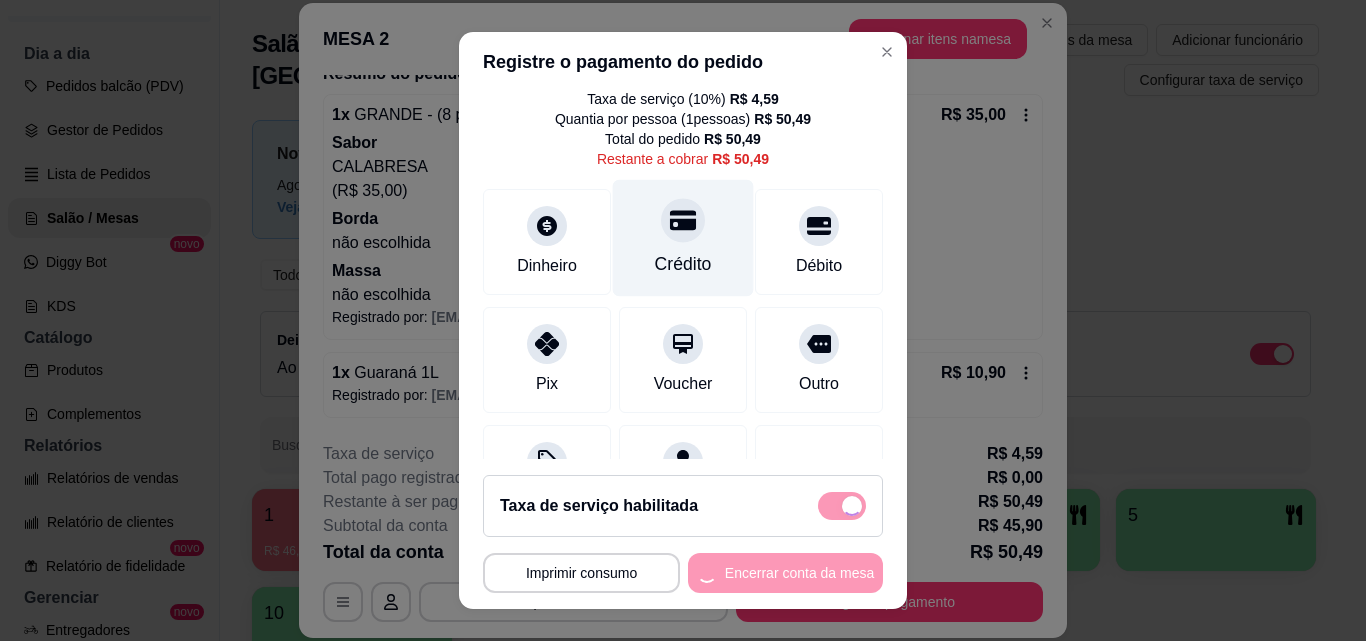scroll, scrollTop: 167, scrollLeft: 0, axis: vertical 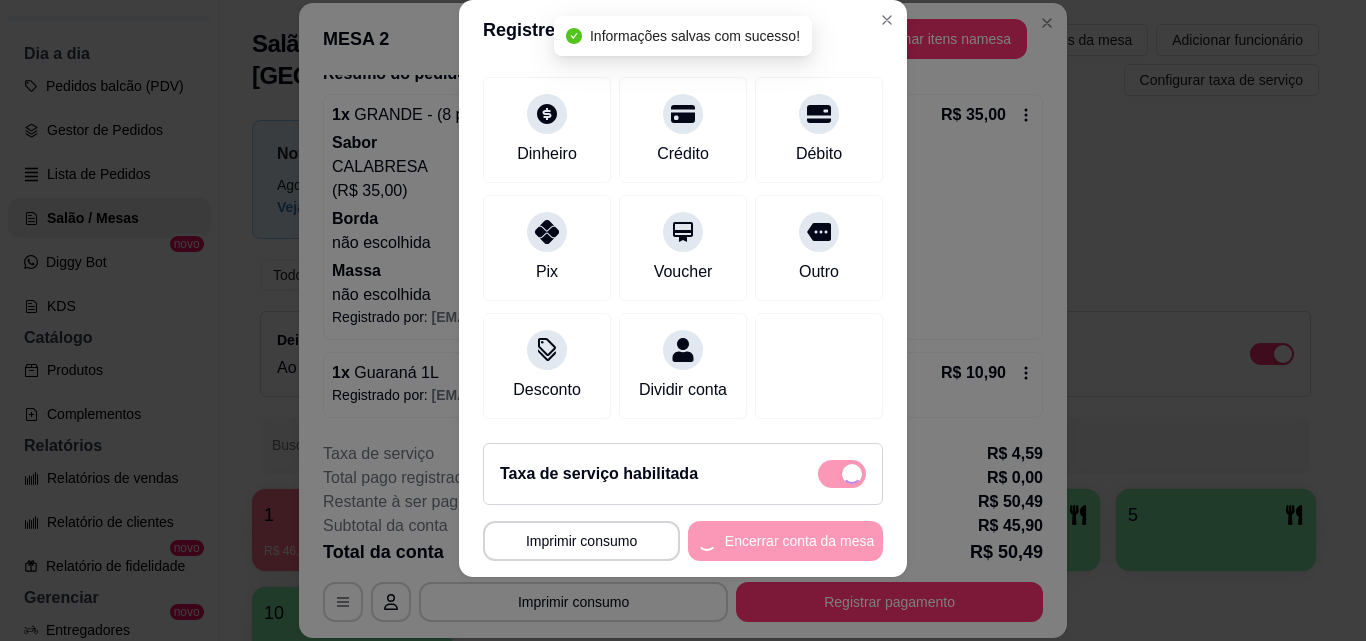 type on "R$ 0,00" 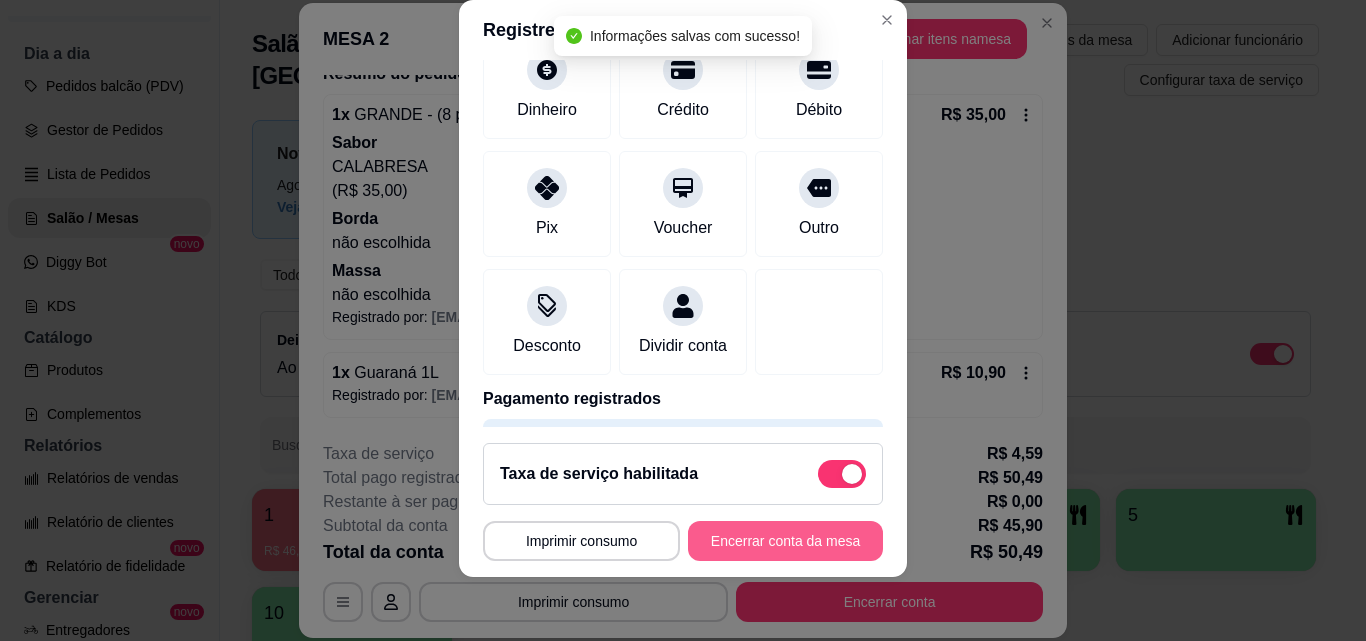 scroll, scrollTop: 147, scrollLeft: 0, axis: vertical 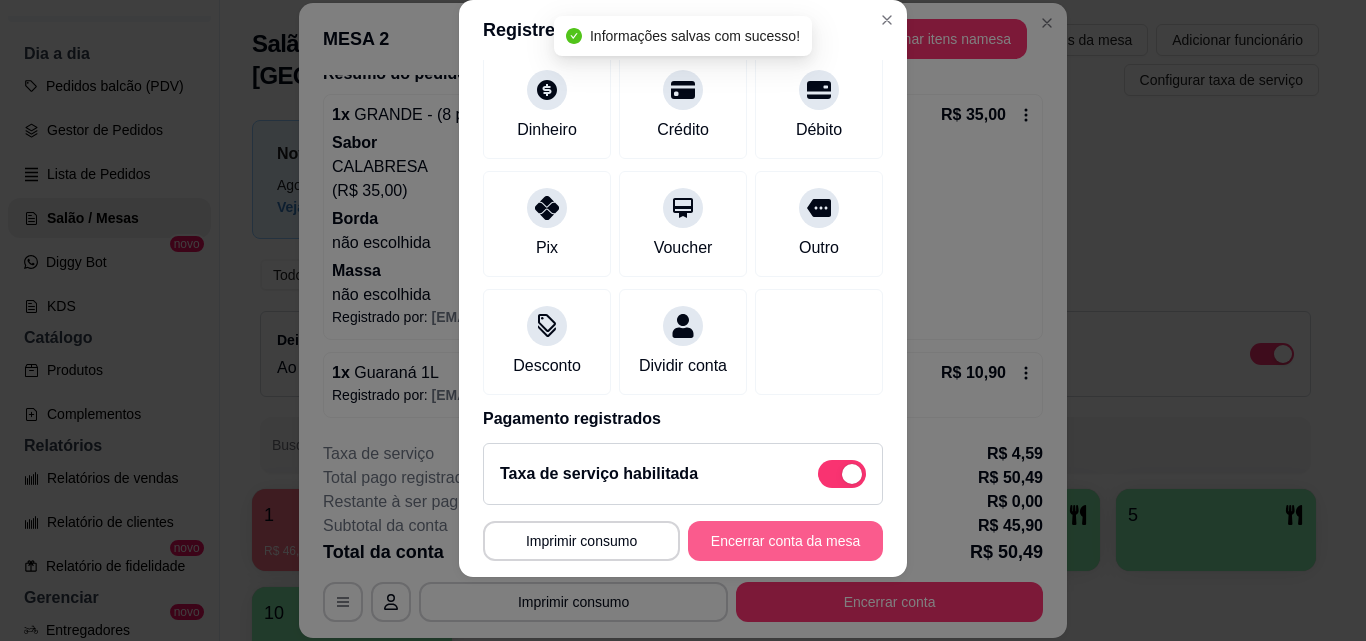 click on "Encerrar conta da mesa" at bounding box center [785, 541] 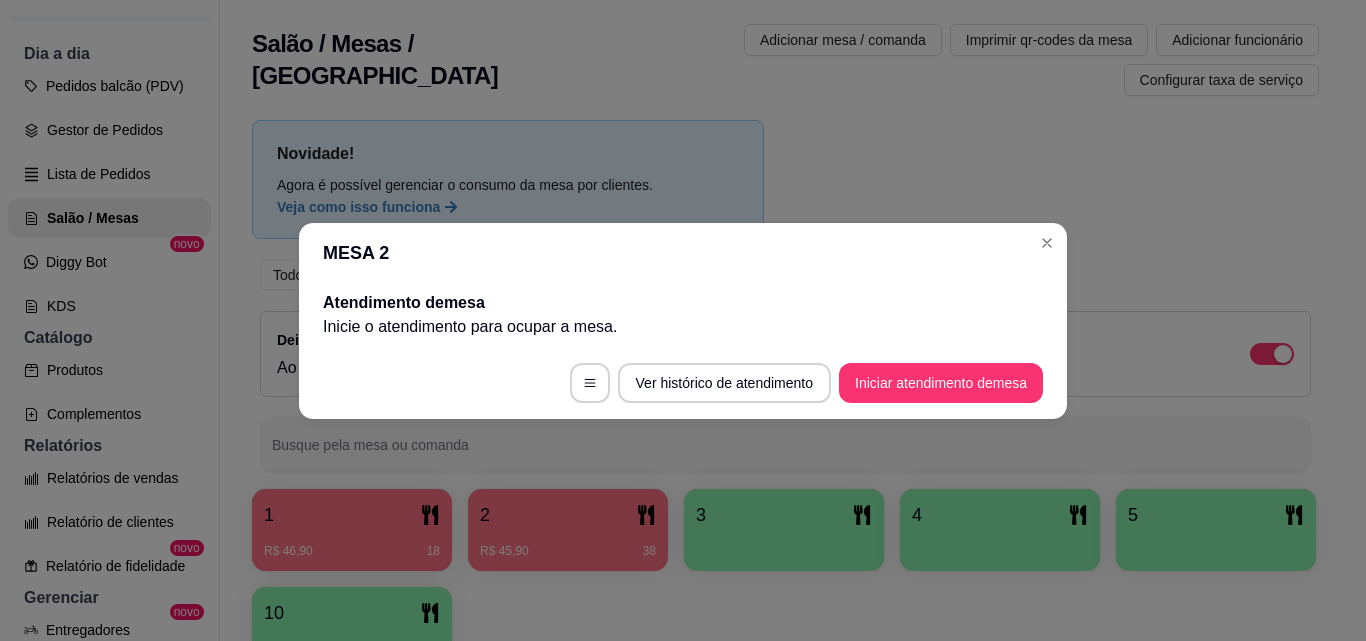 scroll, scrollTop: 0, scrollLeft: 0, axis: both 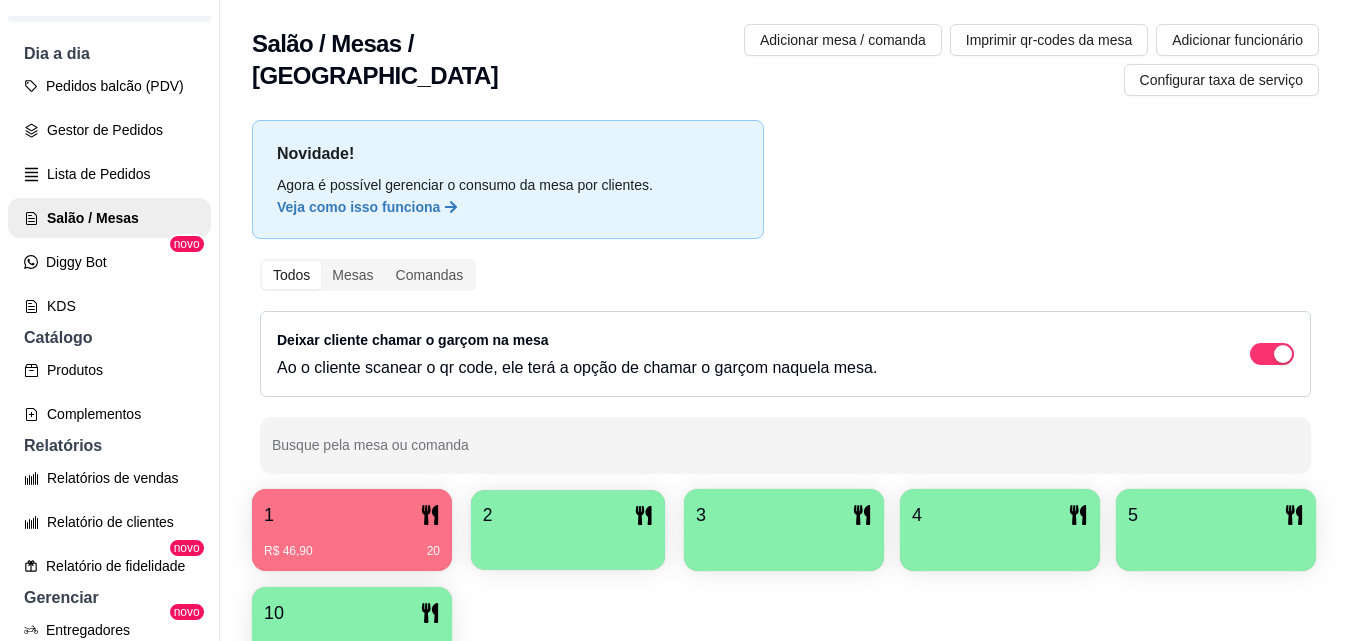 click at bounding box center [568, 543] 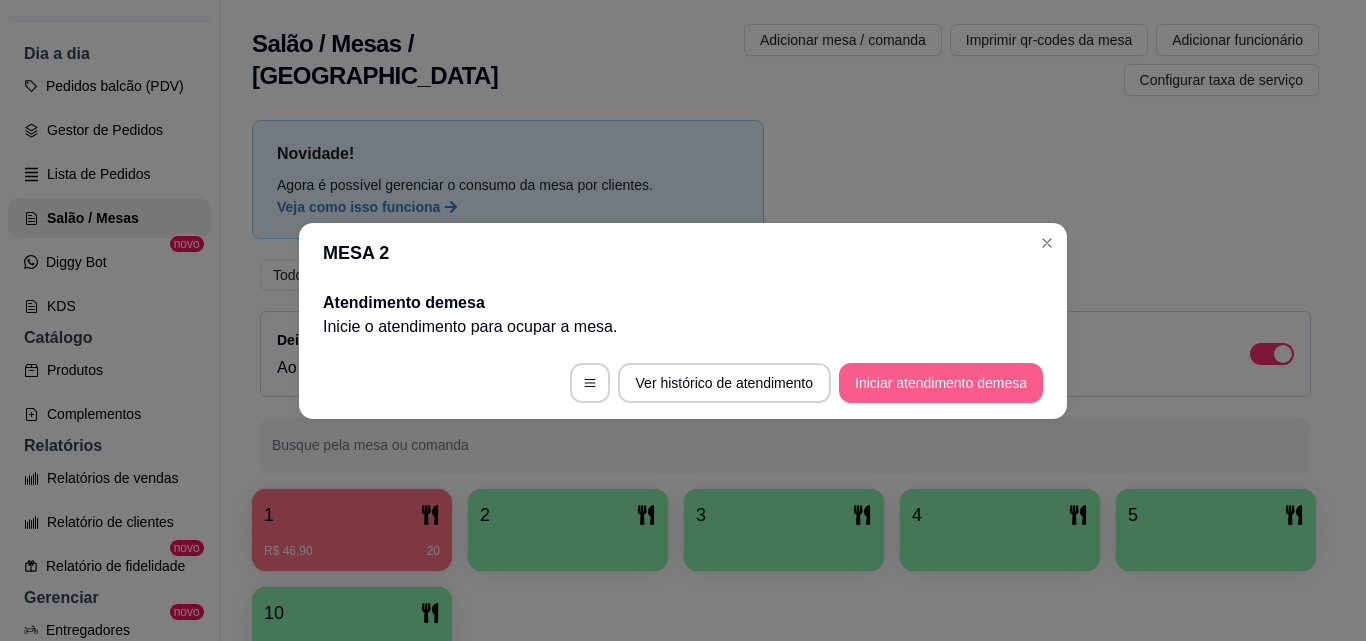 click on "Iniciar atendimento de  mesa" at bounding box center (941, 383) 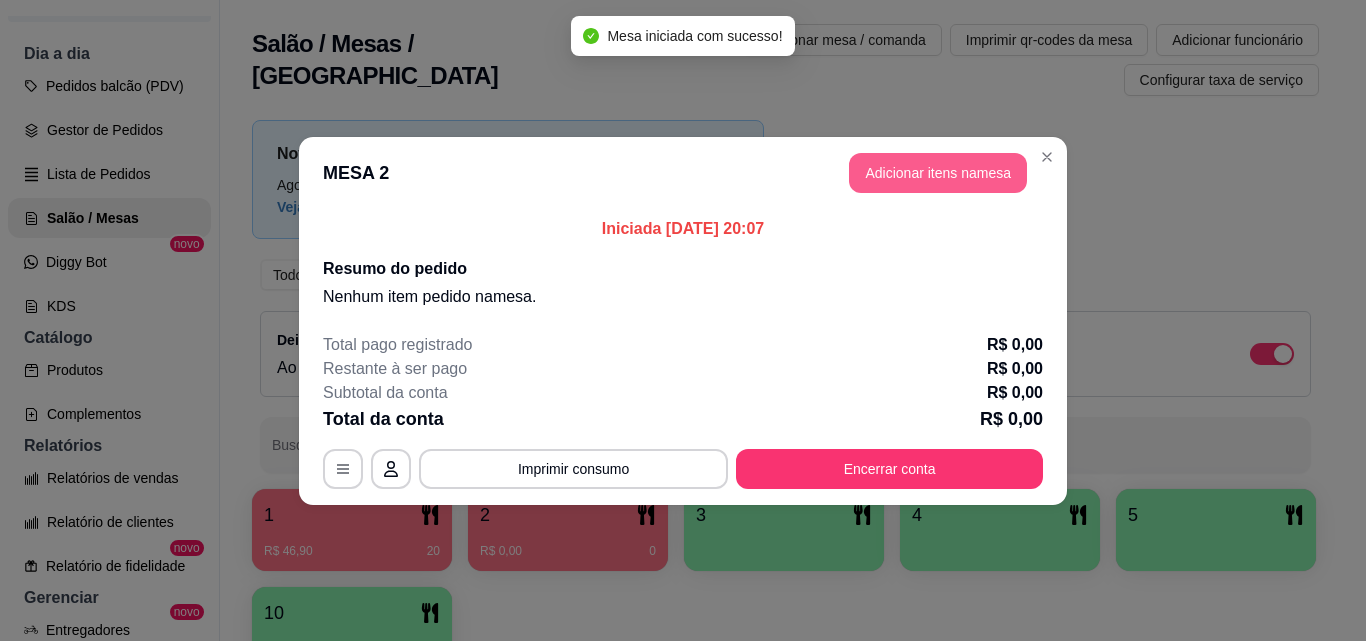 click on "Adicionar itens na  mesa" at bounding box center (938, 173) 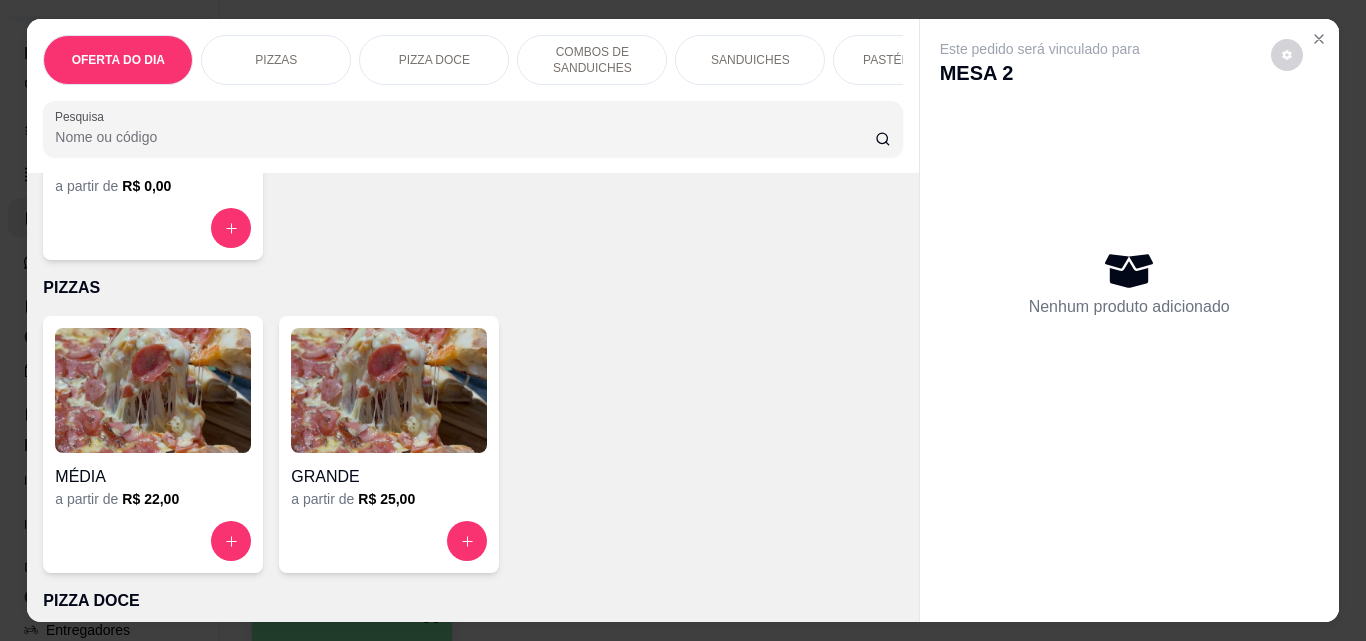 scroll, scrollTop: 400, scrollLeft: 0, axis: vertical 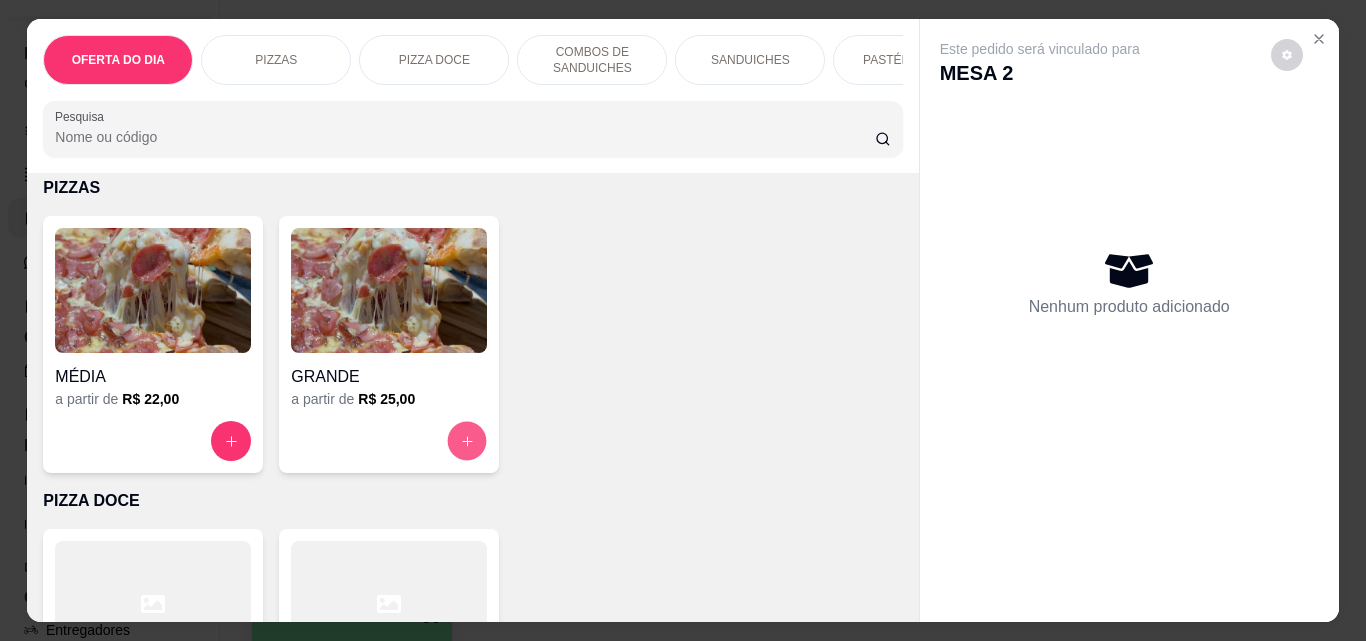 click at bounding box center [467, 441] 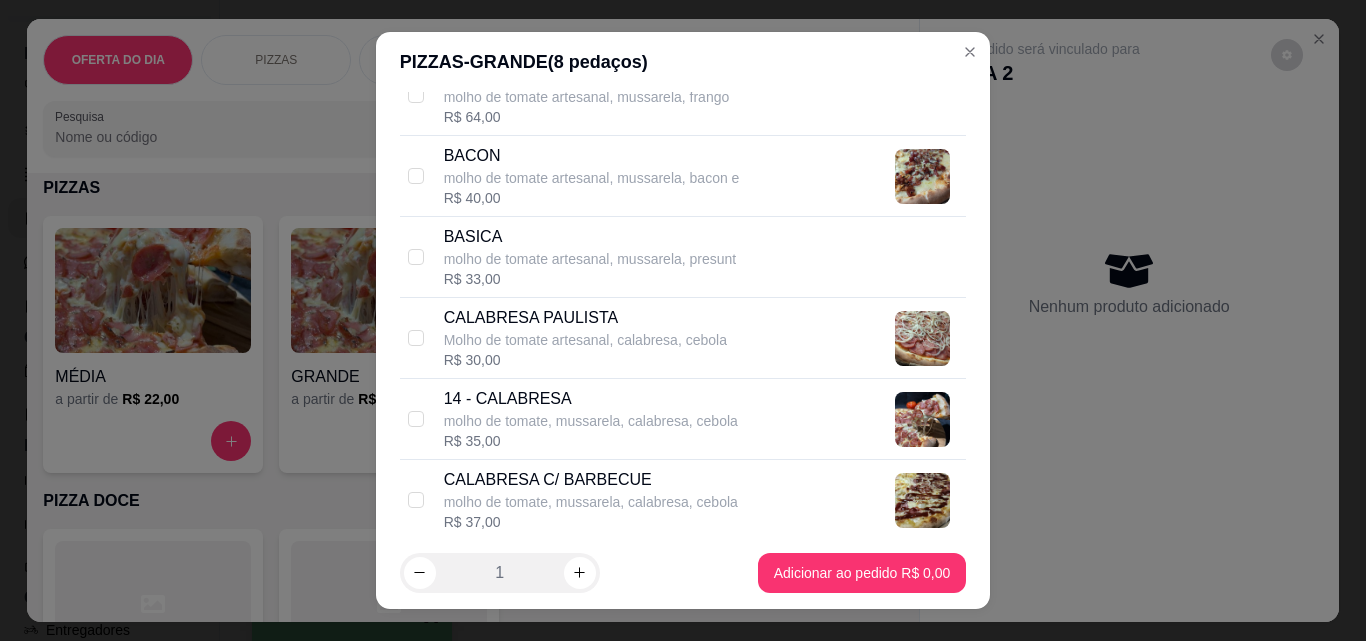 scroll, scrollTop: 700, scrollLeft: 0, axis: vertical 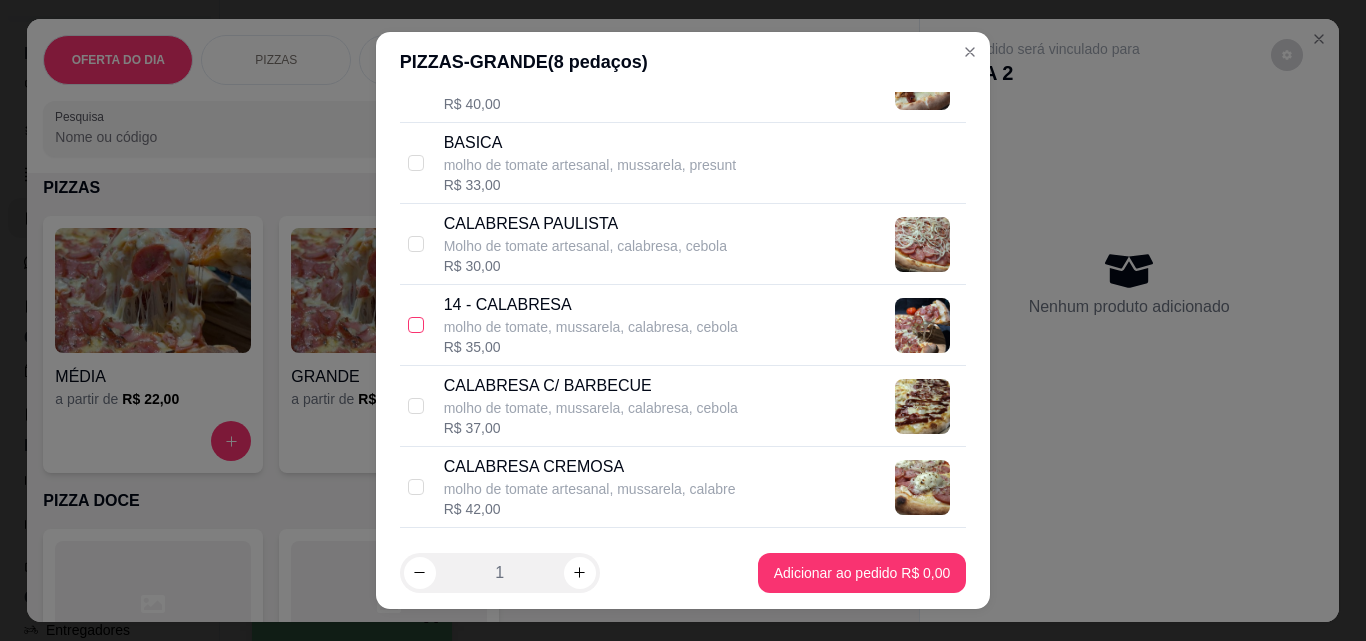 click at bounding box center (416, 325) 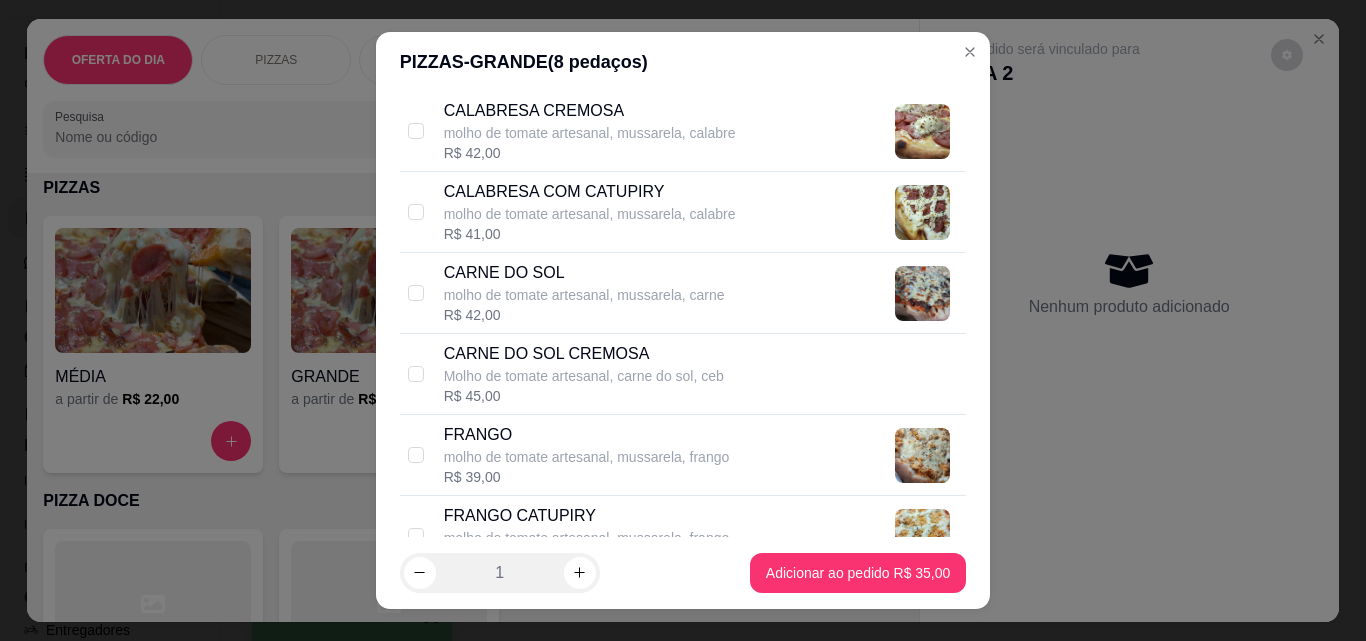 scroll, scrollTop: 1100, scrollLeft: 0, axis: vertical 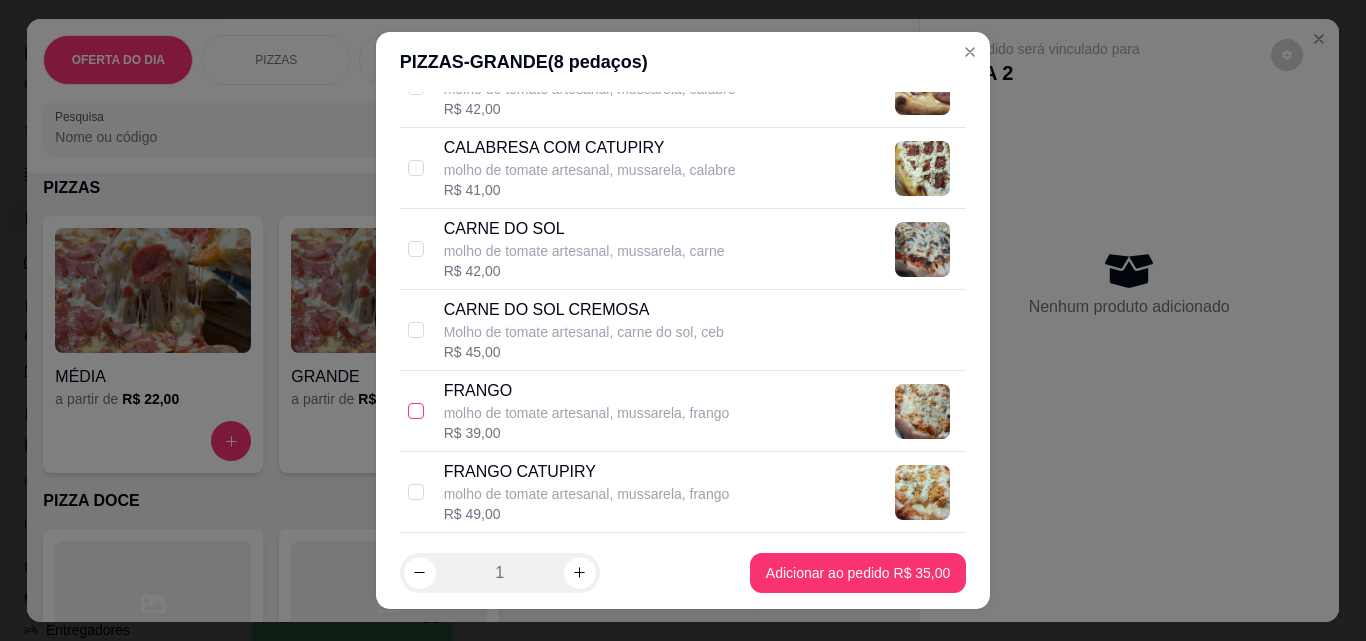 click at bounding box center [416, 411] 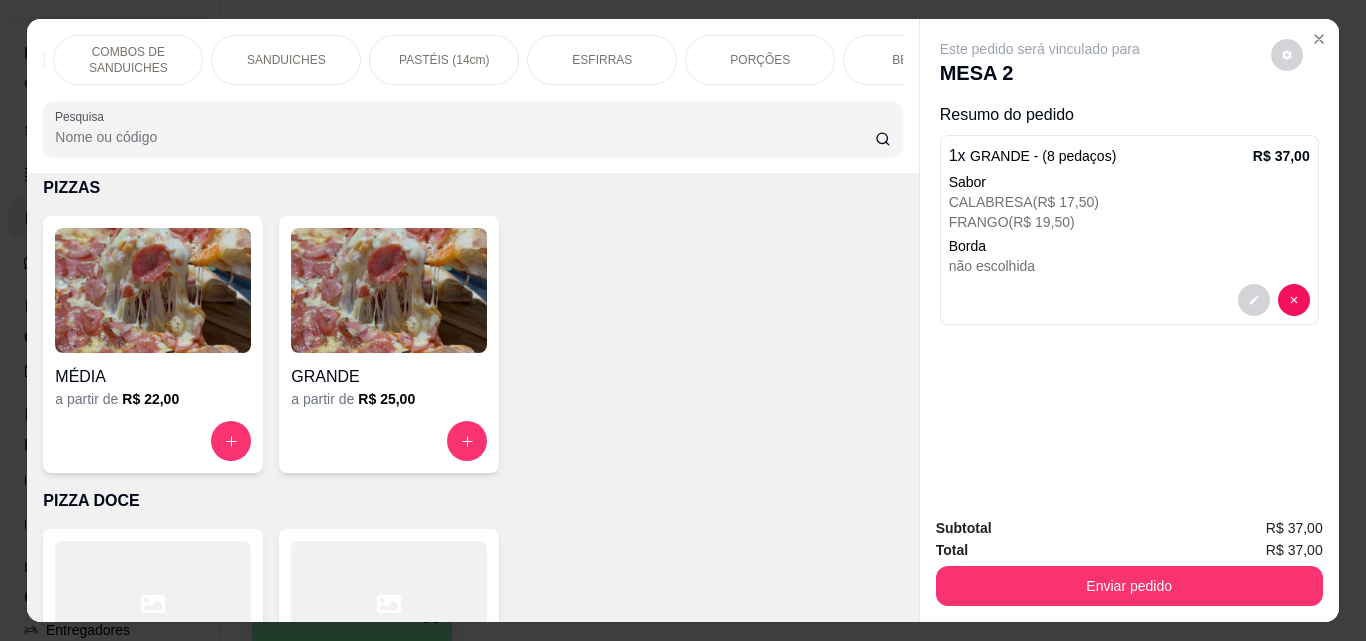 scroll, scrollTop: 0, scrollLeft: 507, axis: horizontal 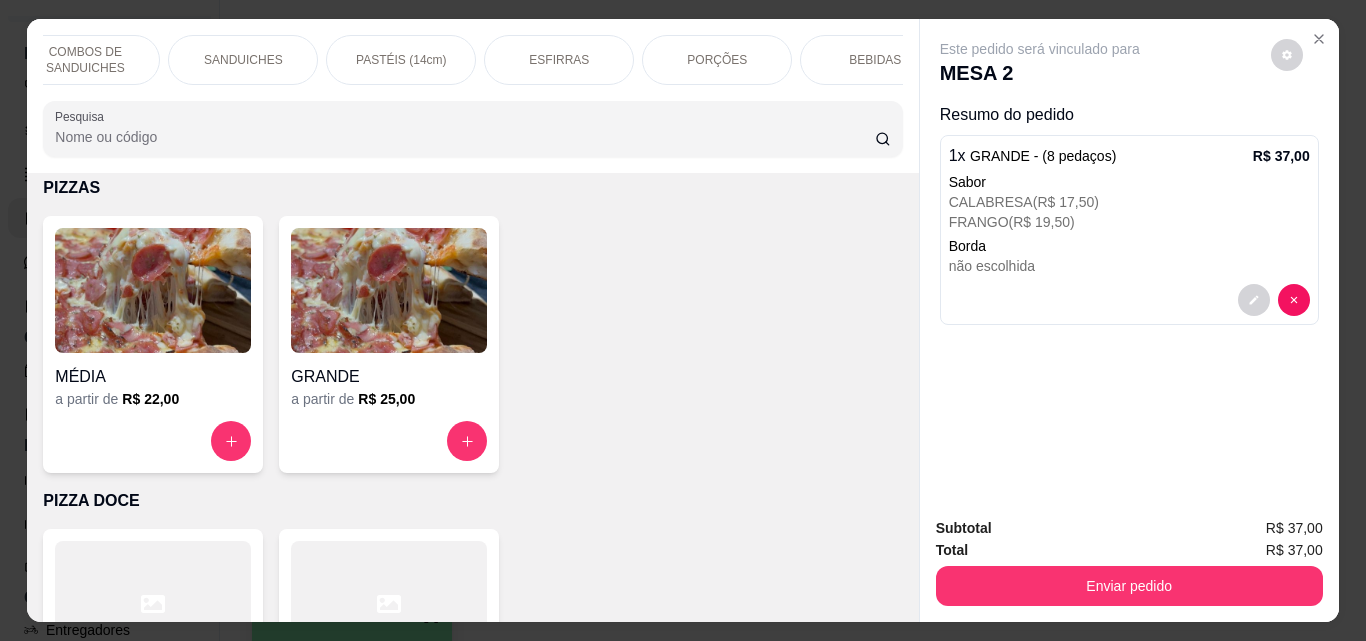 click on "BEBIDAS" at bounding box center (875, 60) 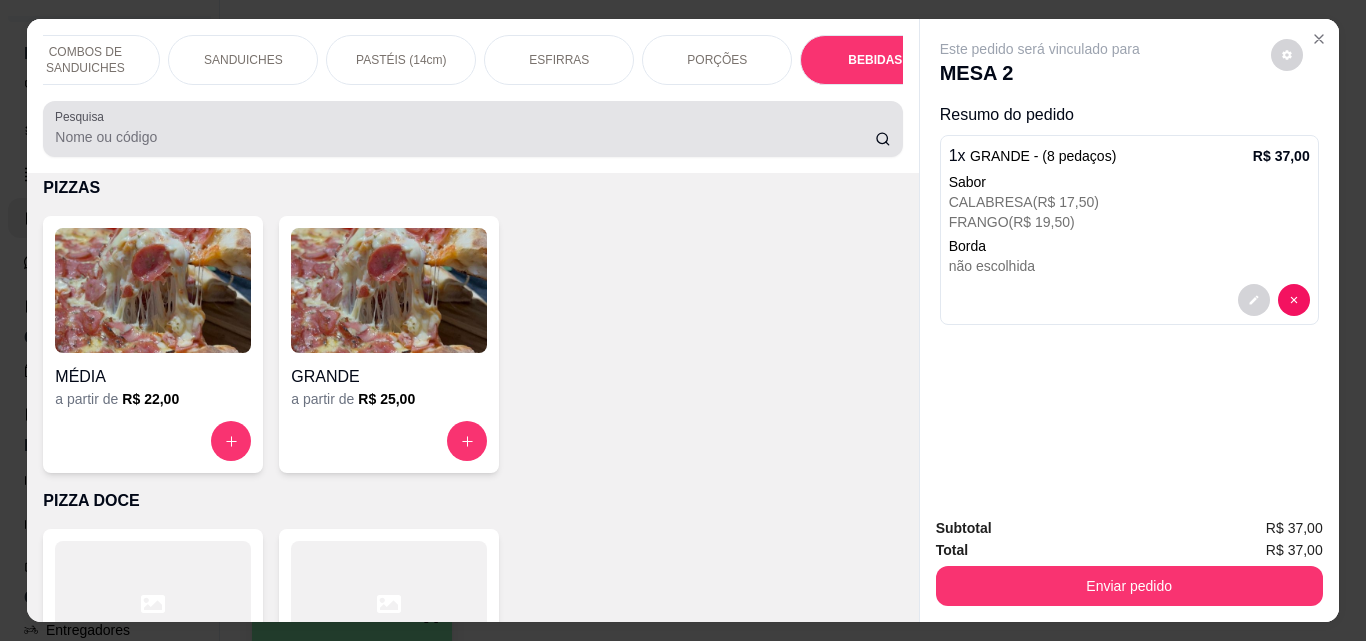 scroll, scrollTop: 5030, scrollLeft: 0, axis: vertical 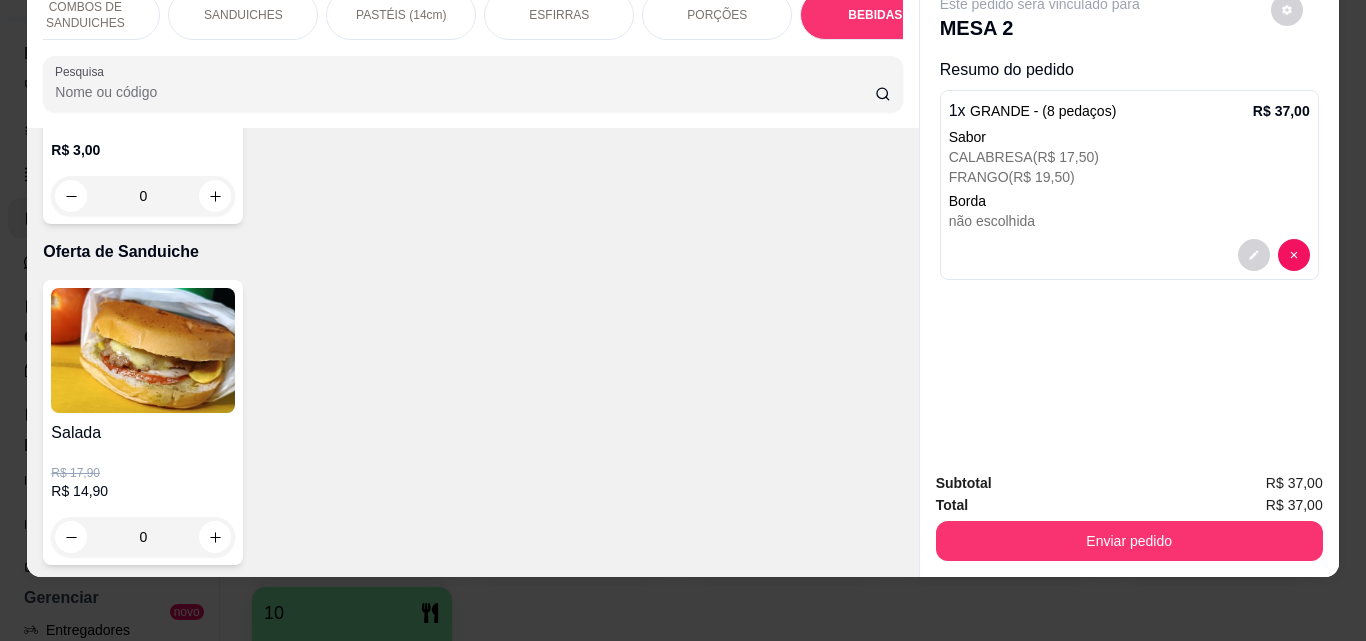 click 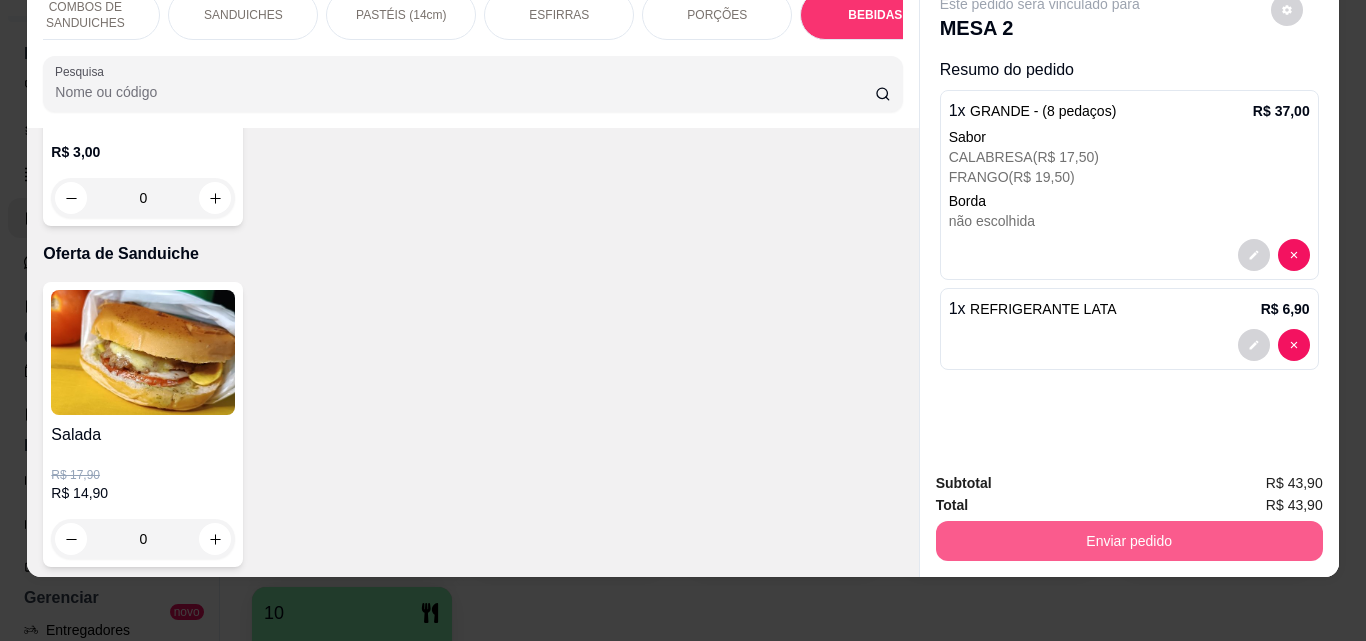 click on "Enviar pedido" at bounding box center [1129, 541] 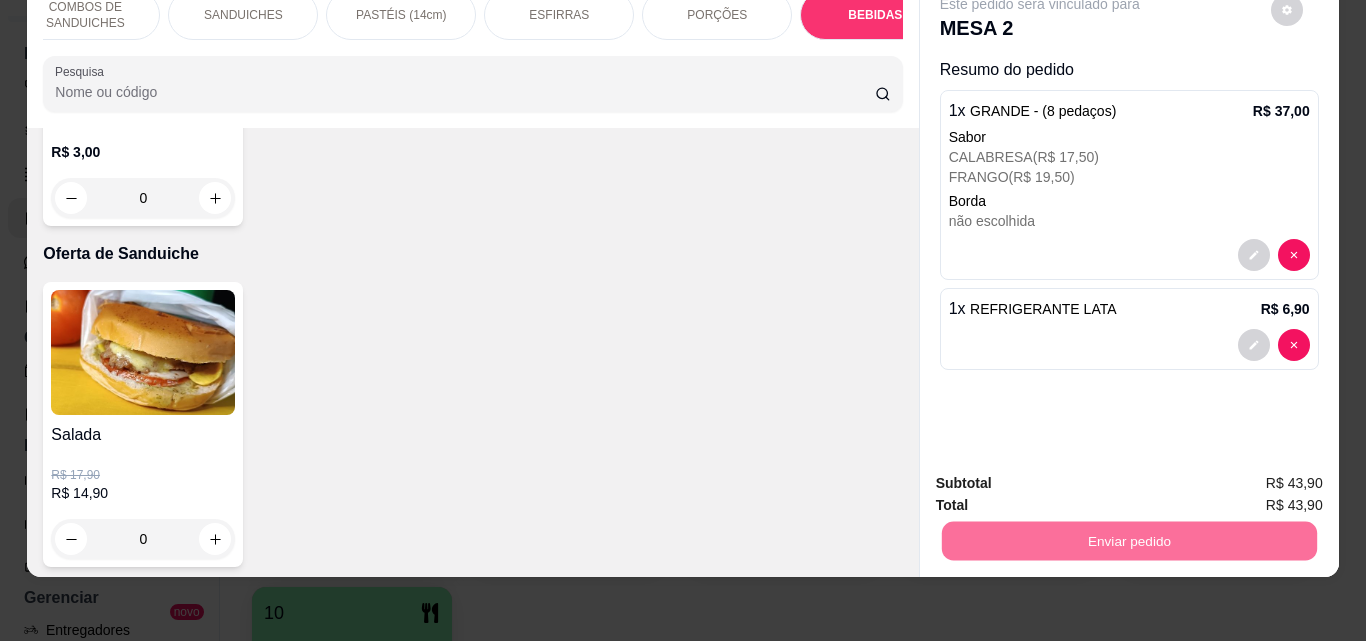 click on "Não registrar e enviar pedido" at bounding box center [1063, 476] 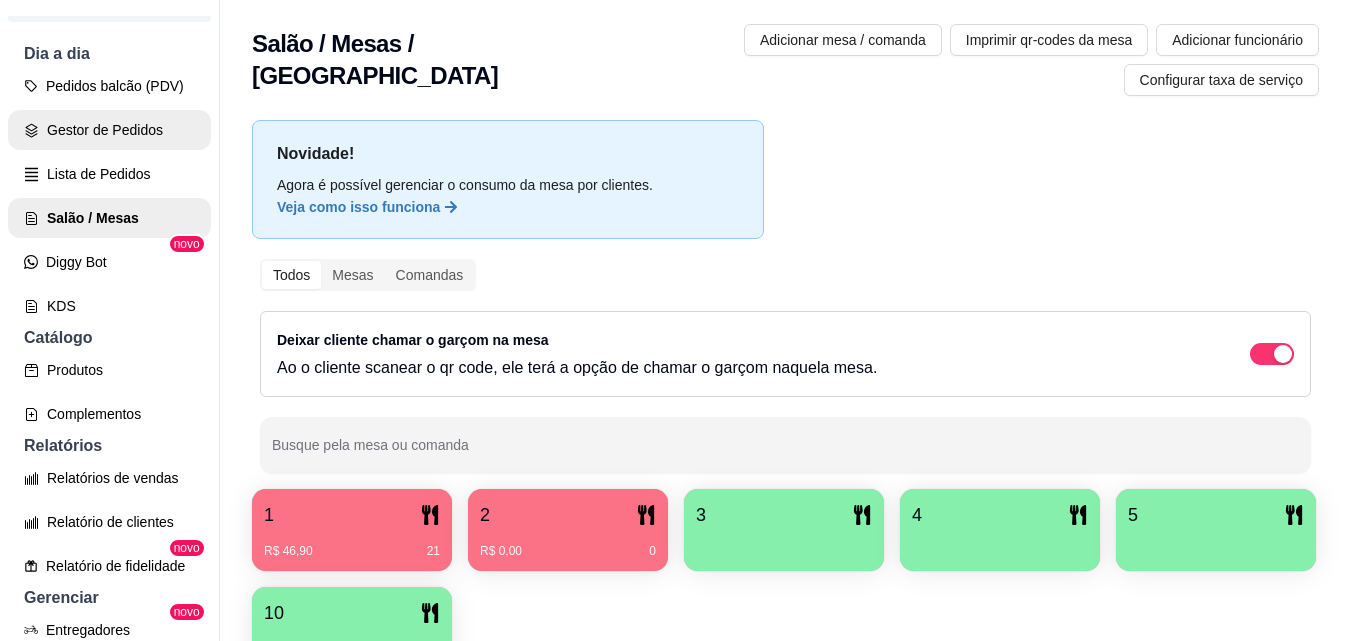 click on "Gestor de Pedidos" at bounding box center (109, 130) 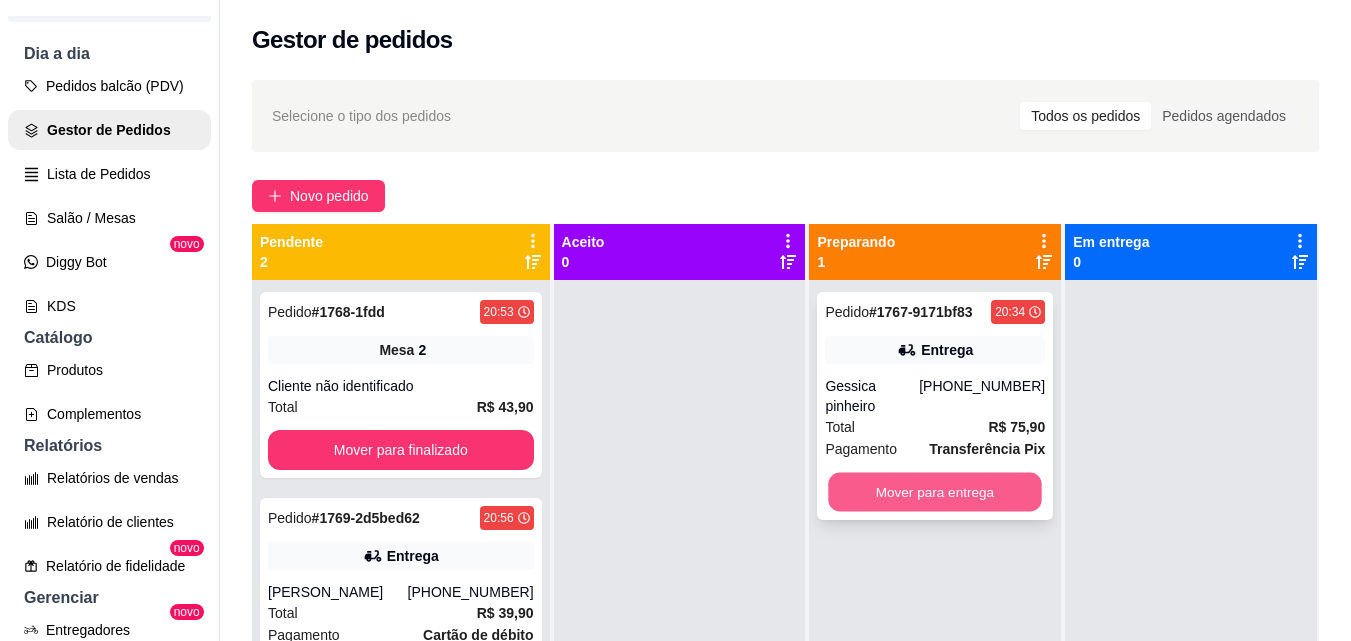 click on "Mover para entrega" at bounding box center [935, 492] 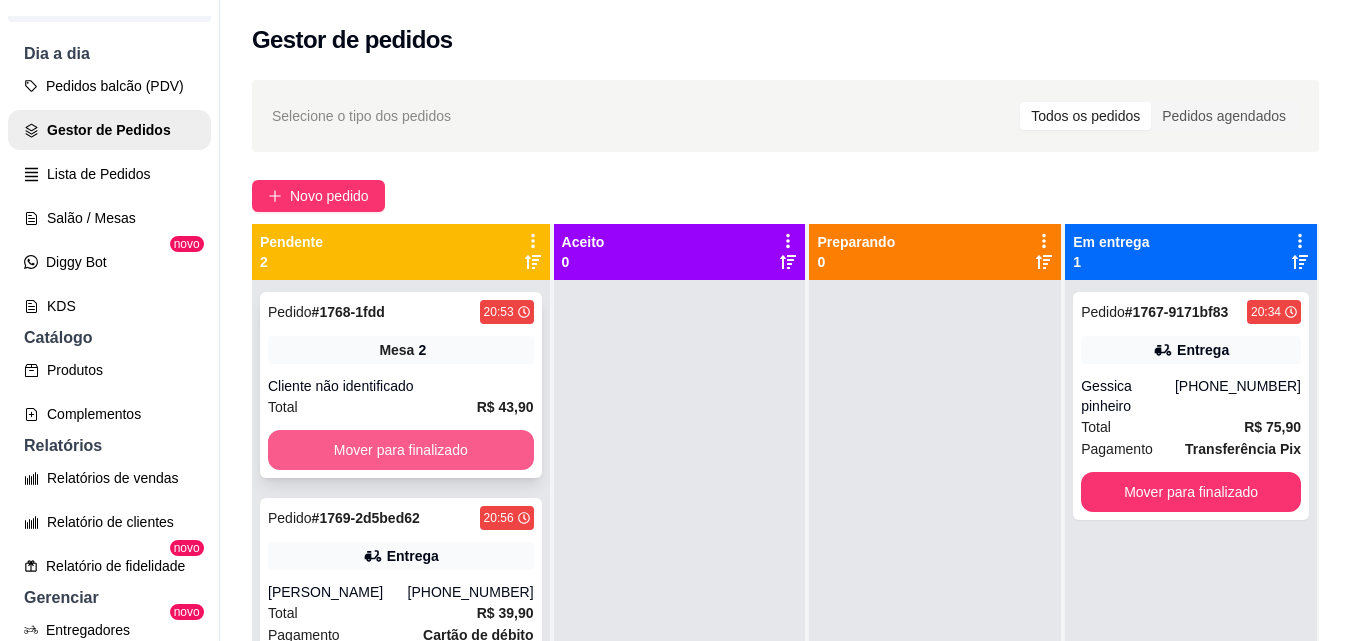click on "Mover para finalizado" at bounding box center [401, 450] 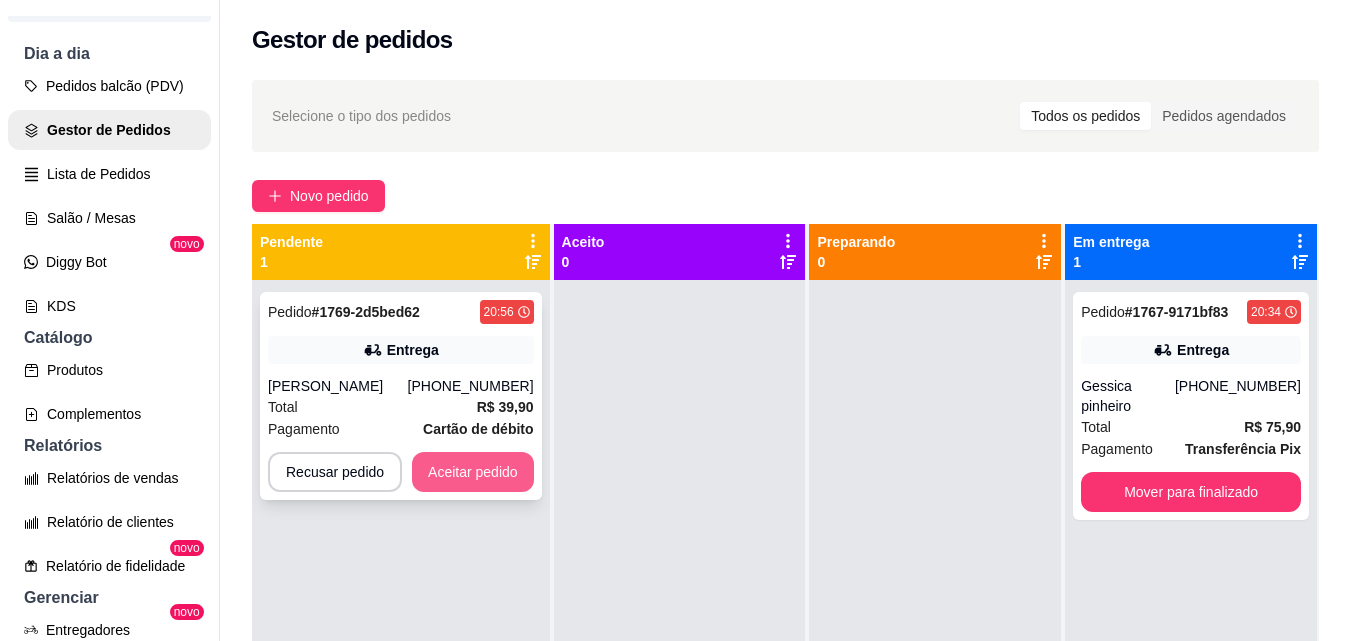 click on "Aceitar pedido" at bounding box center (473, 472) 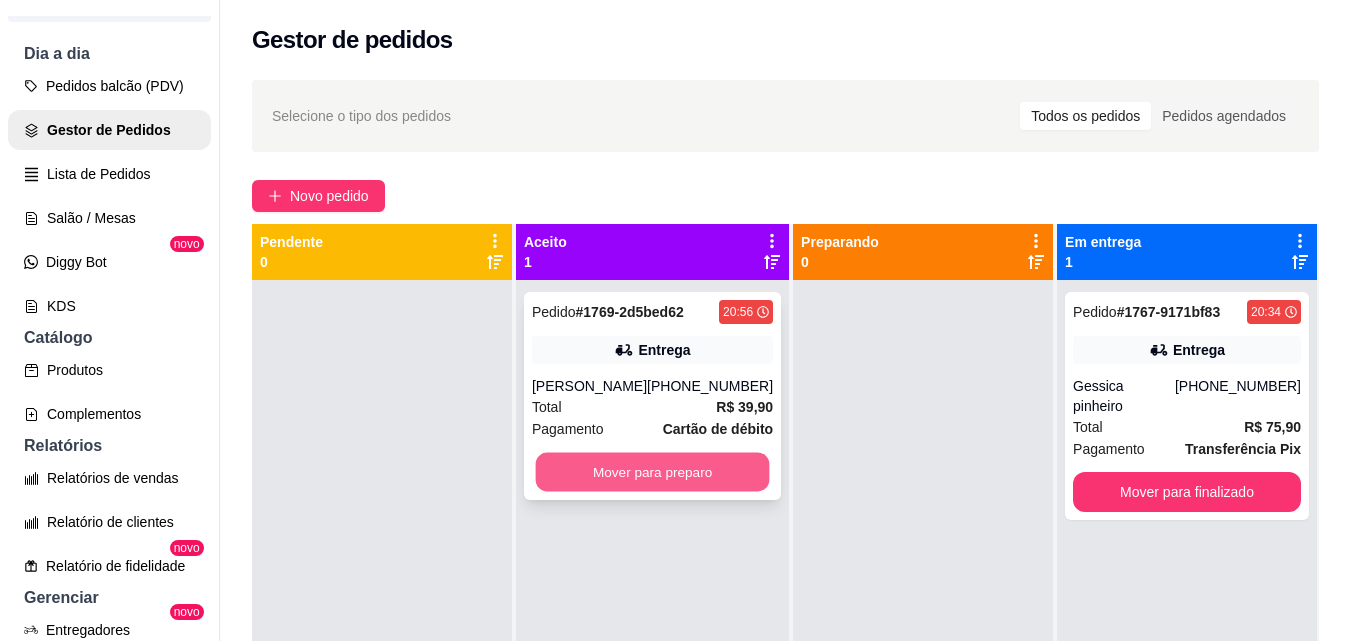 click on "Mover para preparo" at bounding box center (653, 472) 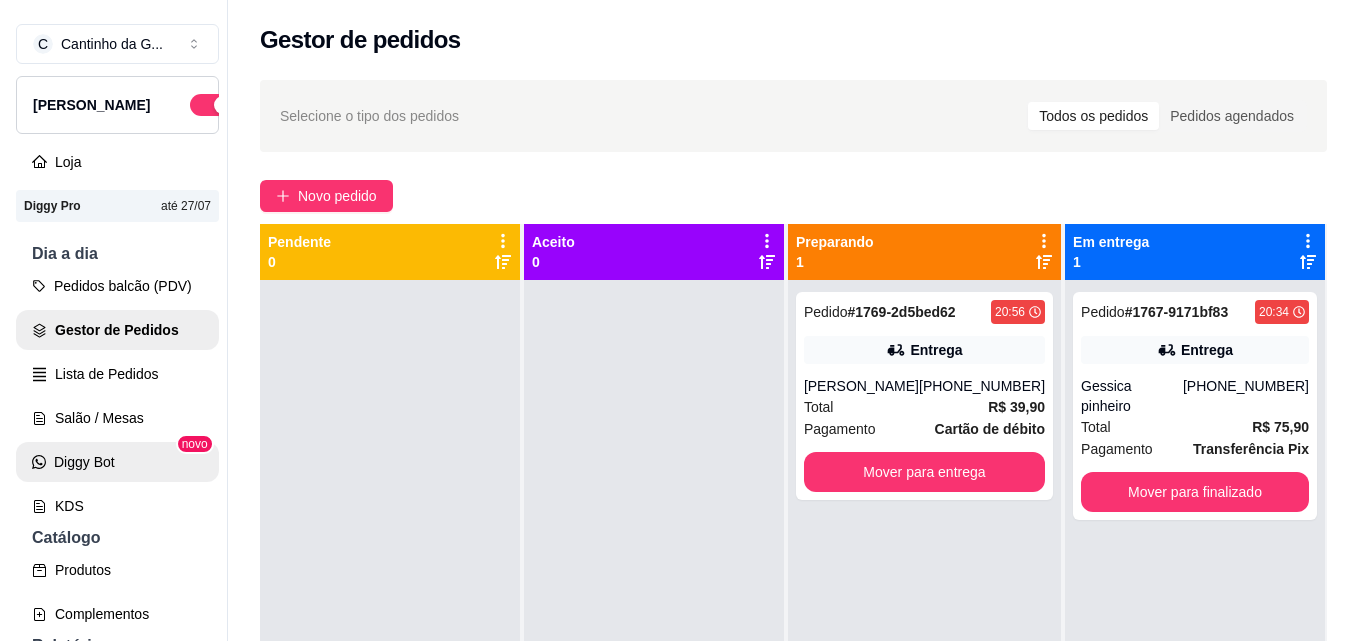 scroll, scrollTop: 100, scrollLeft: 0, axis: vertical 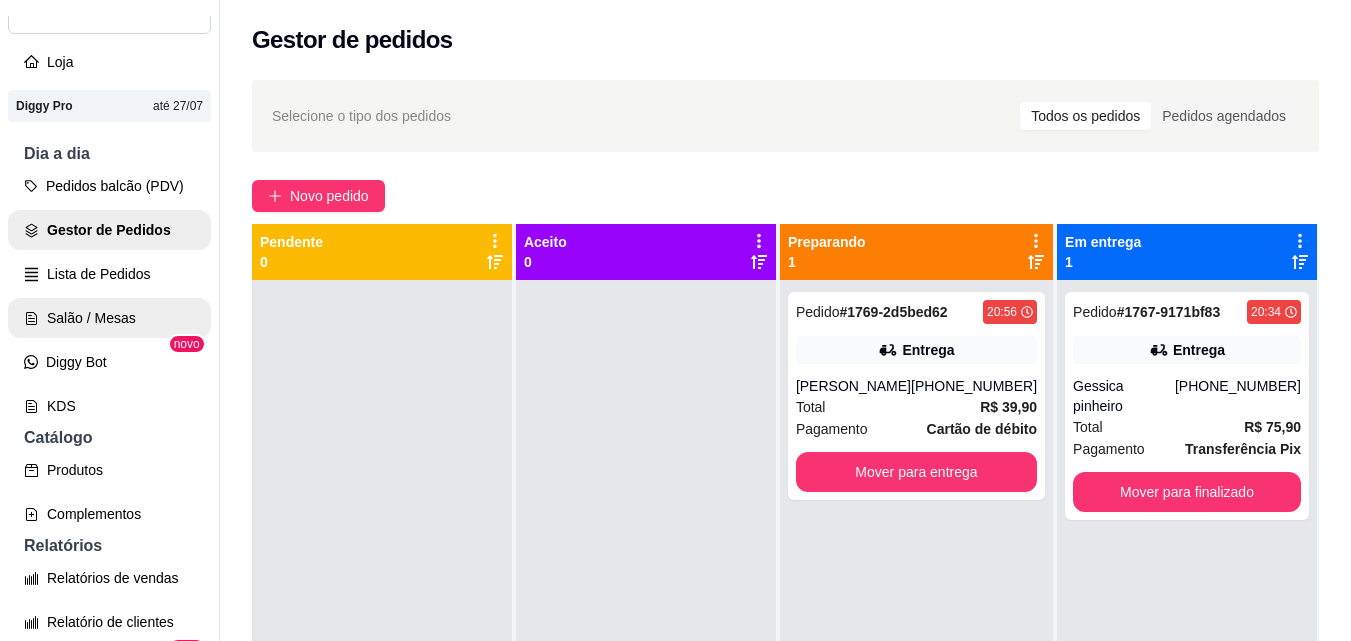 click on "Salão / Mesas" at bounding box center (109, 318) 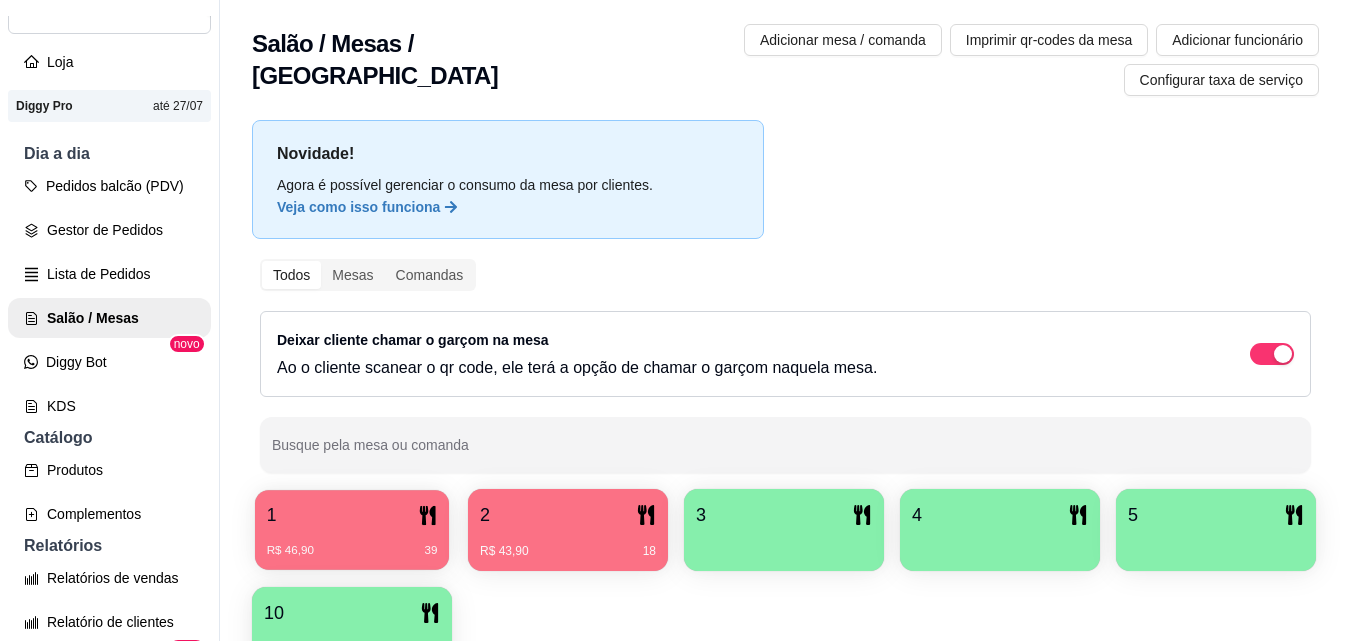 click on "1 R$ 46,90 39" at bounding box center [352, 530] 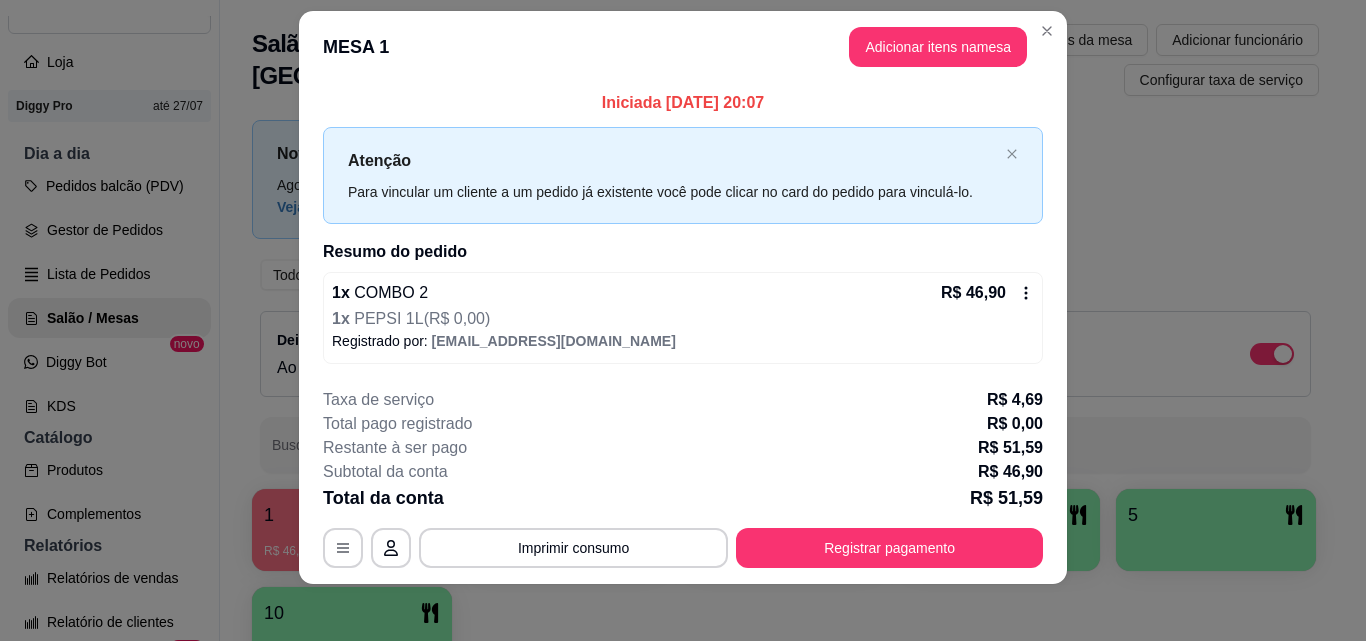 scroll, scrollTop: 30, scrollLeft: 0, axis: vertical 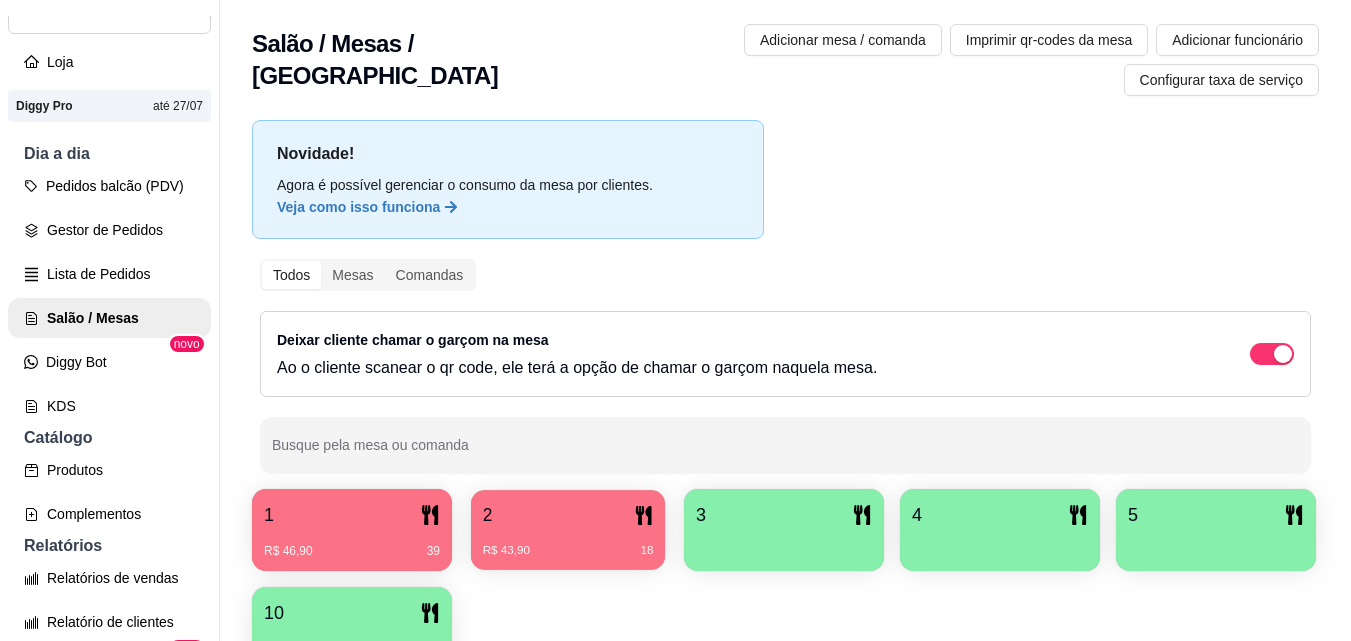 click on "R$ 43,90 18" at bounding box center [568, 551] 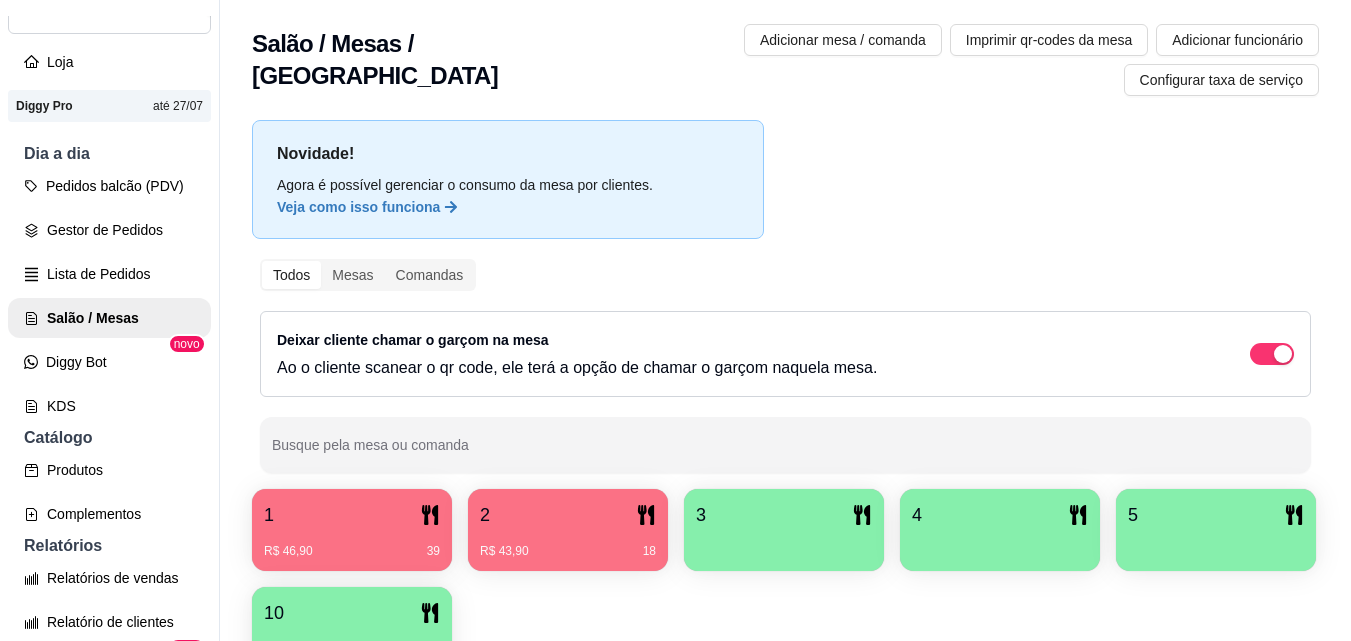 click on "Novidade! Agora é possível gerenciar o consumo da mesa por clientes.   Veja como isso funciona Todos Mesas Comandas Deixar cliente chamar o garçom na mesa Ao o cliente scanear o qr code, ele terá a opção de chamar o garçom naquela mesa. Busque pela mesa ou comanda
1 R$ 46,90 39 2 R$ 43,90 18 3 4 5 10" at bounding box center (785, 400) 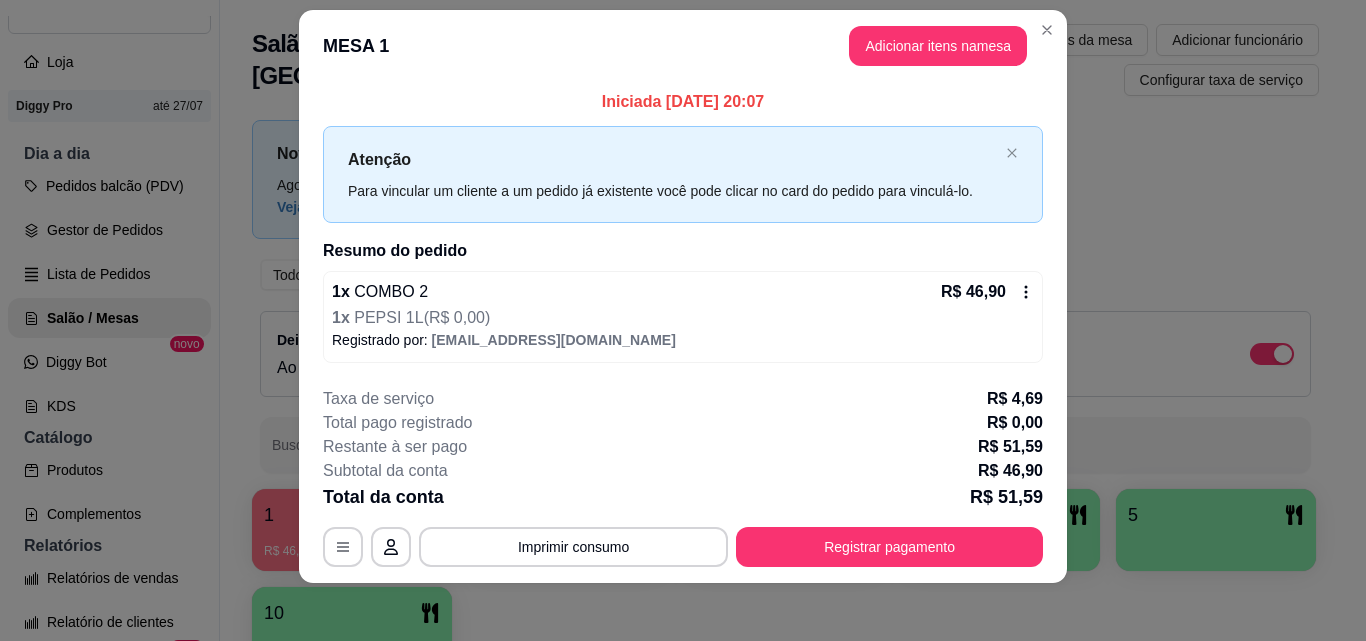 scroll, scrollTop: 30, scrollLeft: 0, axis: vertical 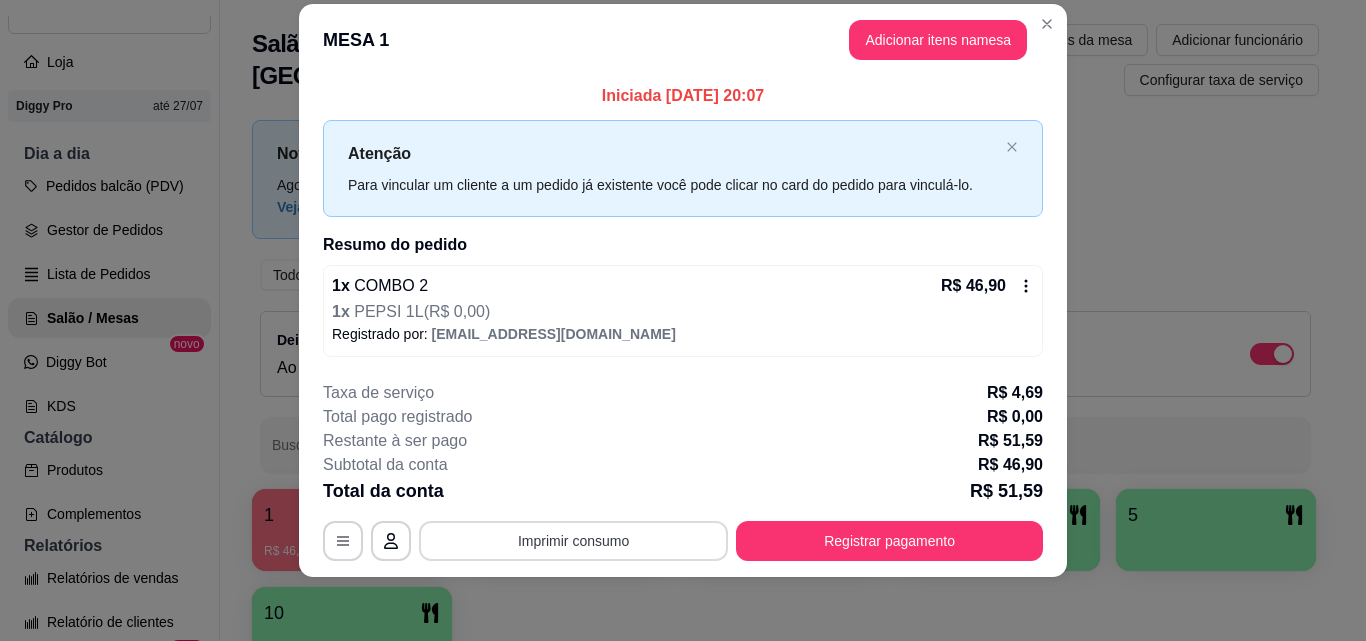 click on "Imprimir consumo" at bounding box center (573, 541) 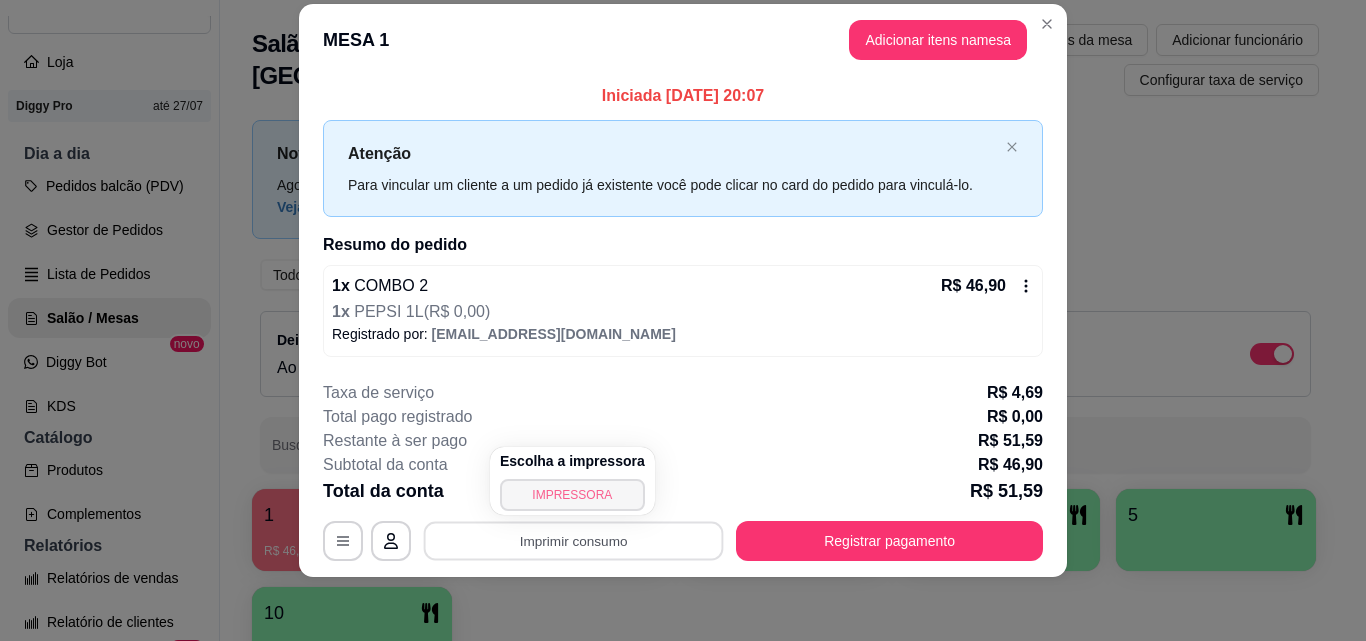 click on "IMPRESSORA" at bounding box center [572, 495] 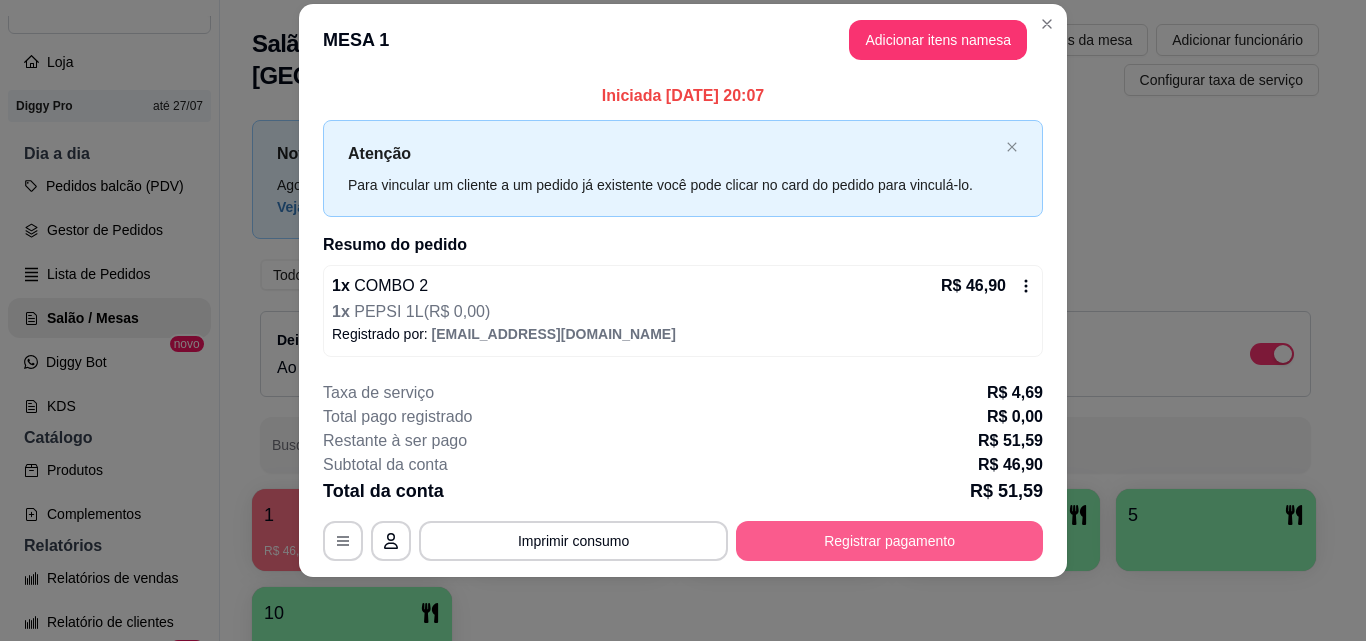 click on "Registrar pagamento" at bounding box center [889, 541] 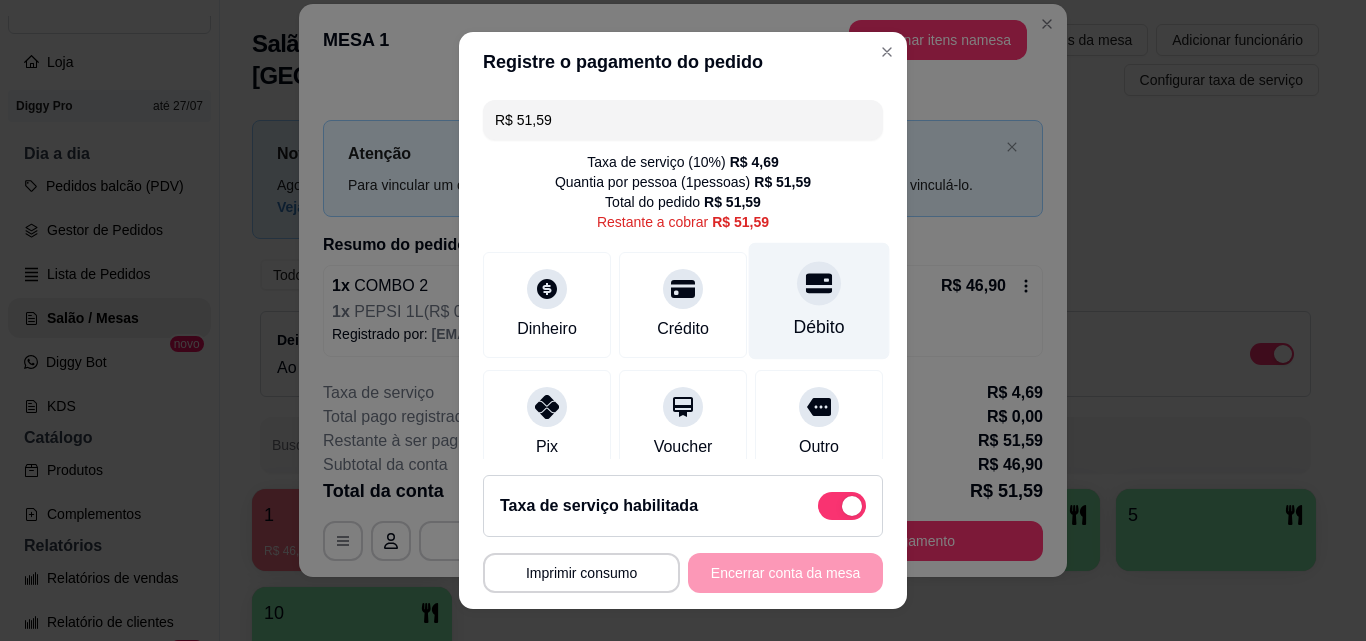 click on "Débito" at bounding box center [819, 301] 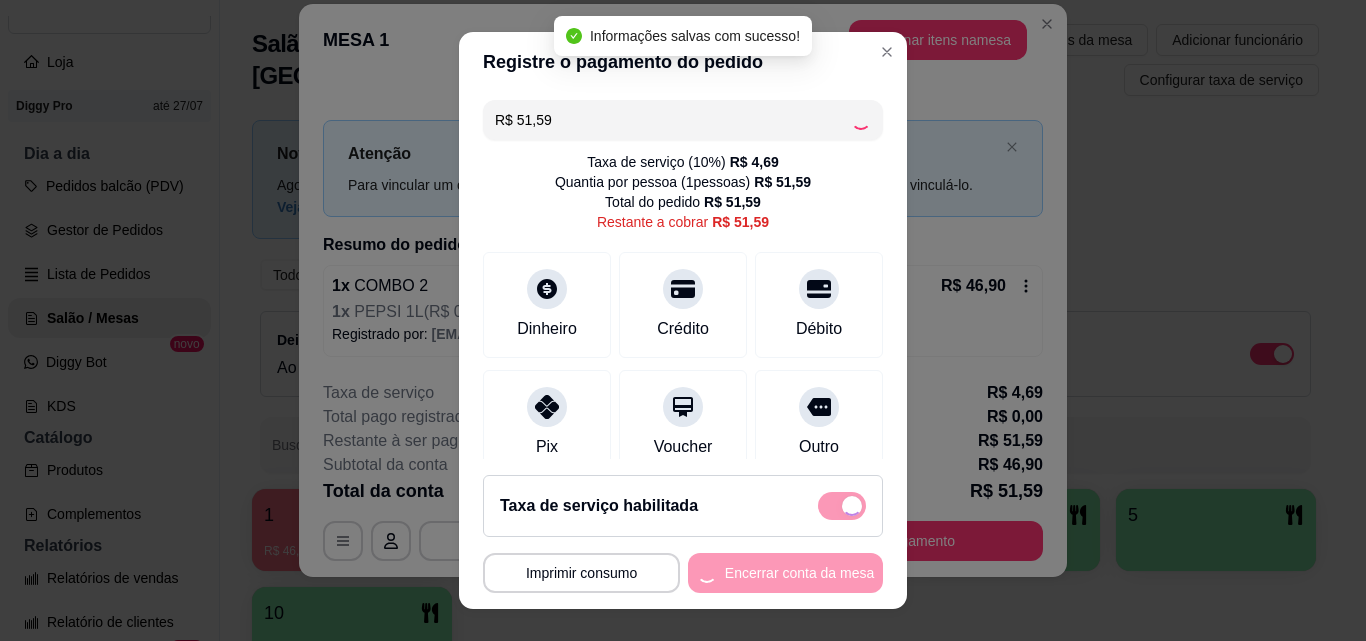 type on "R$ 0,00" 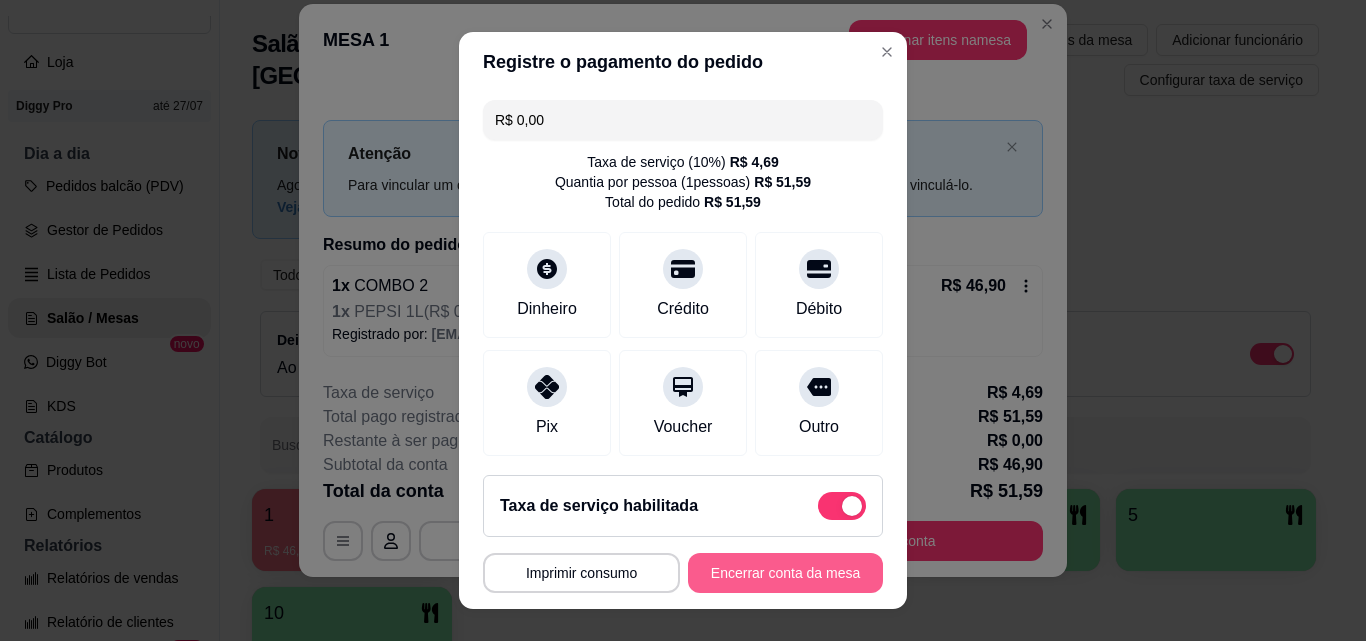 click on "Encerrar conta da mesa" at bounding box center (785, 573) 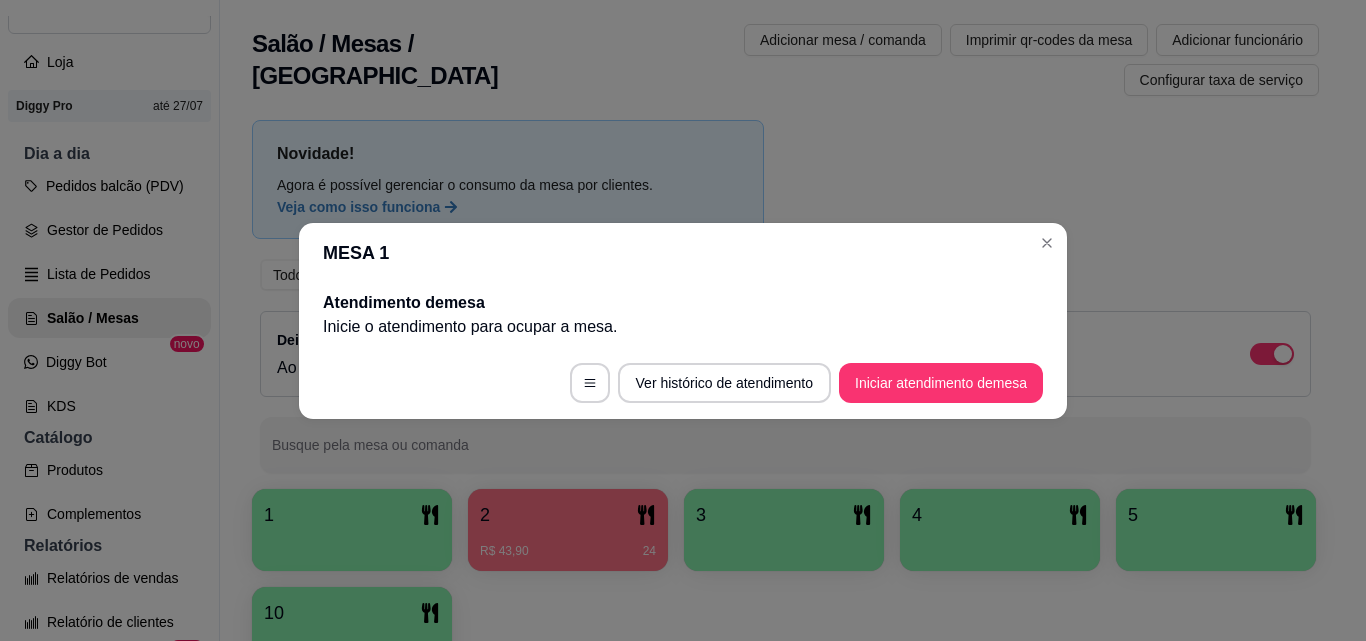 scroll, scrollTop: 0, scrollLeft: 0, axis: both 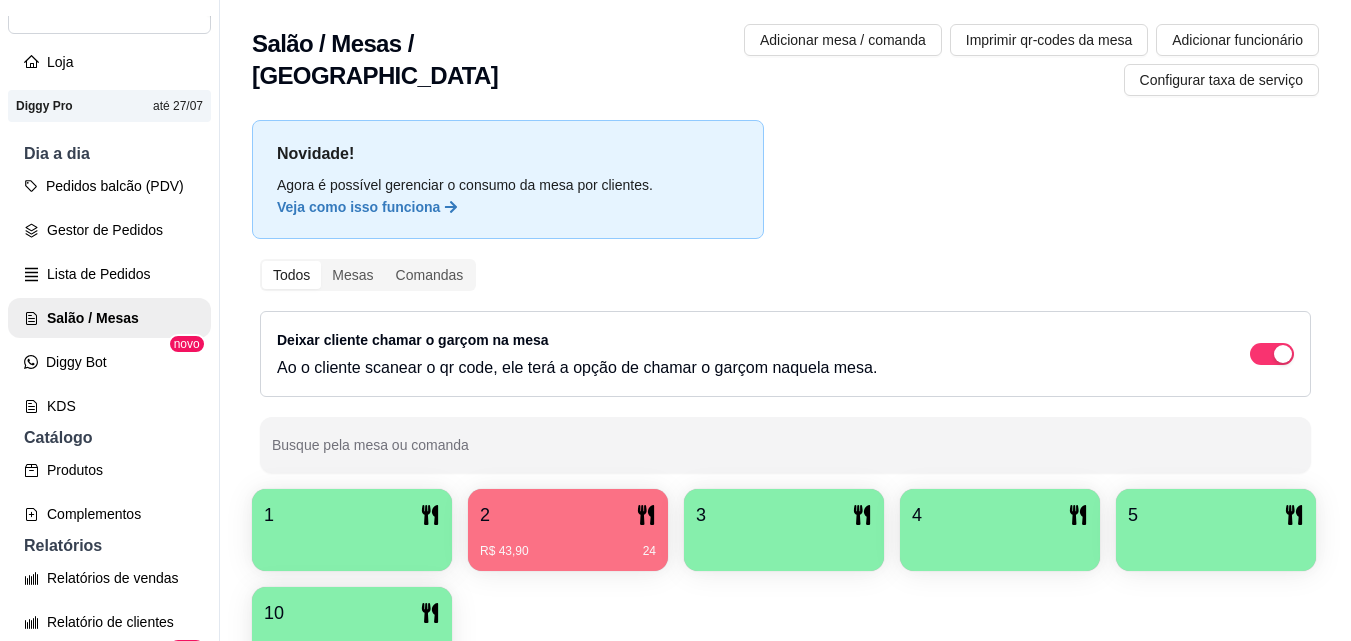 click on "2 R$ 43,90 24" at bounding box center [568, 530] 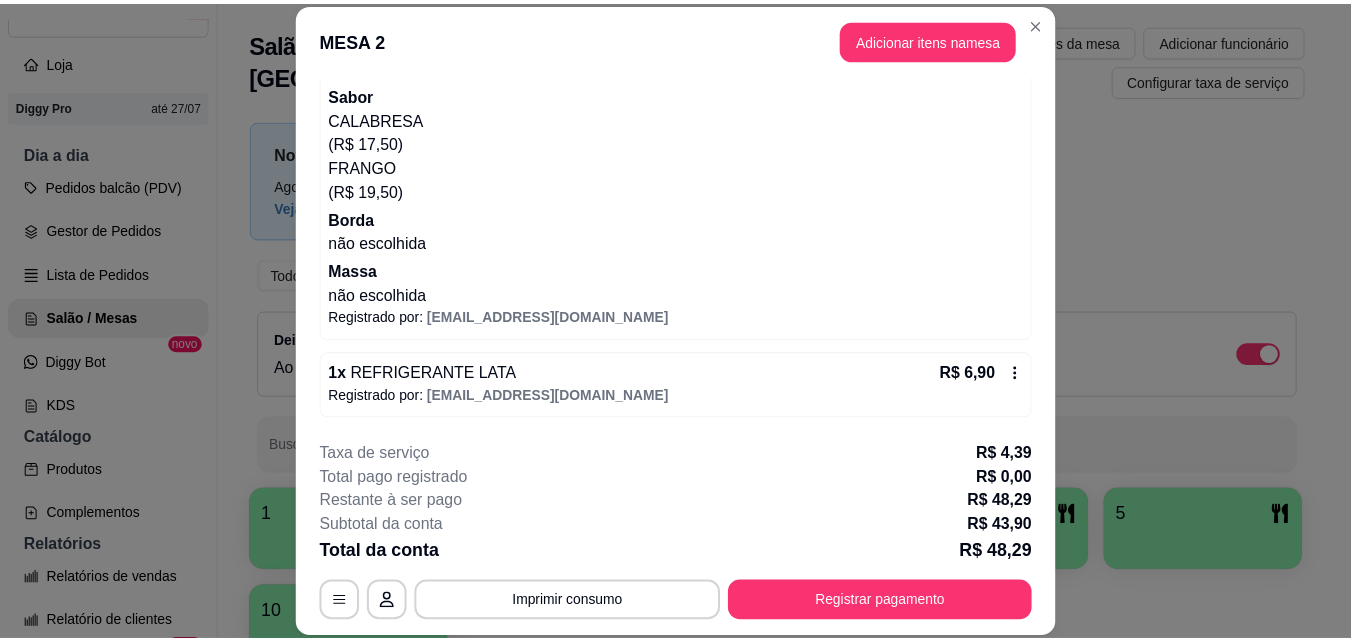 scroll, scrollTop: 0, scrollLeft: 0, axis: both 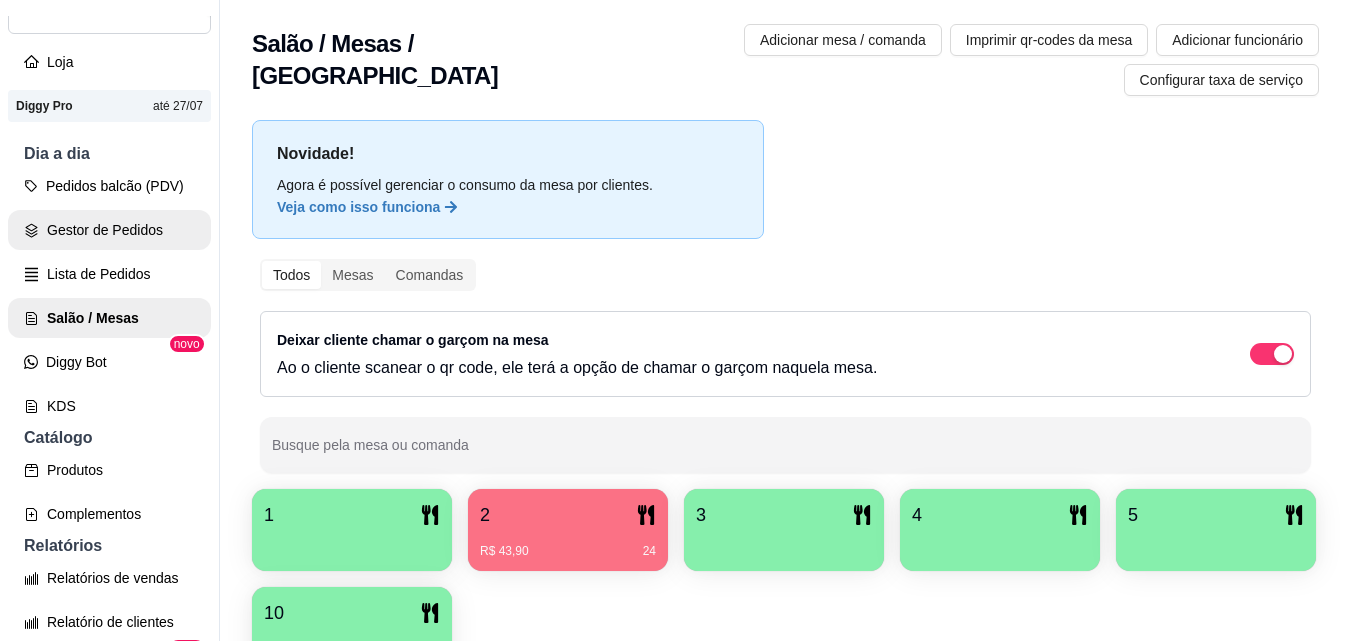 click on "Gestor de Pedidos" at bounding box center (109, 230) 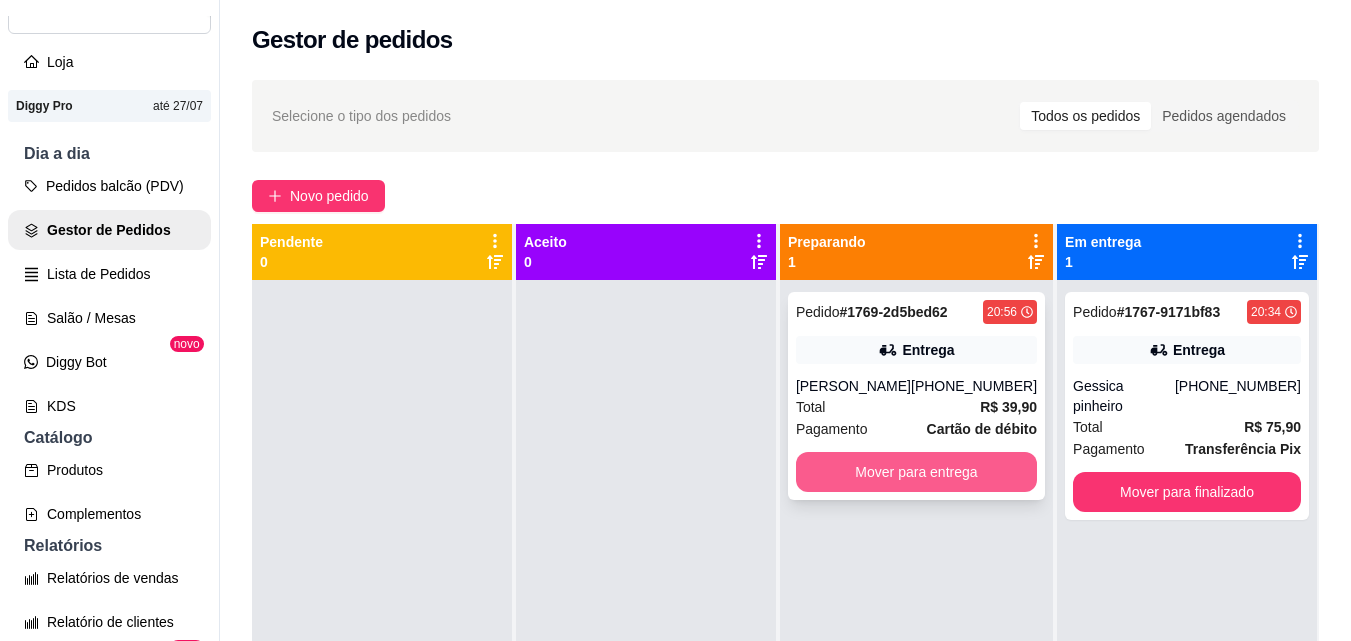 click on "Mover para entrega" at bounding box center (916, 472) 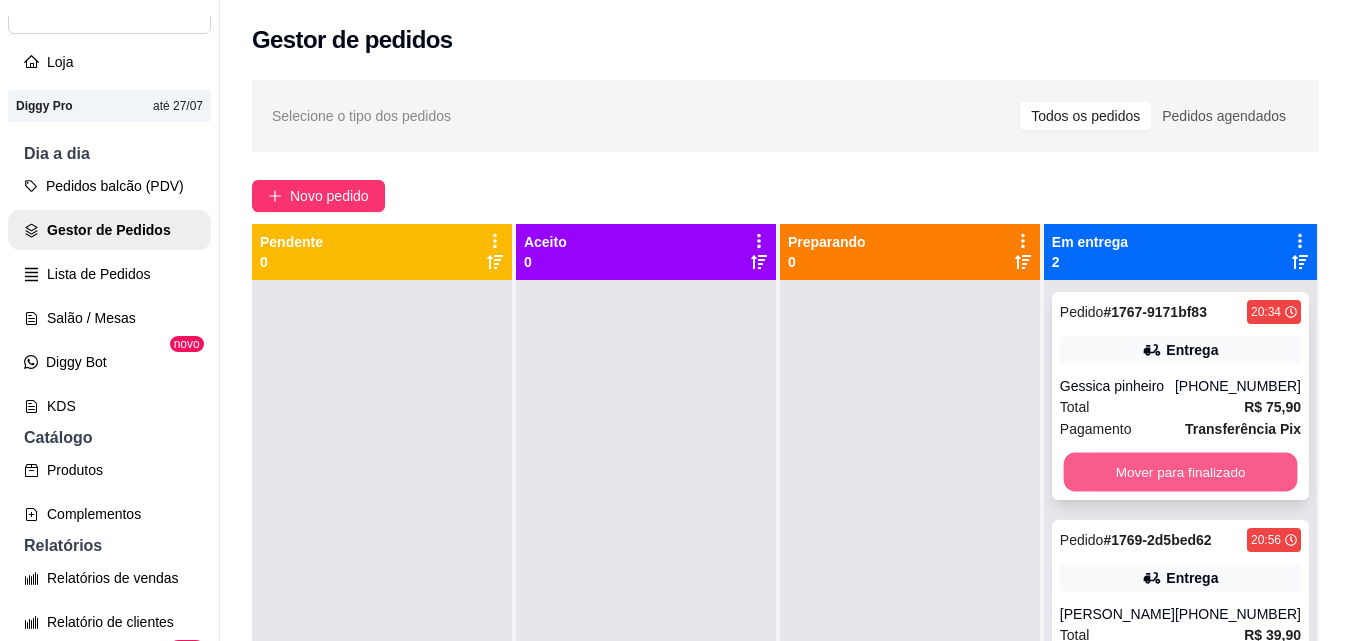 click on "Mover para finalizado" at bounding box center (1180, 472) 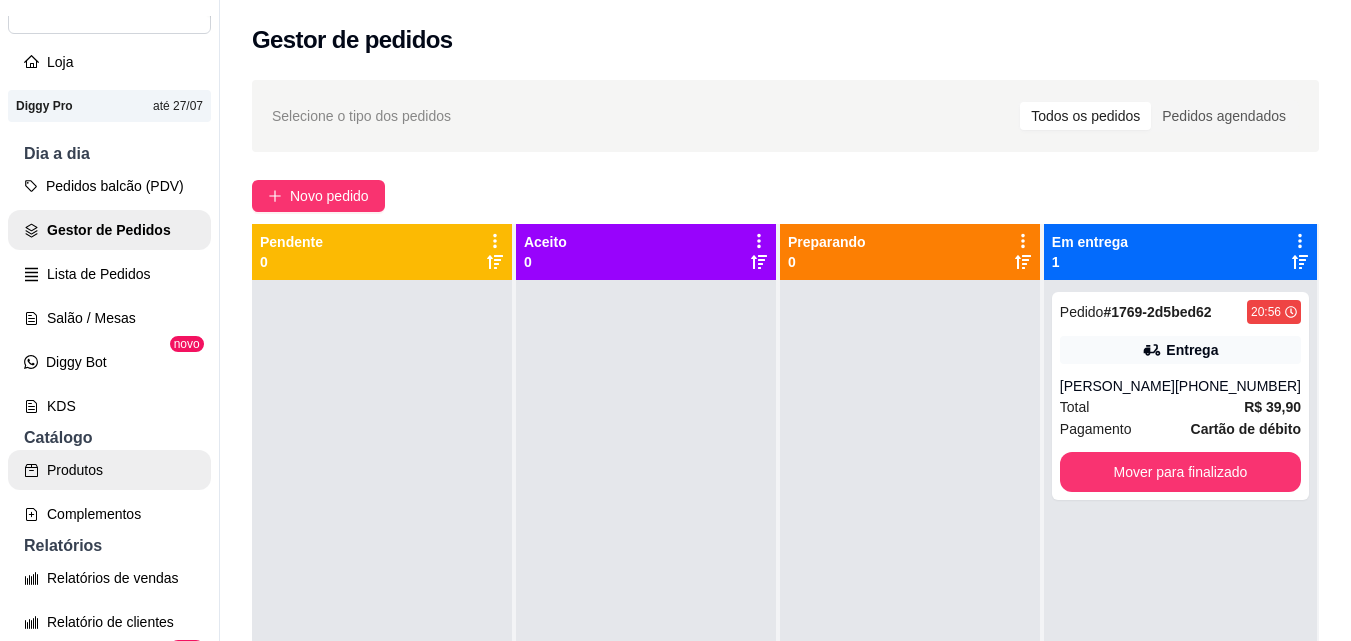 scroll, scrollTop: 300, scrollLeft: 0, axis: vertical 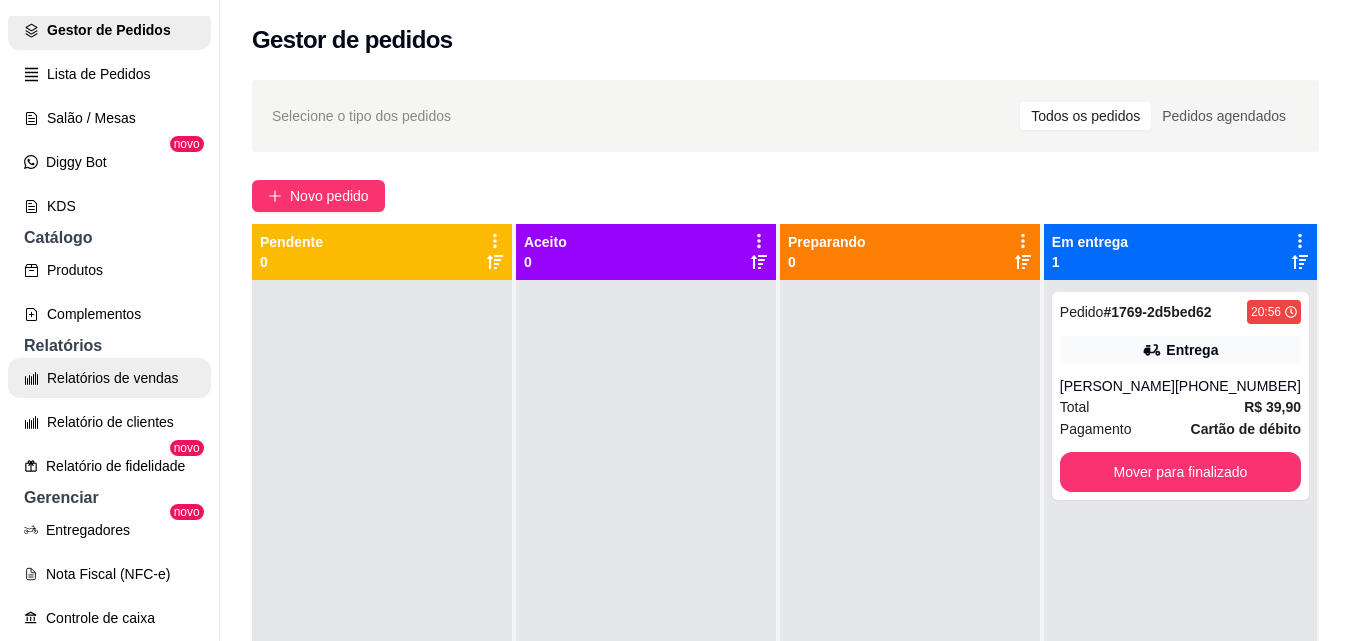 click on "Relatórios de vendas" at bounding box center [109, 378] 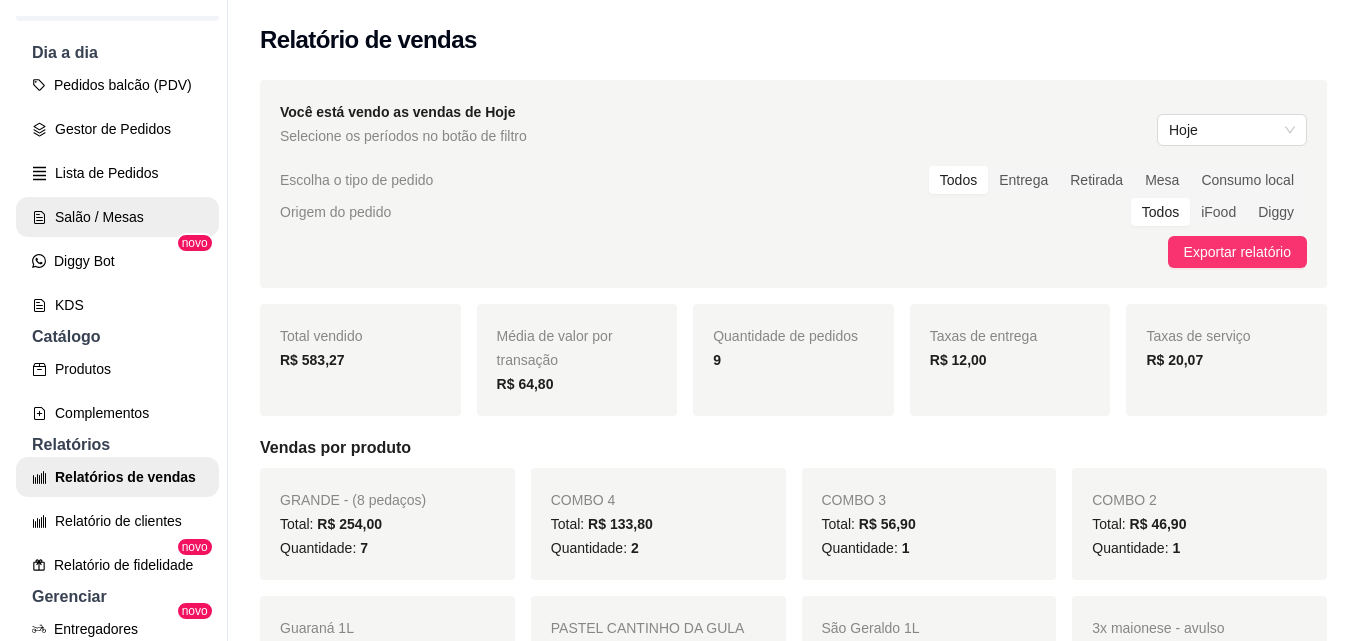scroll, scrollTop: 100, scrollLeft: 0, axis: vertical 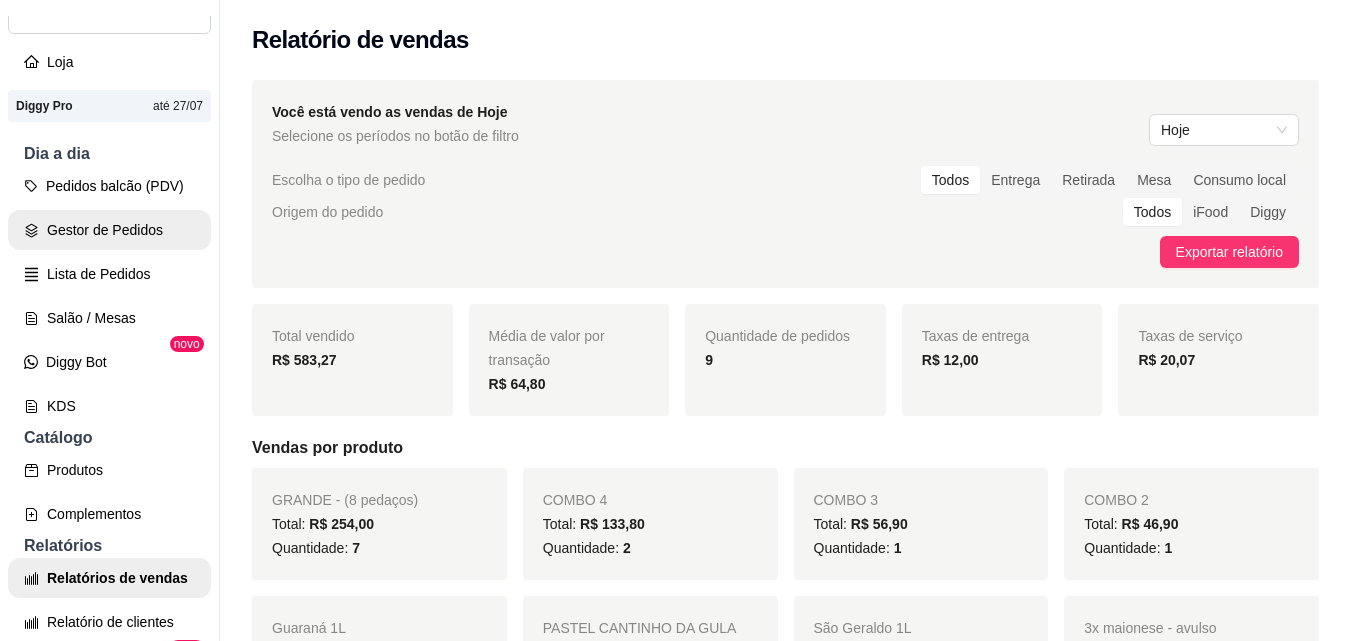 click on "Gestor de Pedidos" at bounding box center (109, 230) 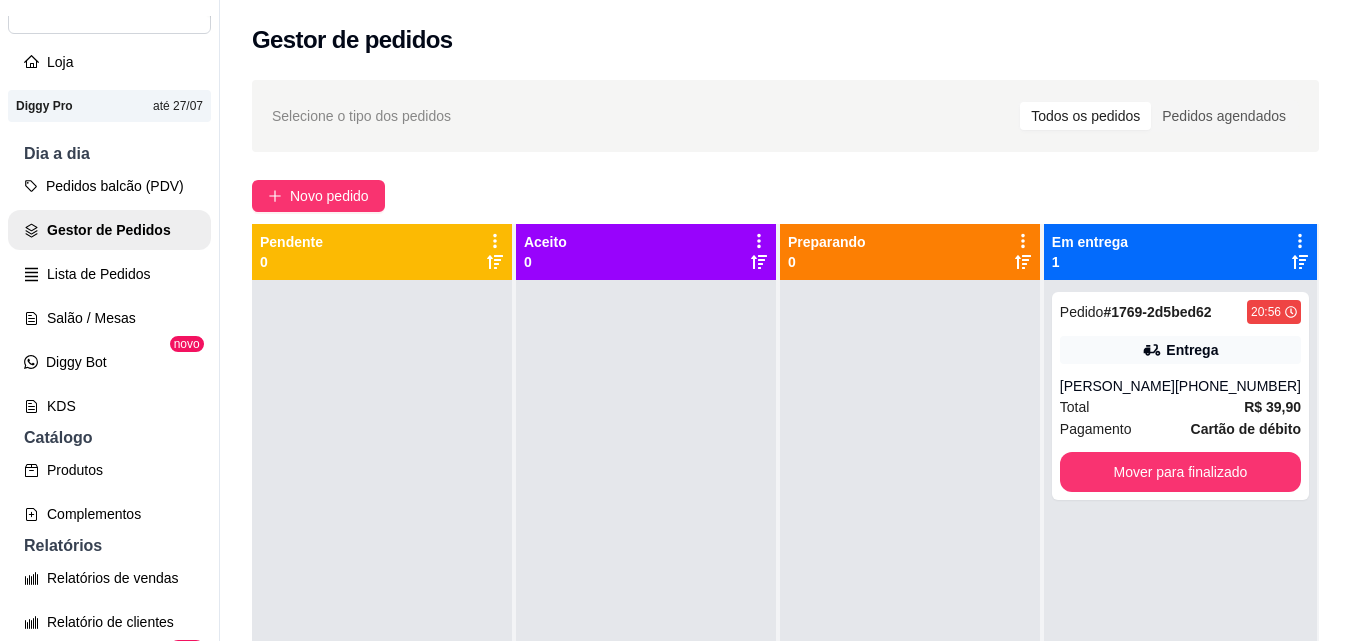 click on "Selecione o tipo dos pedidos Todos os pedidos Pedidos agendados Novo pedido Pendente 0 Aceito 0 Preparando 0 Em entrega 1 Pedido  # 1769-2d5bed62 20:56 Entrega [PERSON_NAME] [PHONE_NUMBER] Total R$ 39,90 Pagamento Cartão de débito Mover para finalizado" at bounding box center (785, 478) 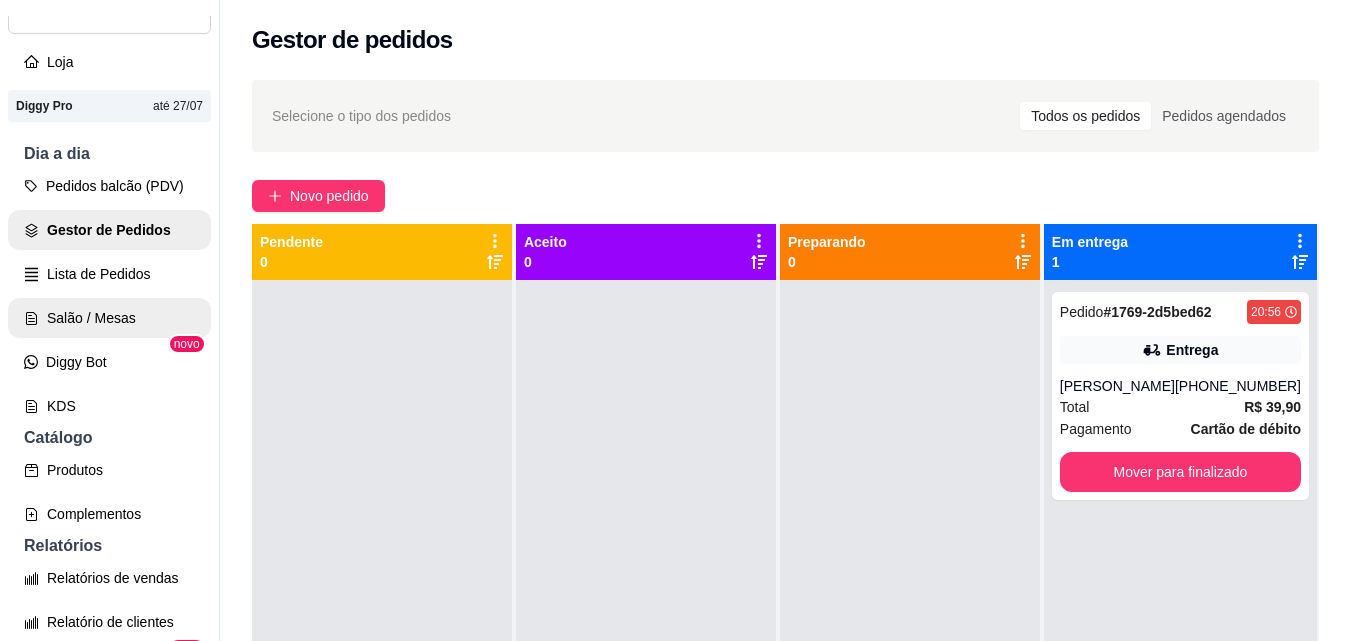 click on "Salão / Mesas" at bounding box center [109, 318] 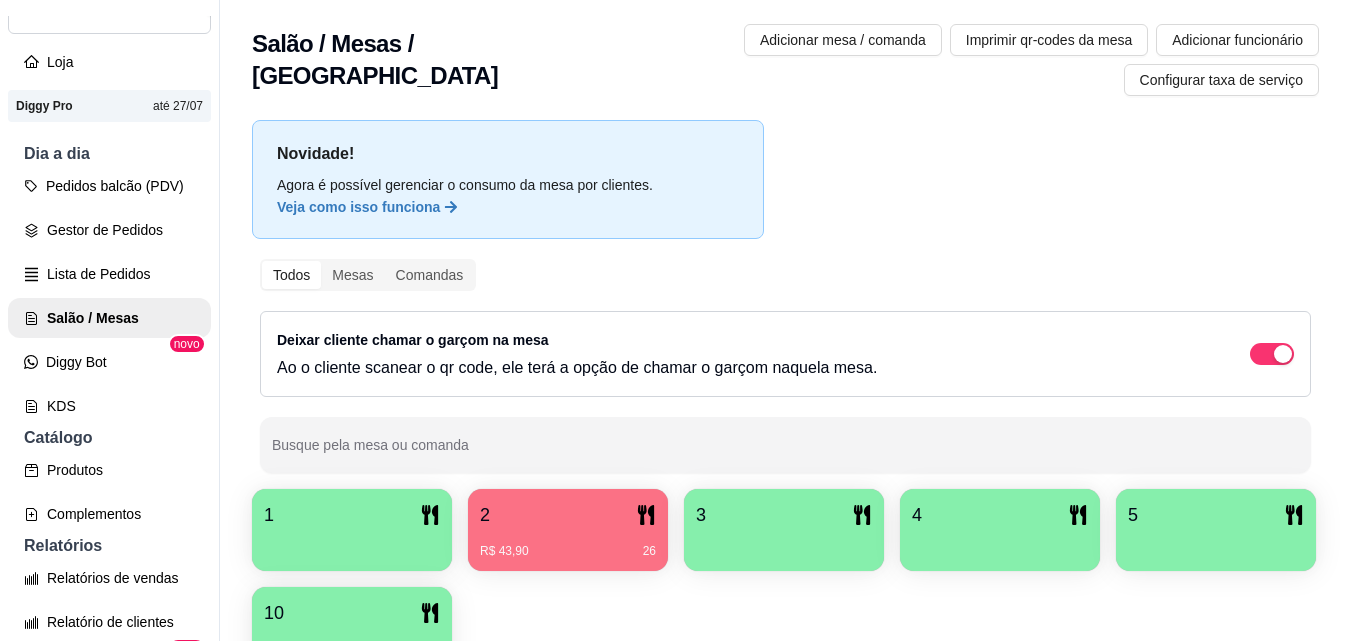 click on "R$ 43,90 26" at bounding box center (568, 544) 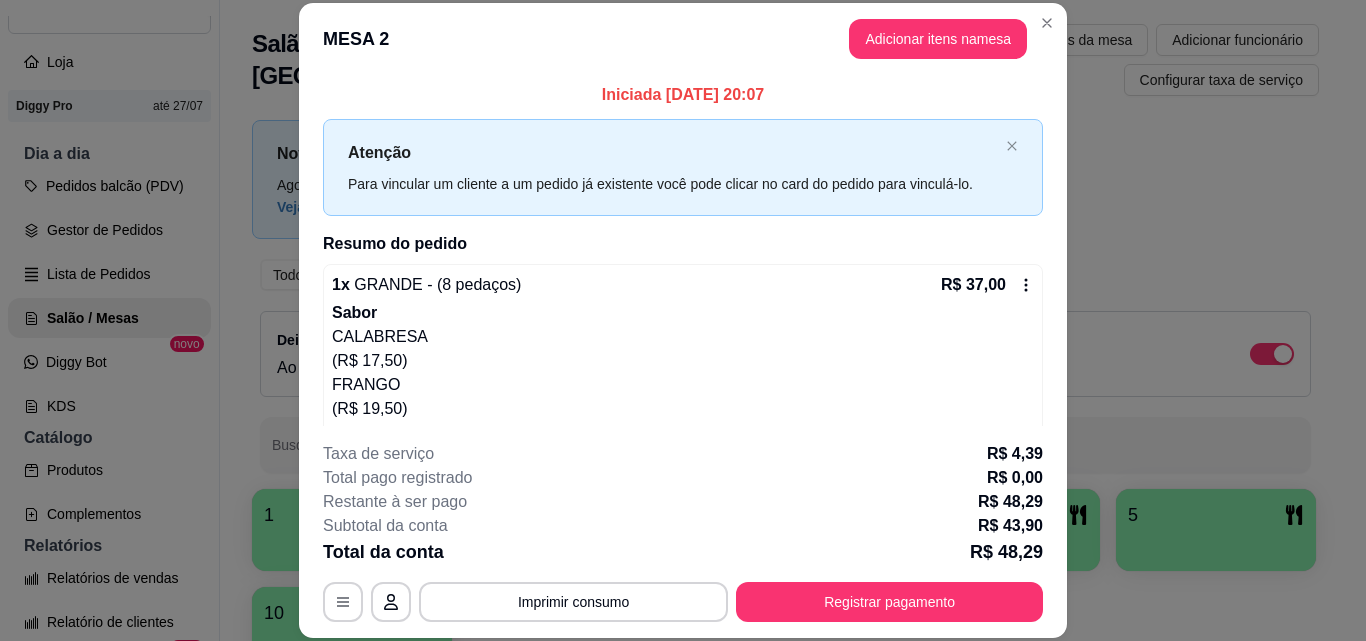 scroll, scrollTop: 200, scrollLeft: 0, axis: vertical 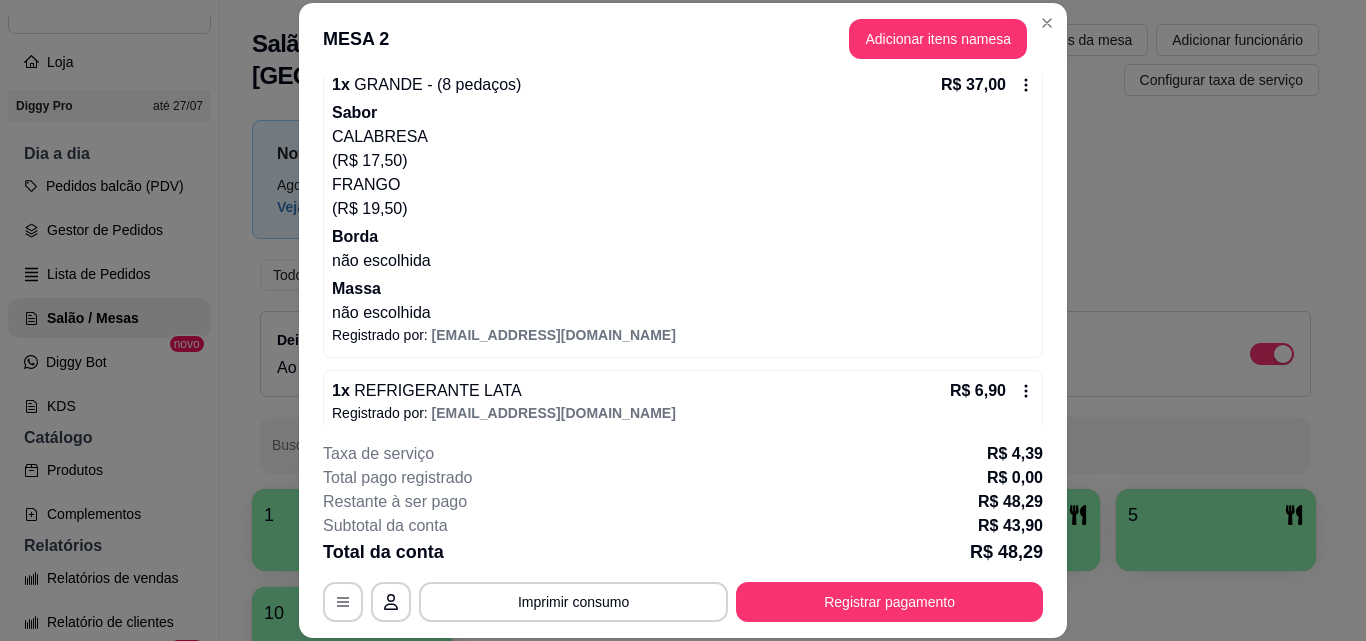 click on "MESA 2 Adicionar itens na  mesa" at bounding box center [683, 39] 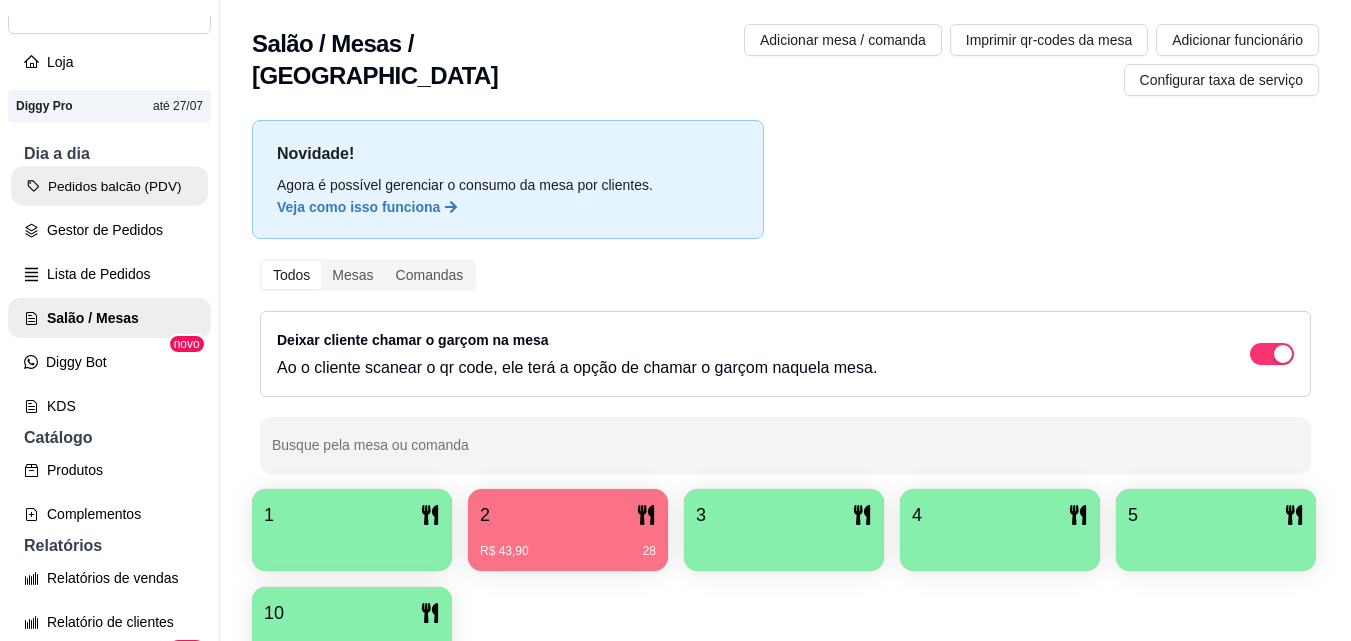 click on "Pedidos balcão (PDV)" at bounding box center [109, 186] 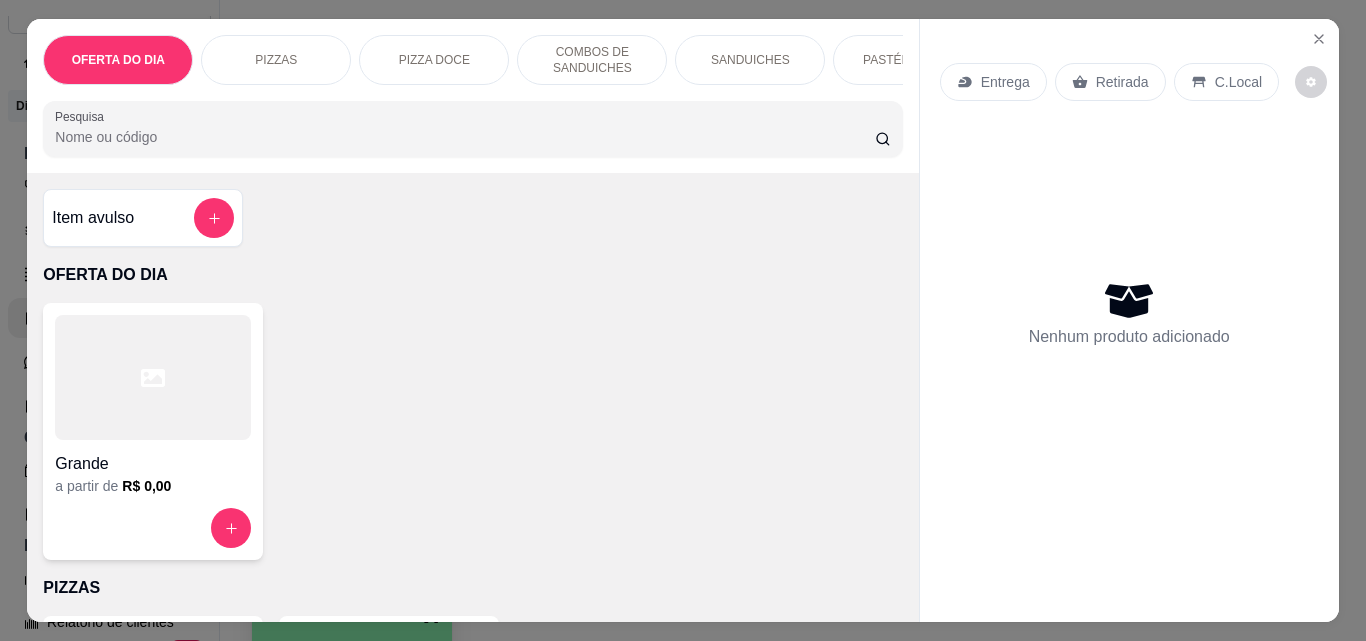 click on "Retirada" at bounding box center [1122, 82] 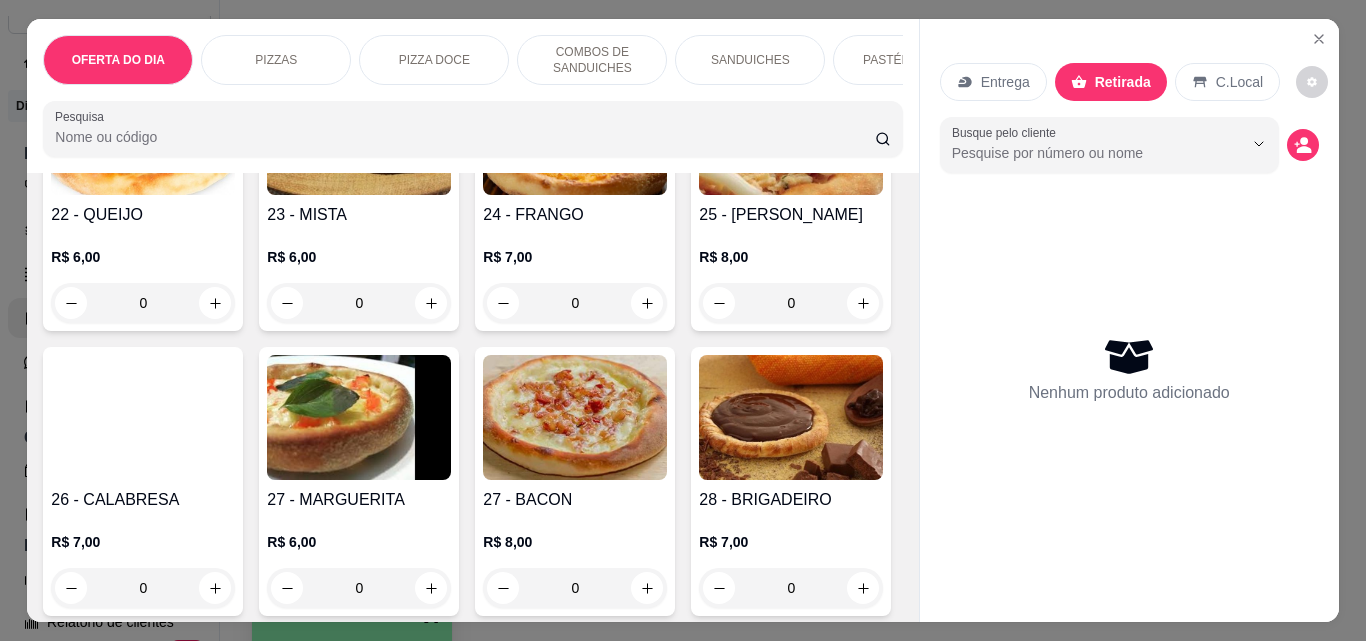 scroll, scrollTop: 3900, scrollLeft: 0, axis: vertical 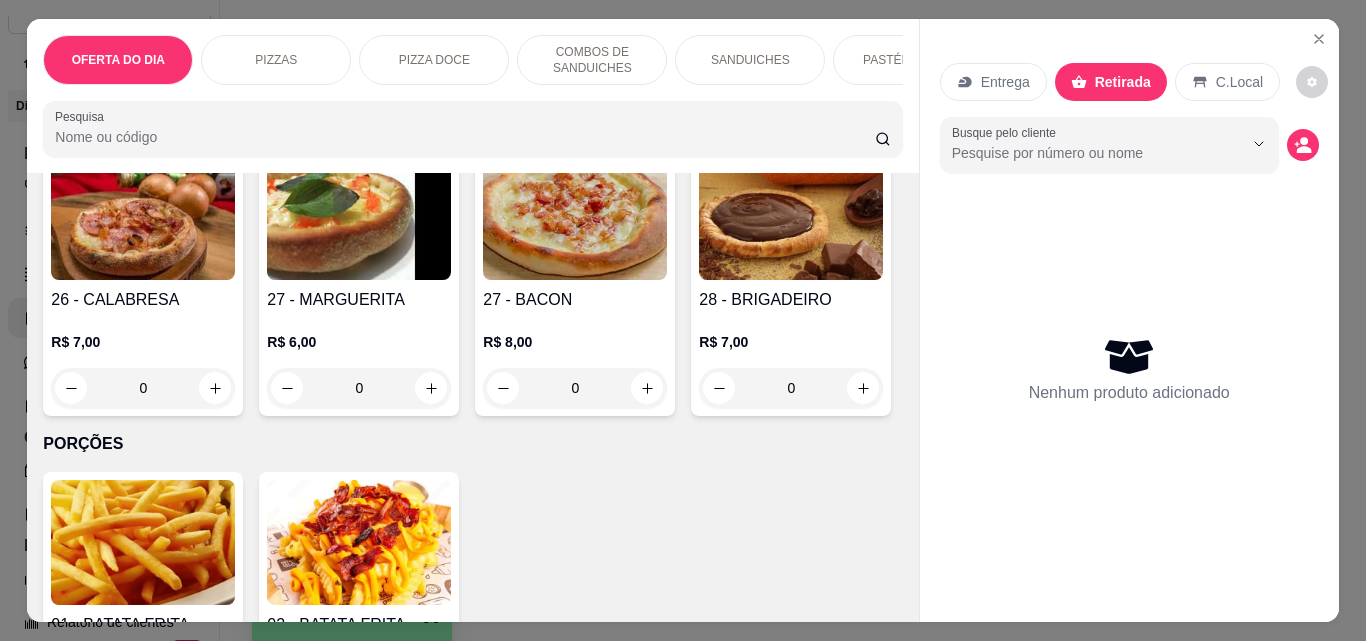 click on "0" at bounding box center (143, 103) 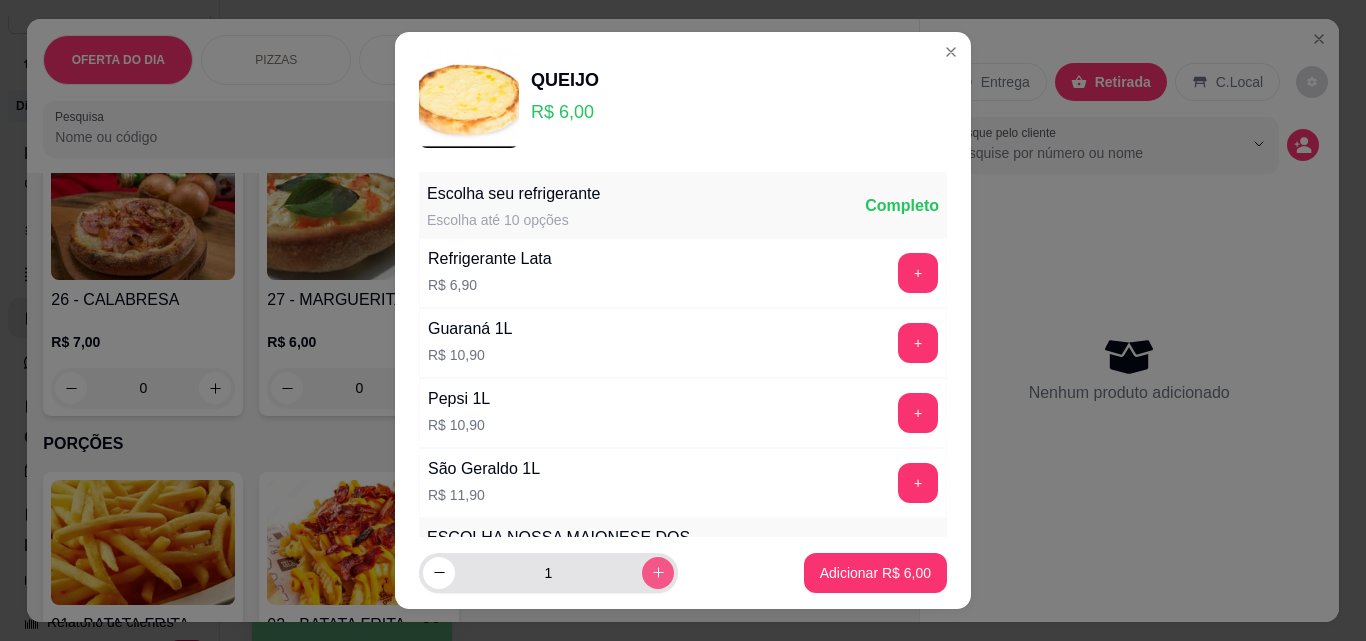 click 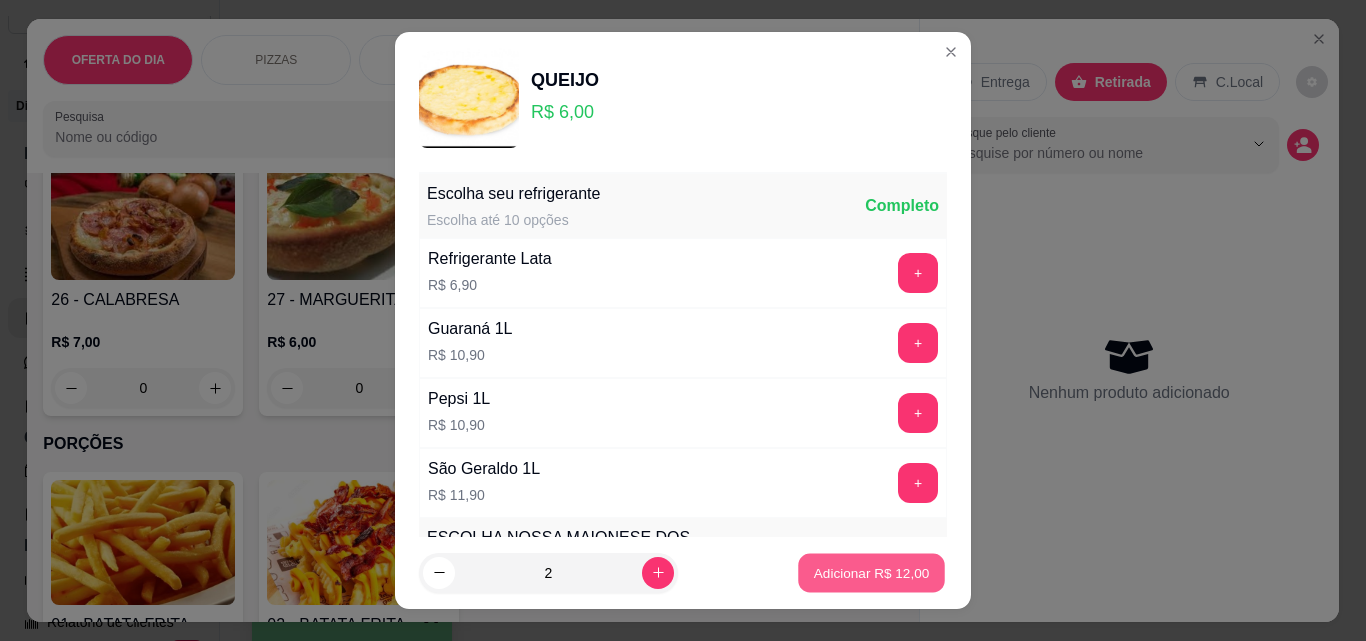 click on "Adicionar   R$ 12,00" at bounding box center (872, 572) 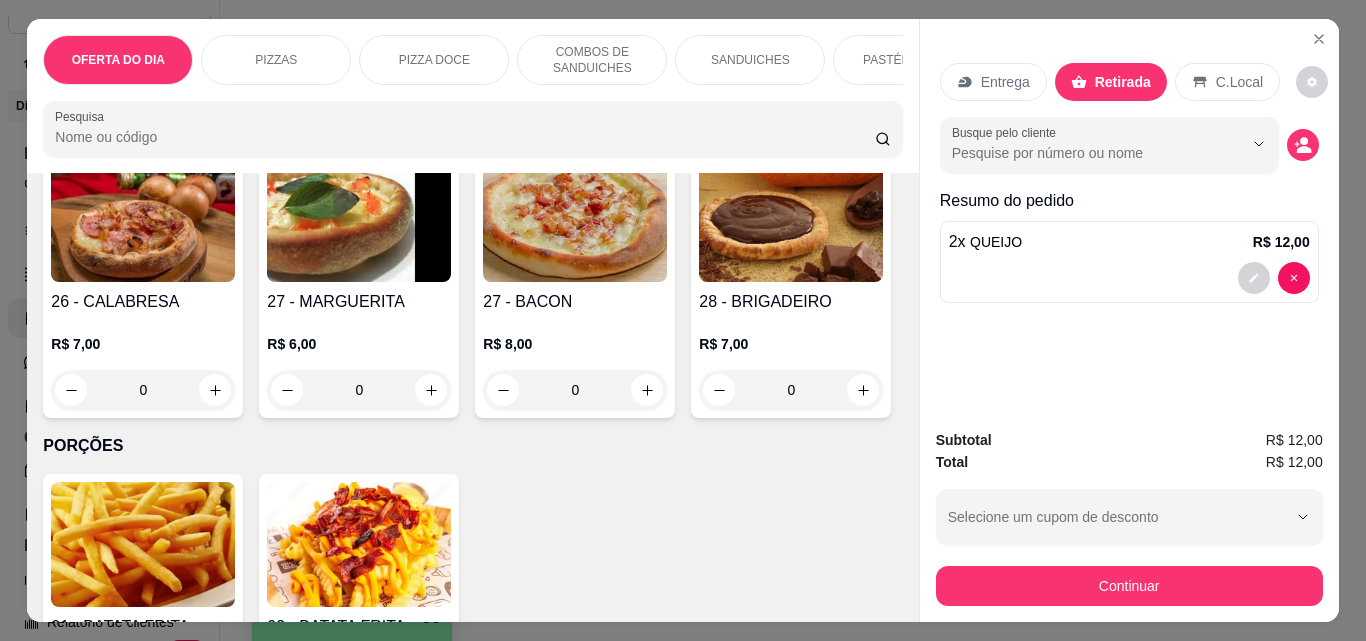 scroll, scrollTop: 3901, scrollLeft: 0, axis: vertical 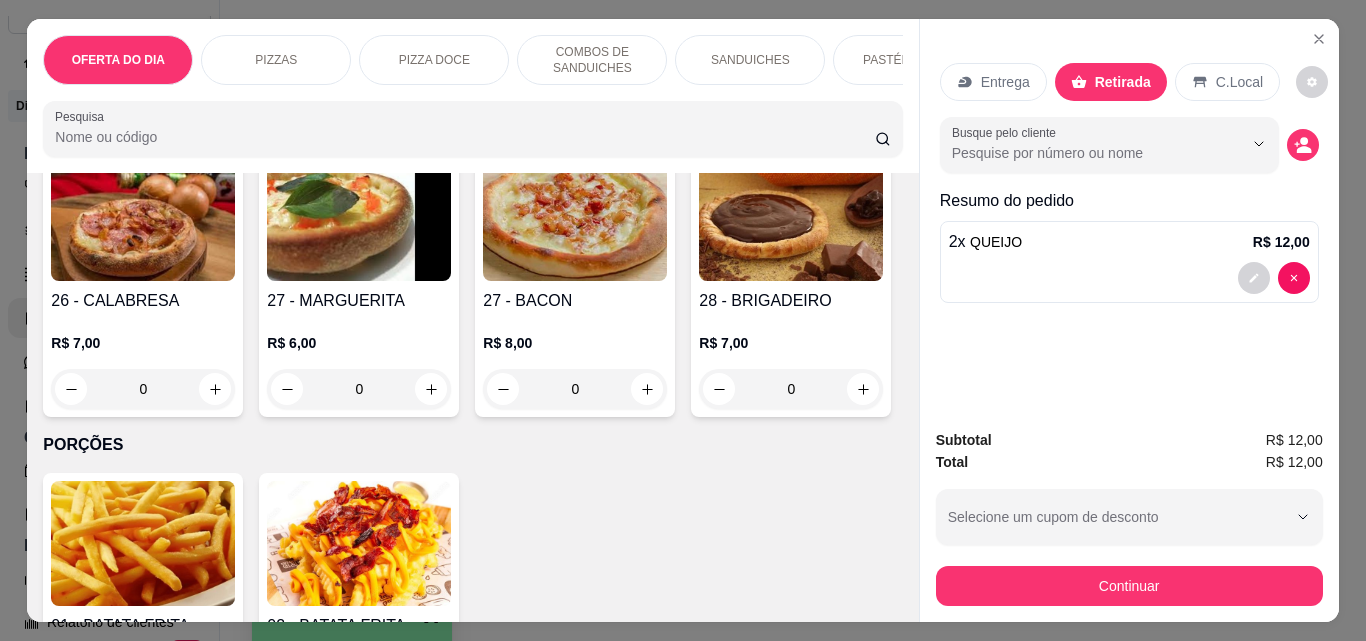click on "0" at bounding box center [359, 104] 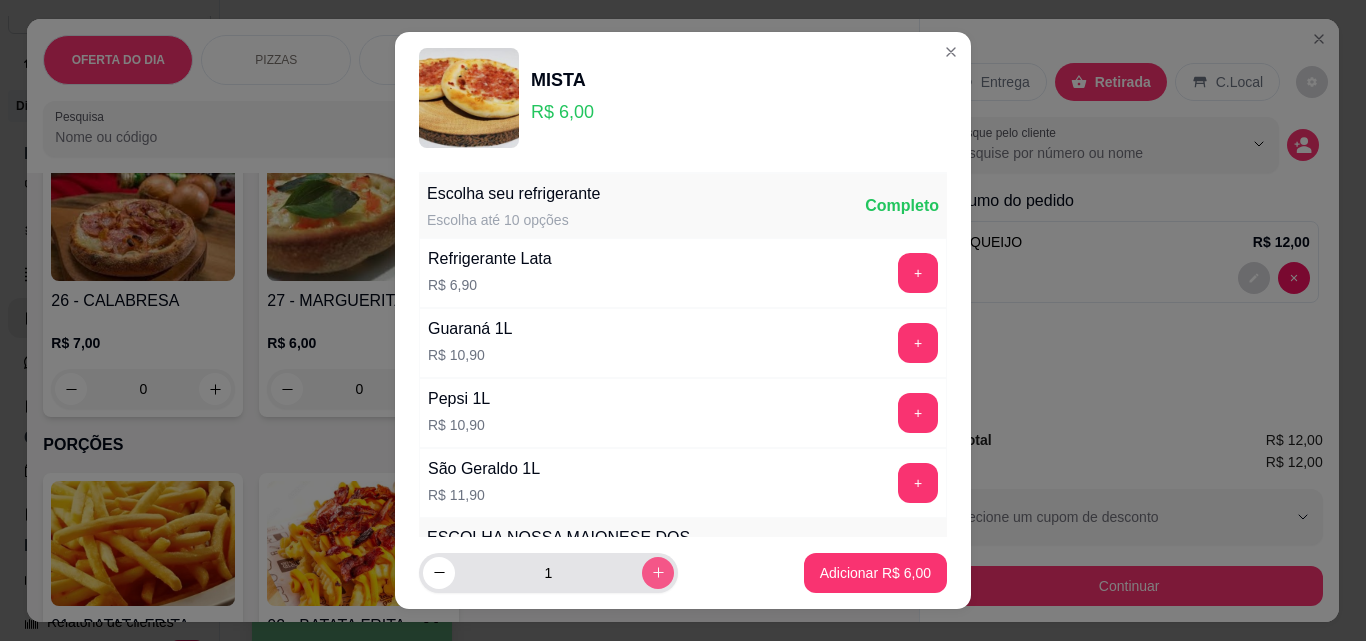 click 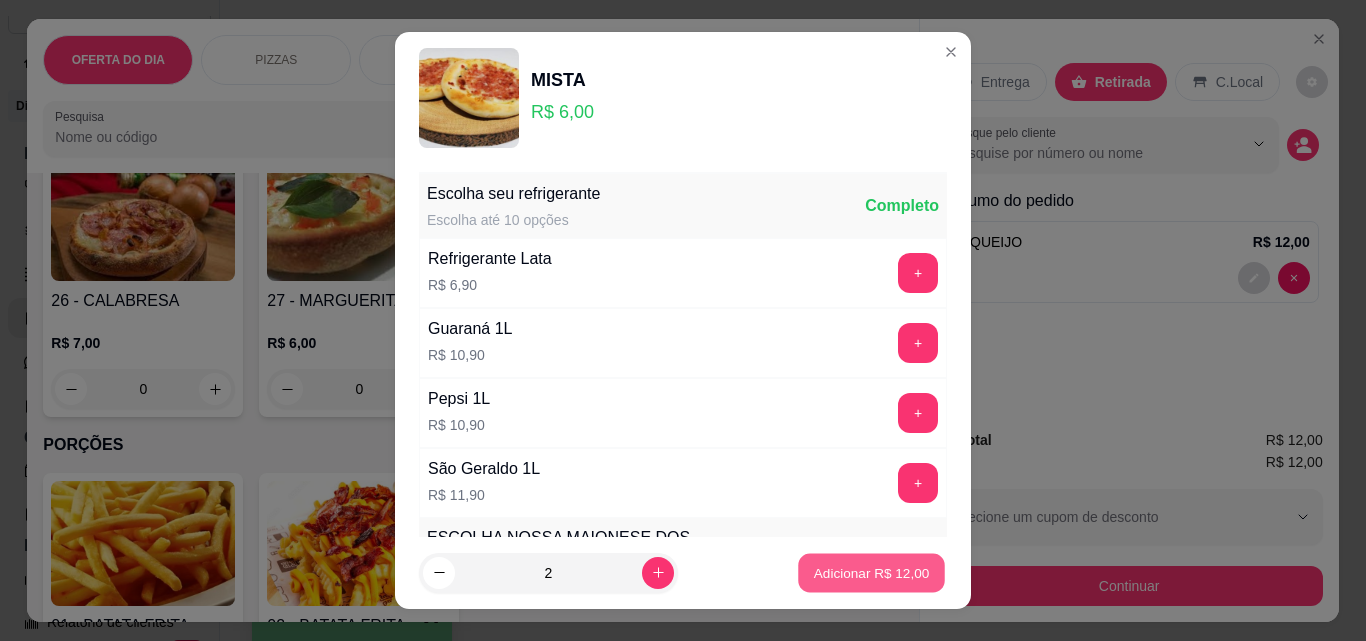 click on "Adicionar   R$ 12,00" at bounding box center (872, 572) 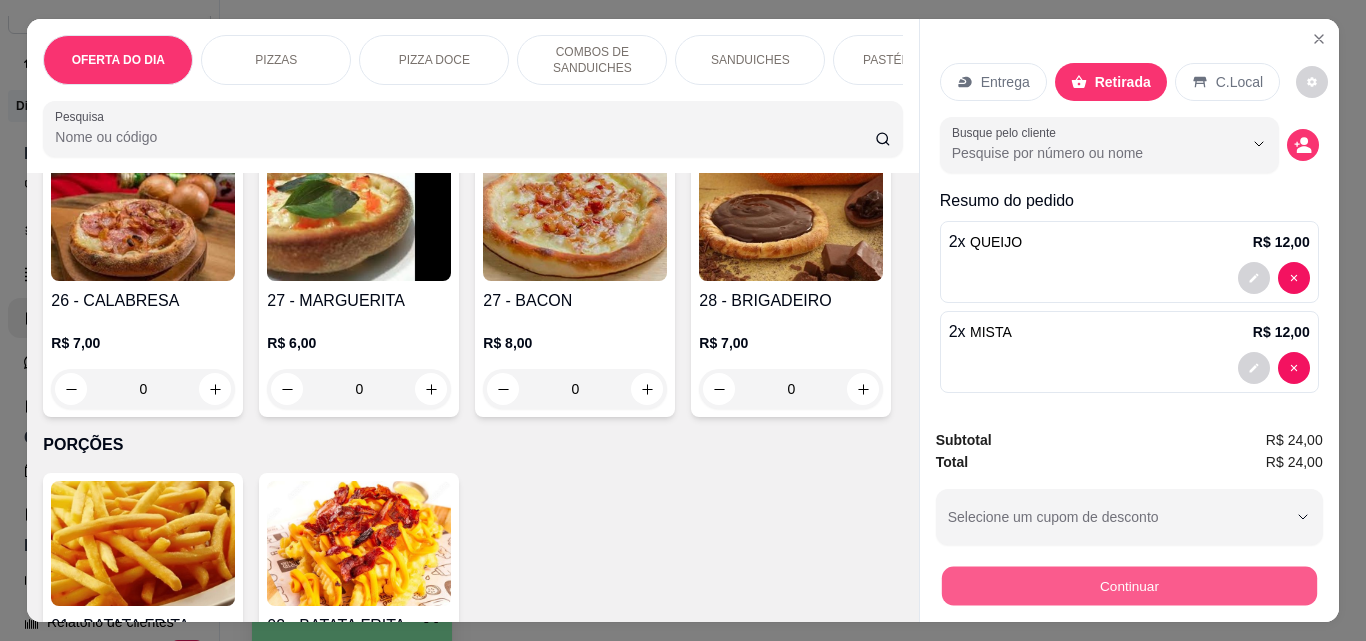 click on "Continuar" at bounding box center [1128, 585] 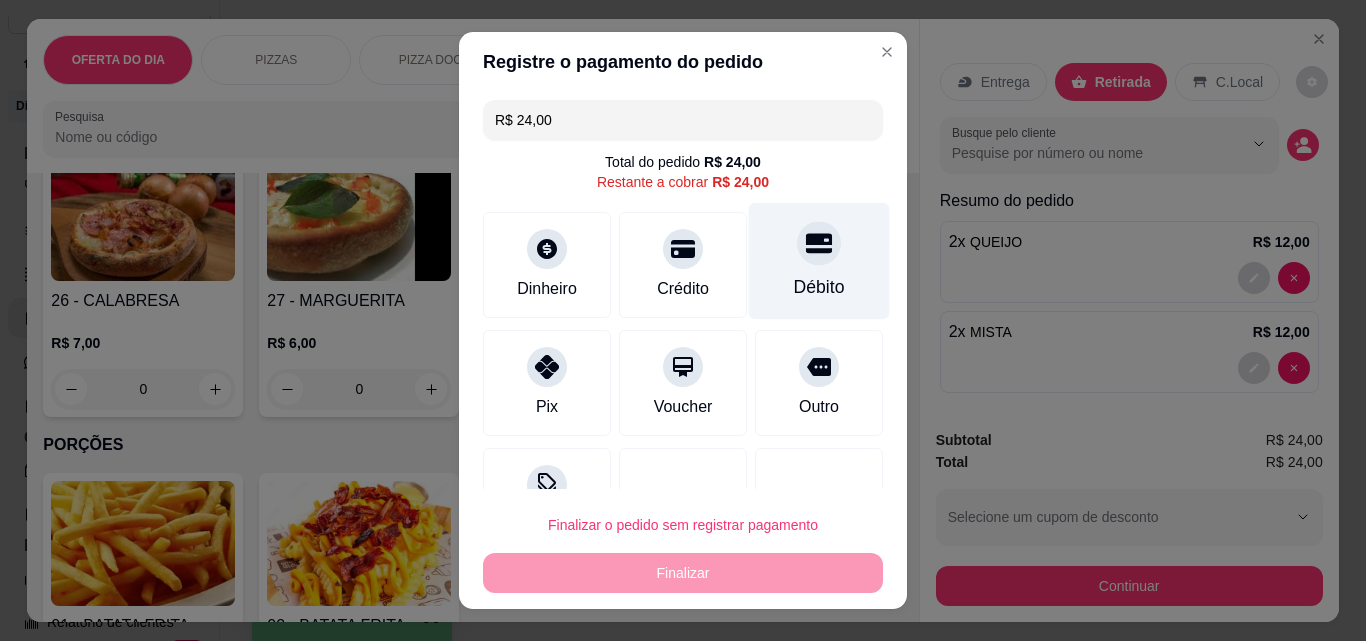 click on "Débito" at bounding box center [819, 261] 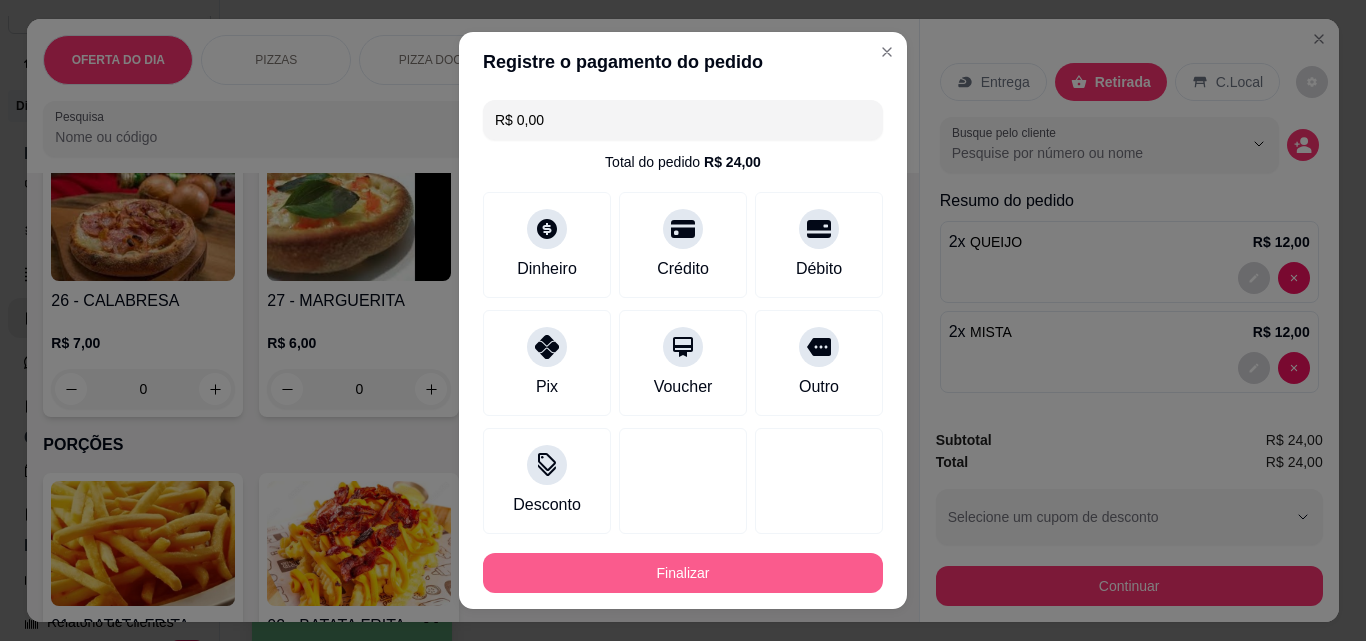 click on "Finalizar" at bounding box center [683, 573] 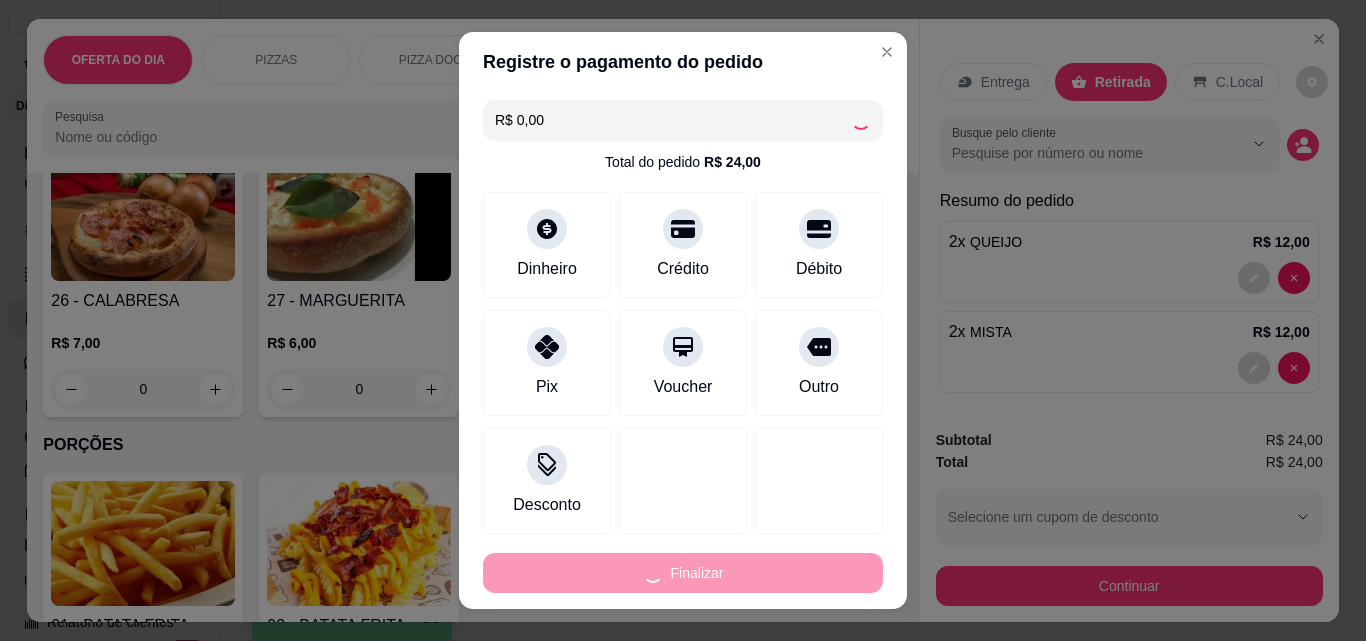 type on "0" 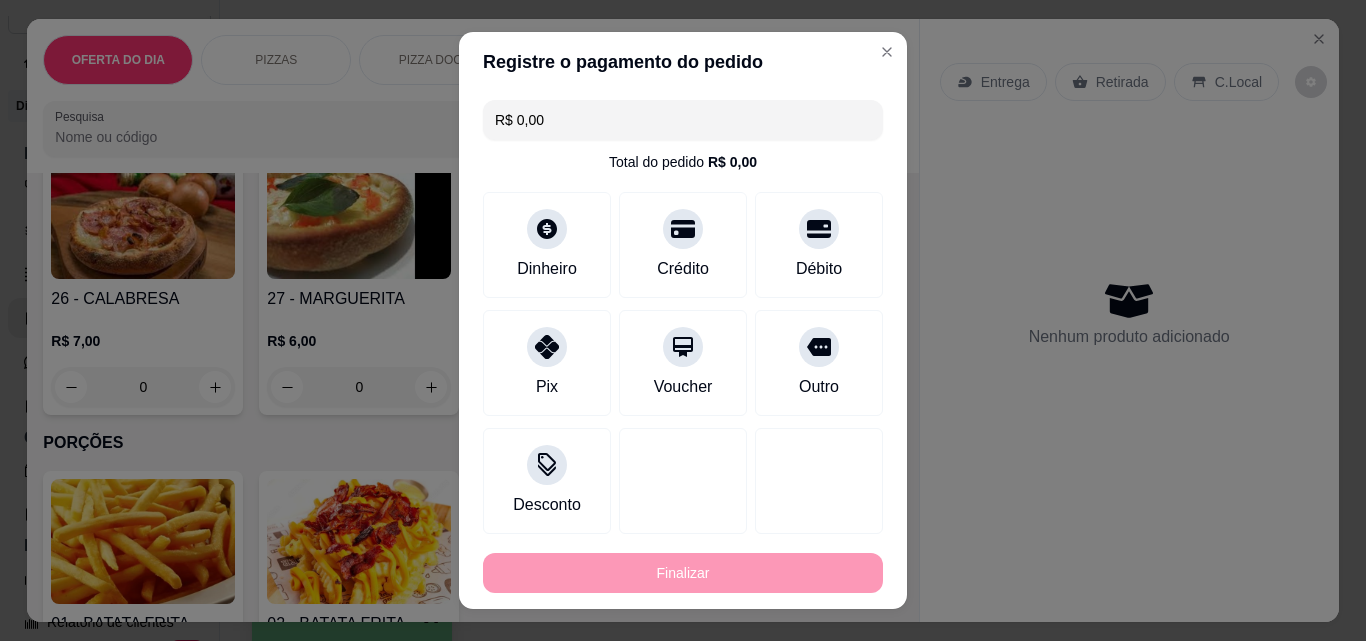 type on "-R$ 24,00" 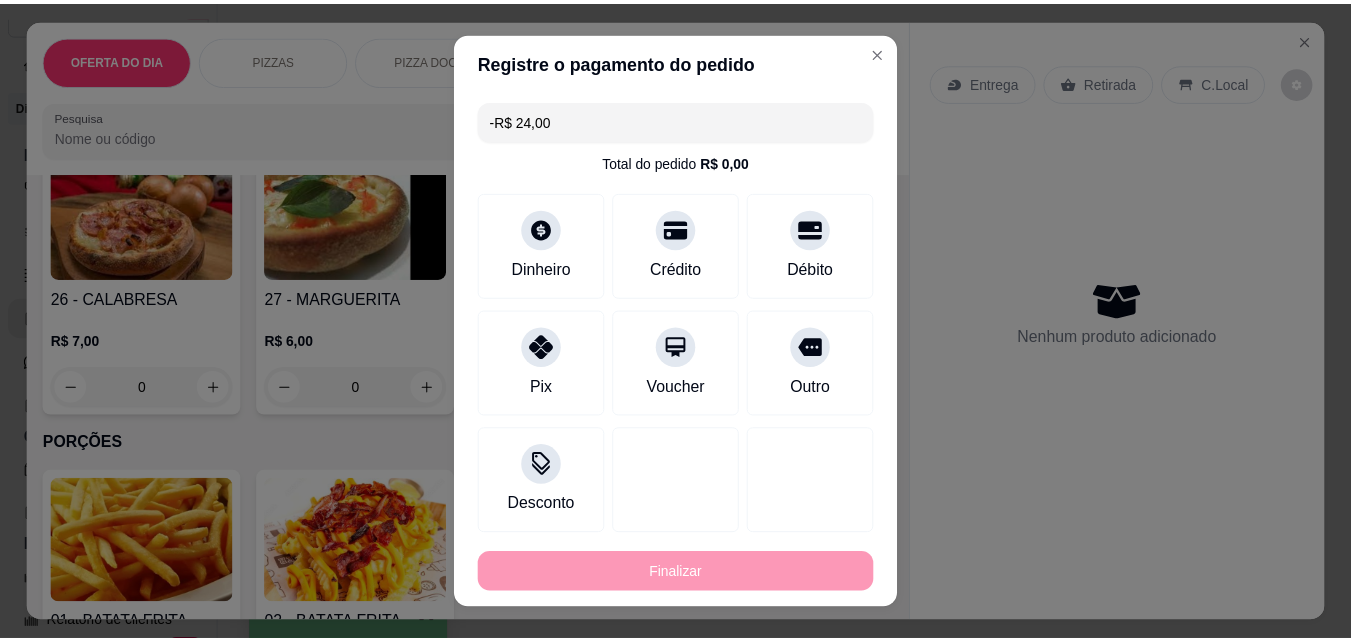 scroll, scrollTop: 3900, scrollLeft: 0, axis: vertical 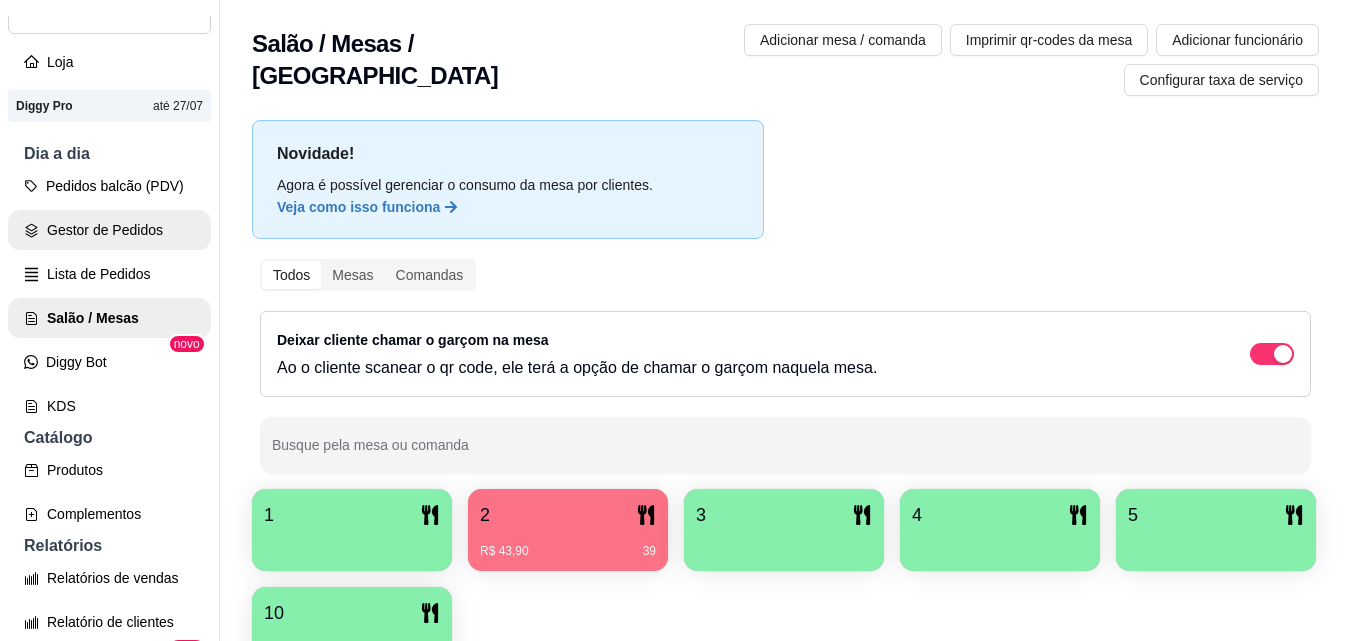 click on "Gestor de Pedidos" at bounding box center [109, 230] 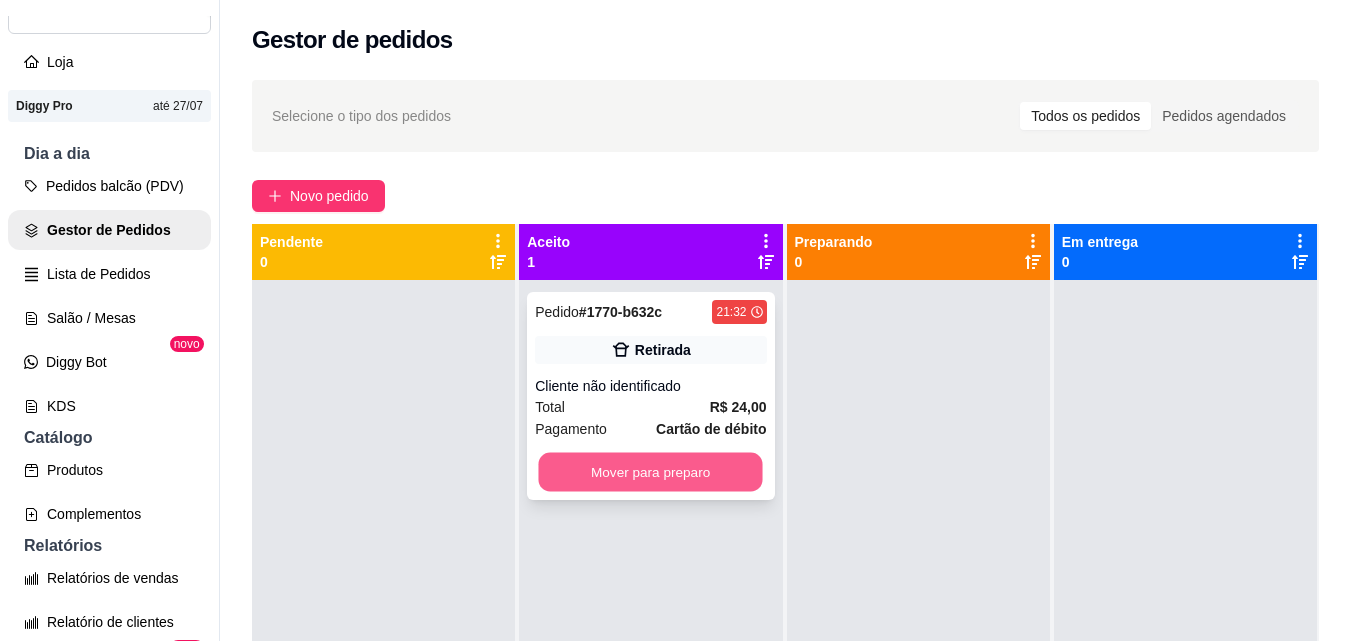 click on "Mover para preparo" at bounding box center [651, 472] 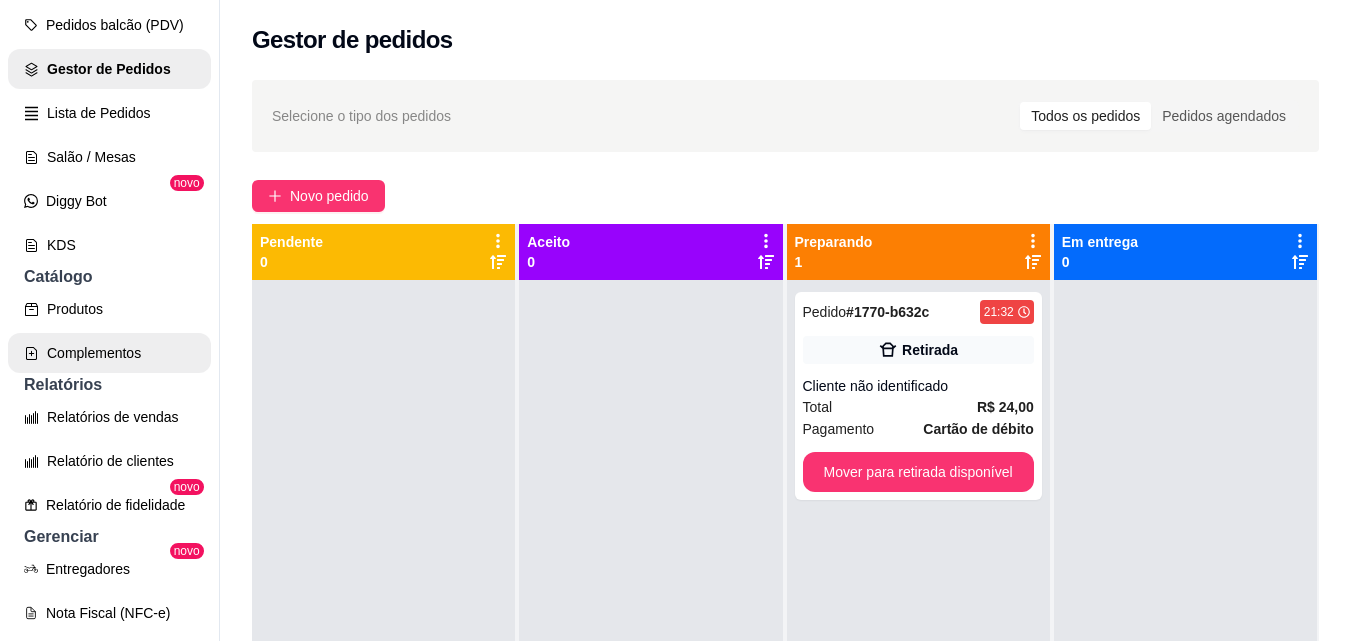 scroll, scrollTop: 200, scrollLeft: 0, axis: vertical 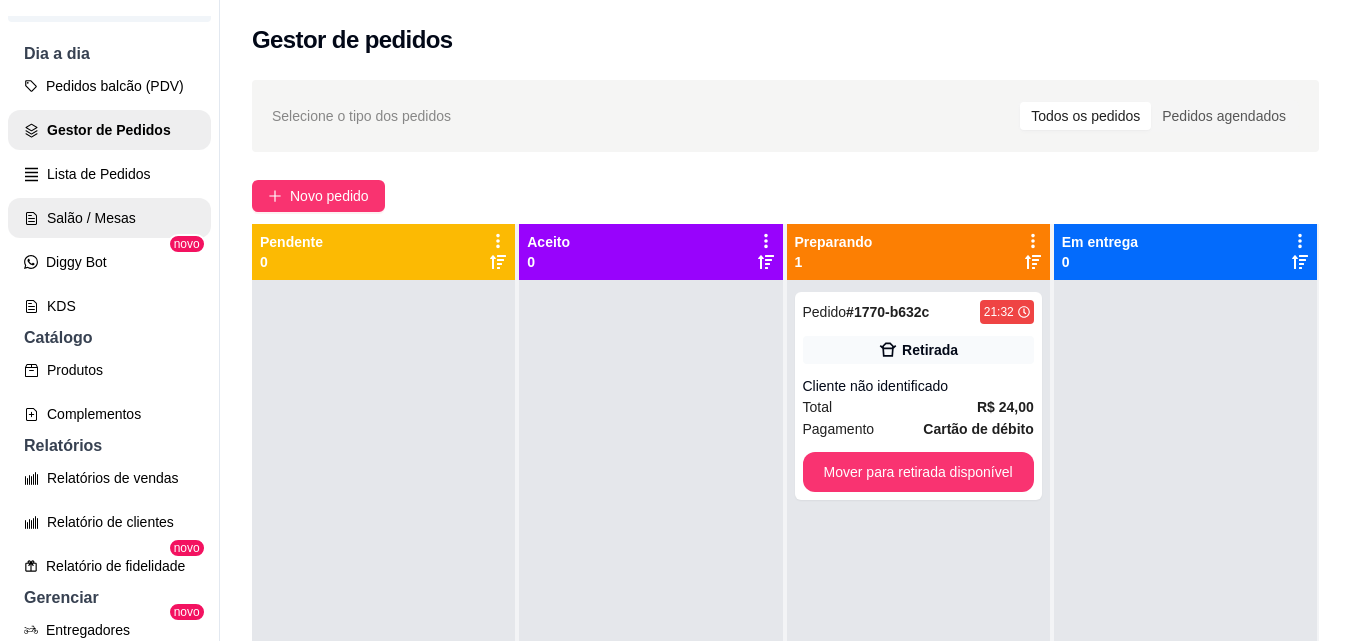 click on "Salão / Mesas" at bounding box center [109, 218] 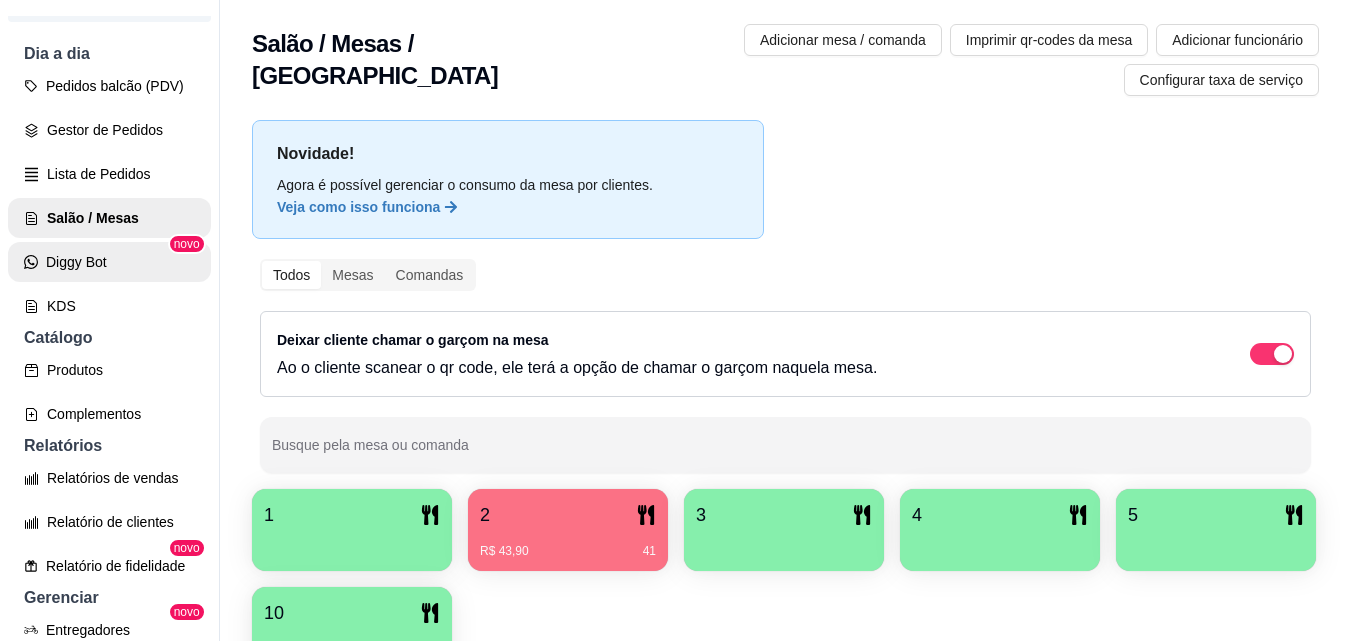 scroll, scrollTop: 300, scrollLeft: 0, axis: vertical 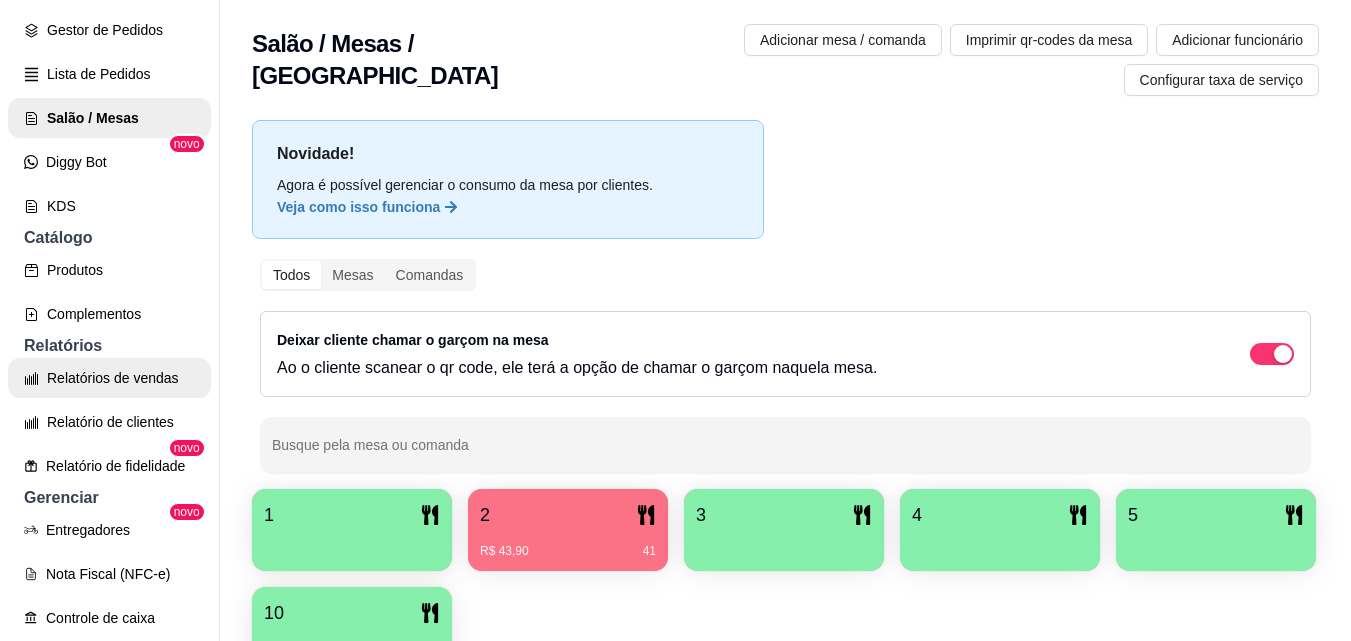 click on "Relatórios de vendas" at bounding box center [109, 378] 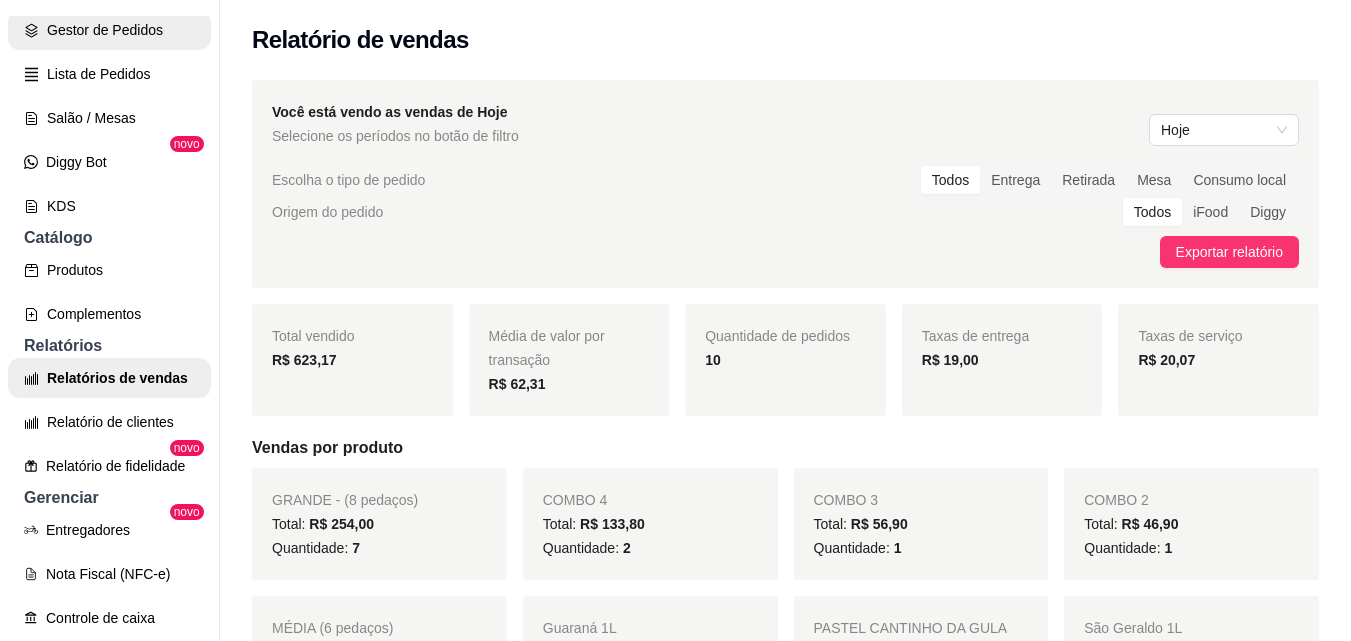 click on "Gestor de Pedidos" at bounding box center [109, 30] 